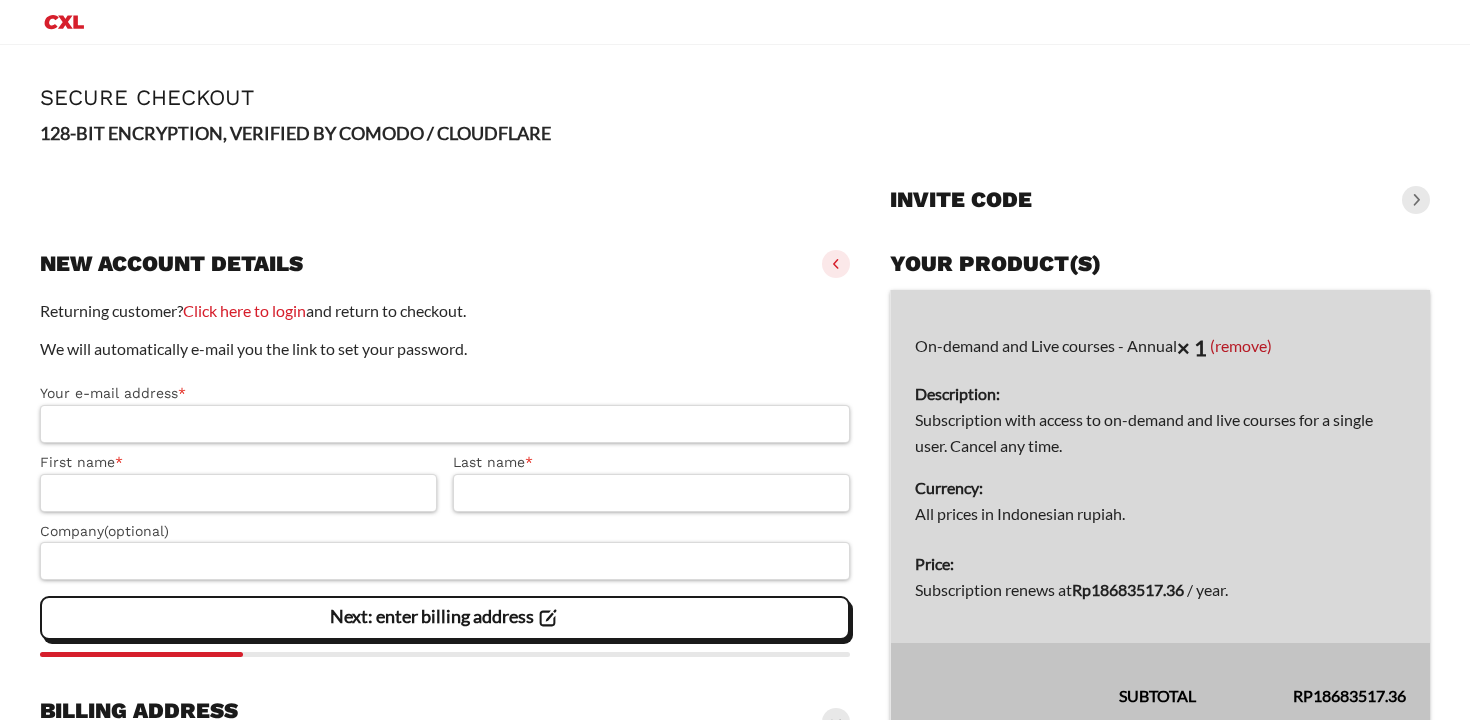 scroll, scrollTop: 0, scrollLeft: 0, axis: both 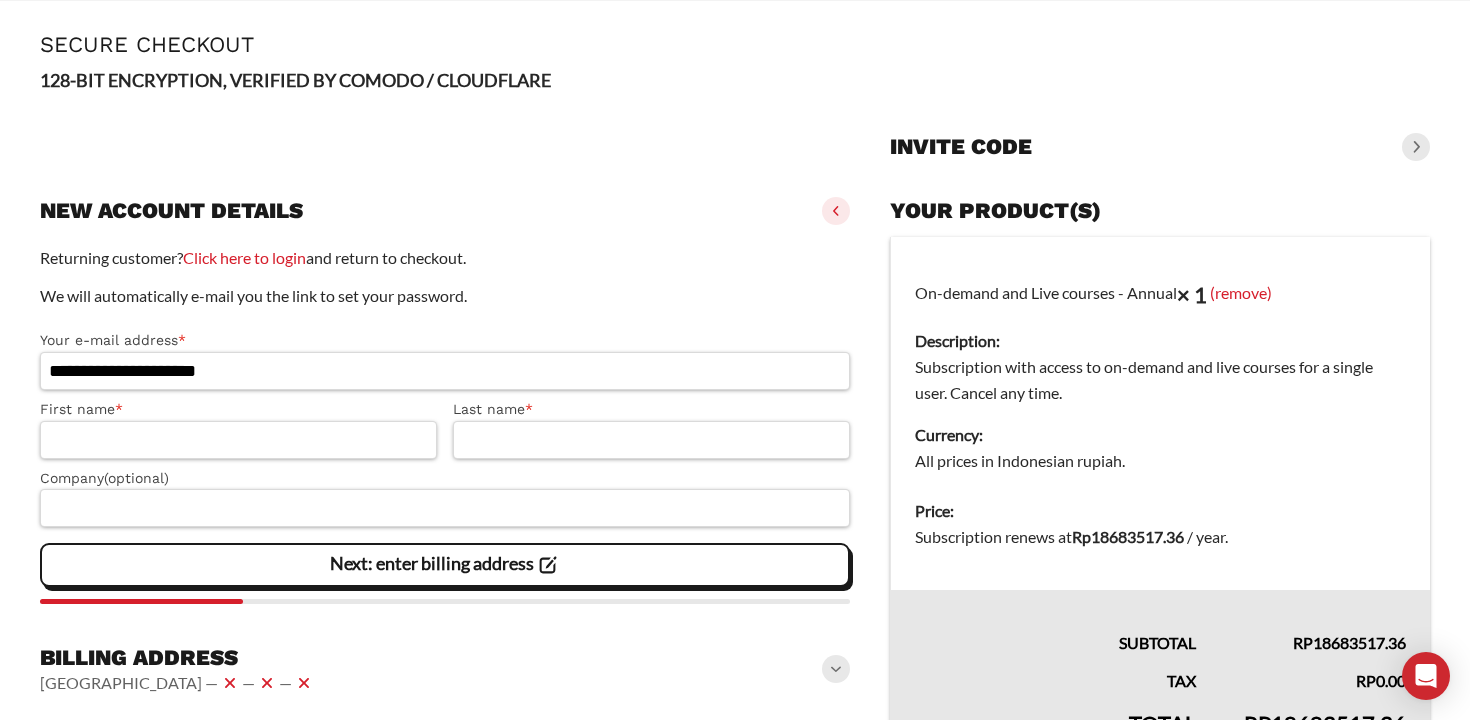 type on "**********" 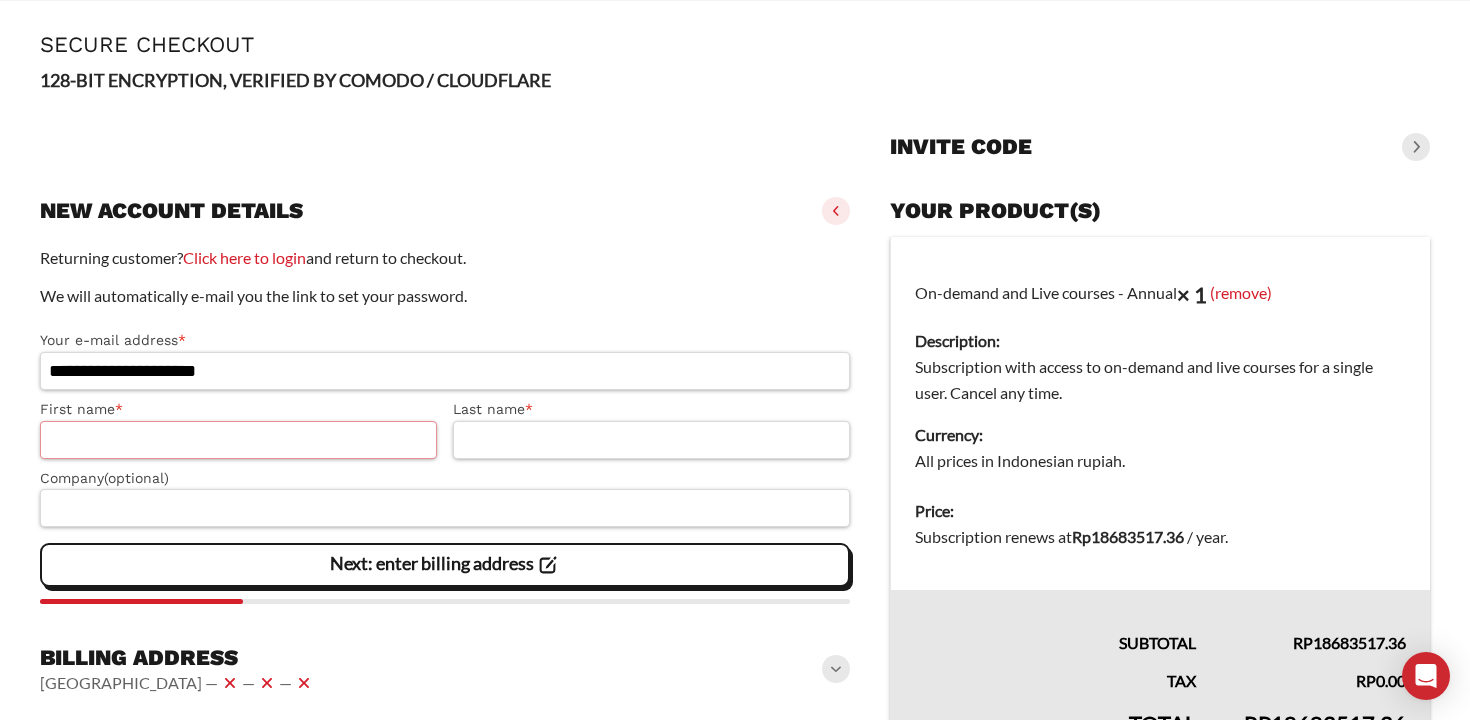 click on "First name  *" at bounding box center (238, 440) 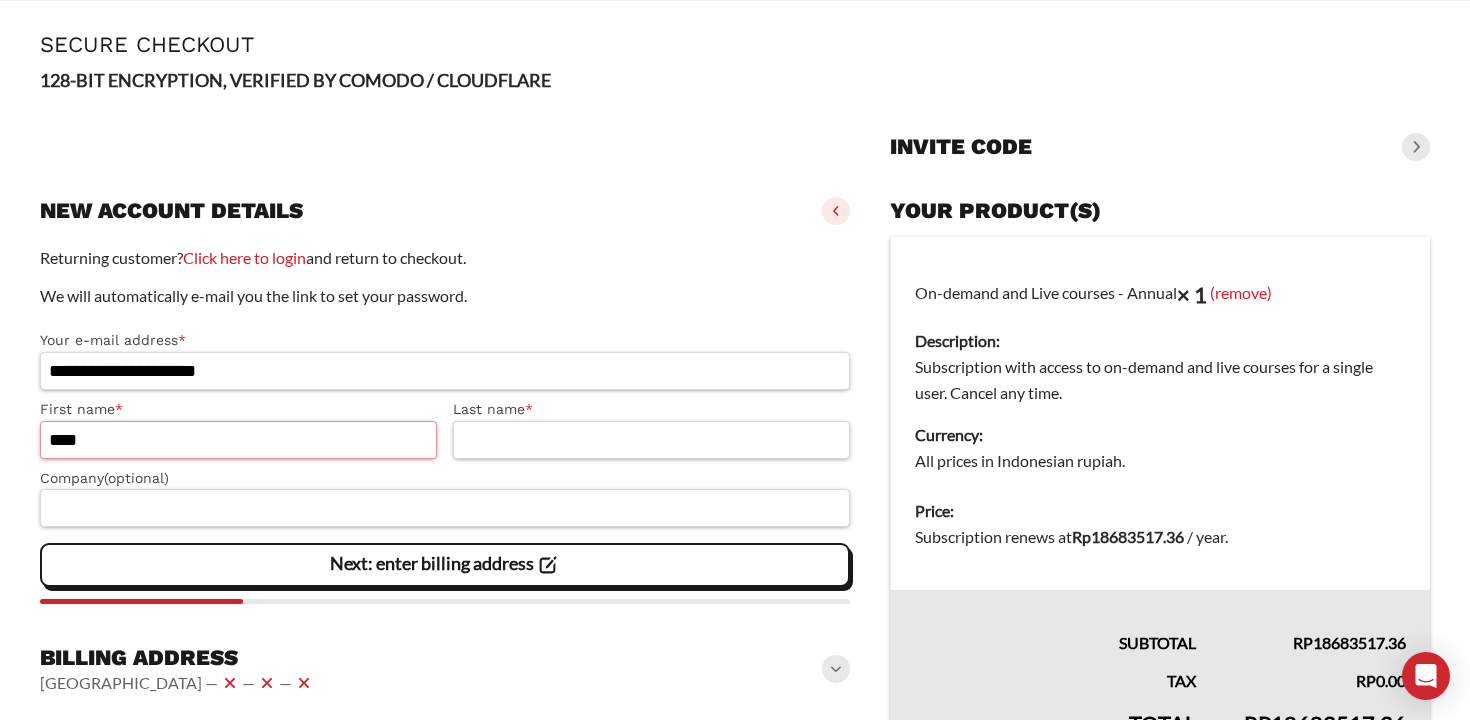 type on "****" 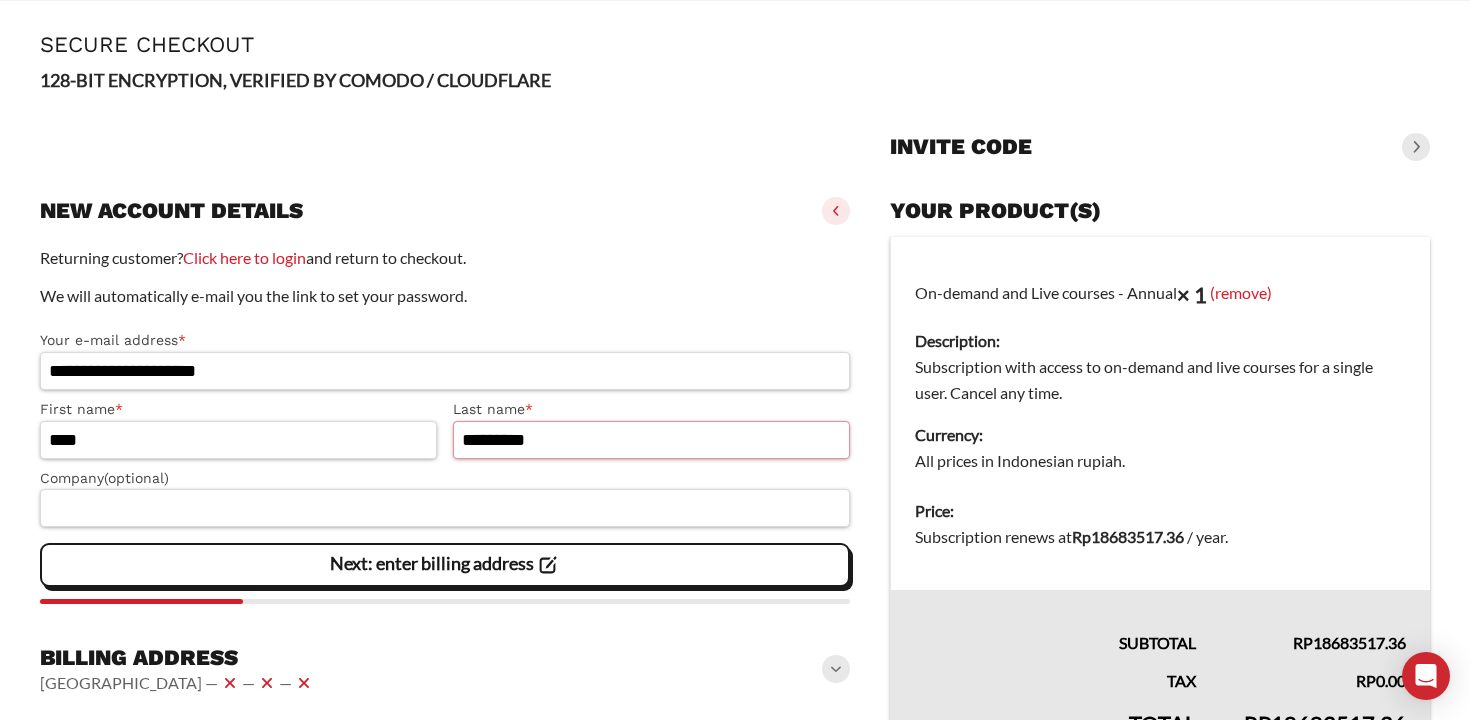 type on "*********" 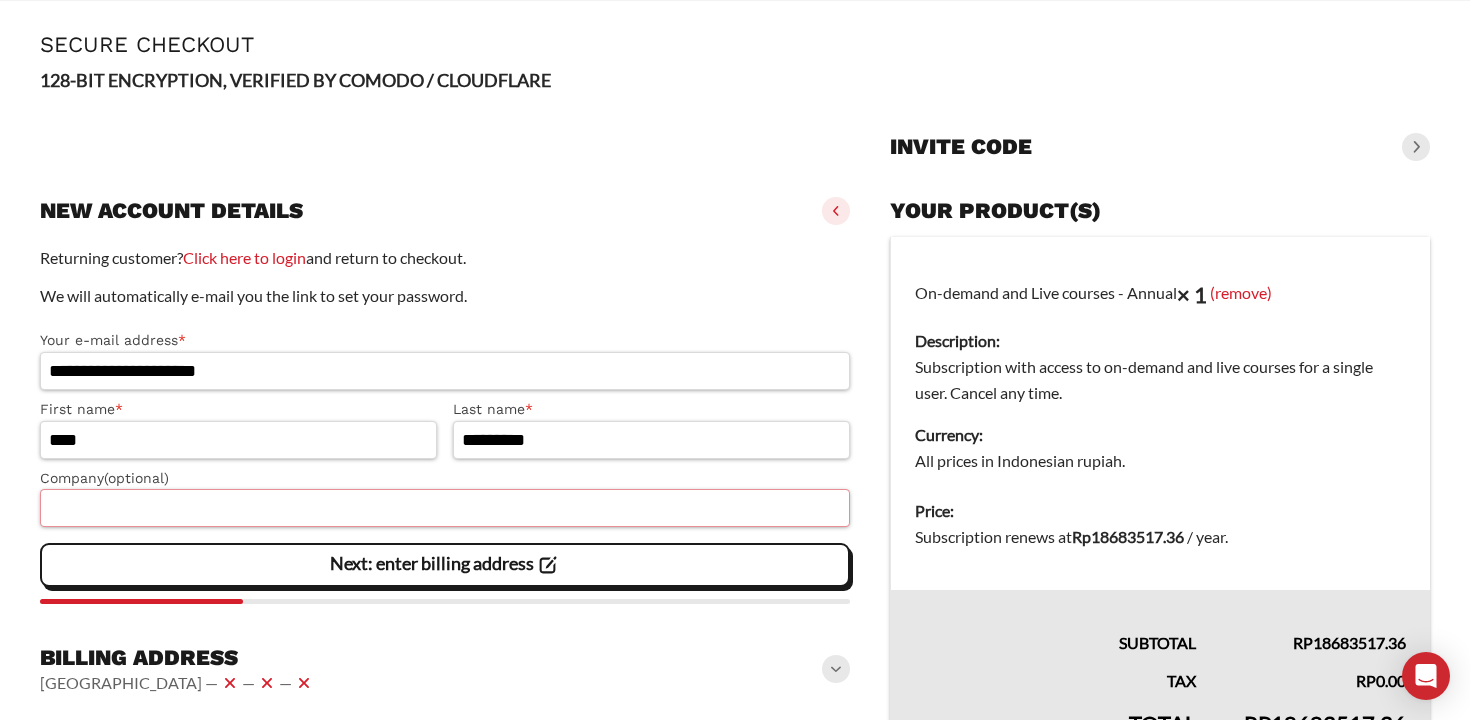 click on "Company  (optional)" at bounding box center [445, 508] 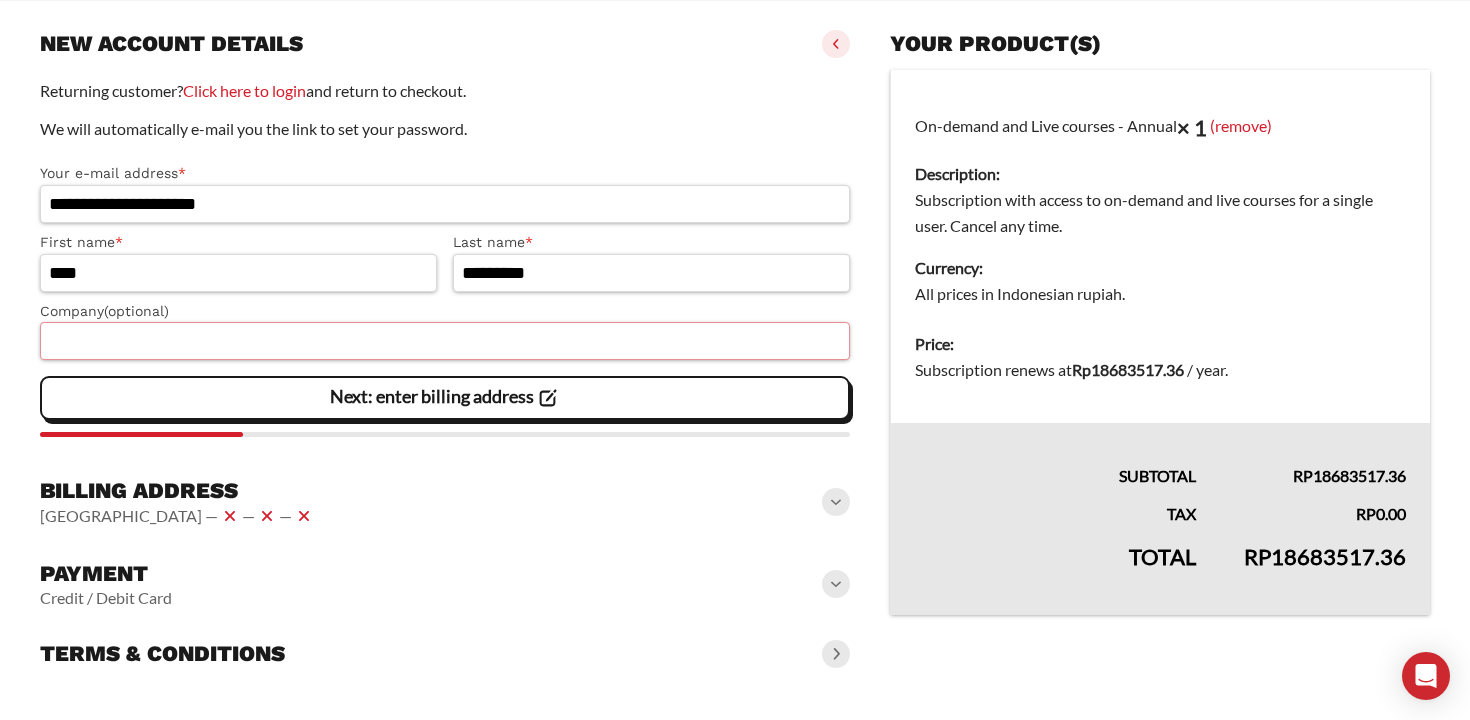 scroll, scrollTop: 253, scrollLeft: 0, axis: vertical 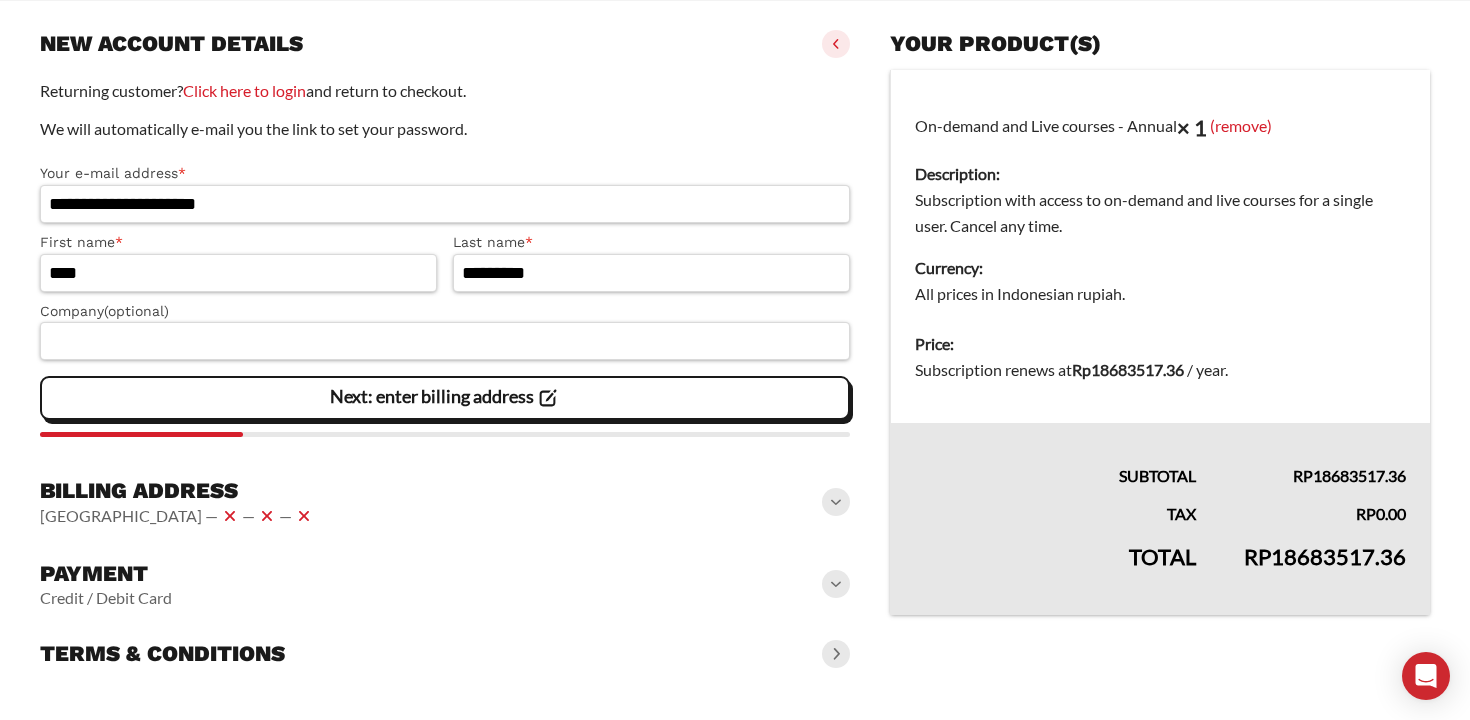 click on "Next: enter billing address" 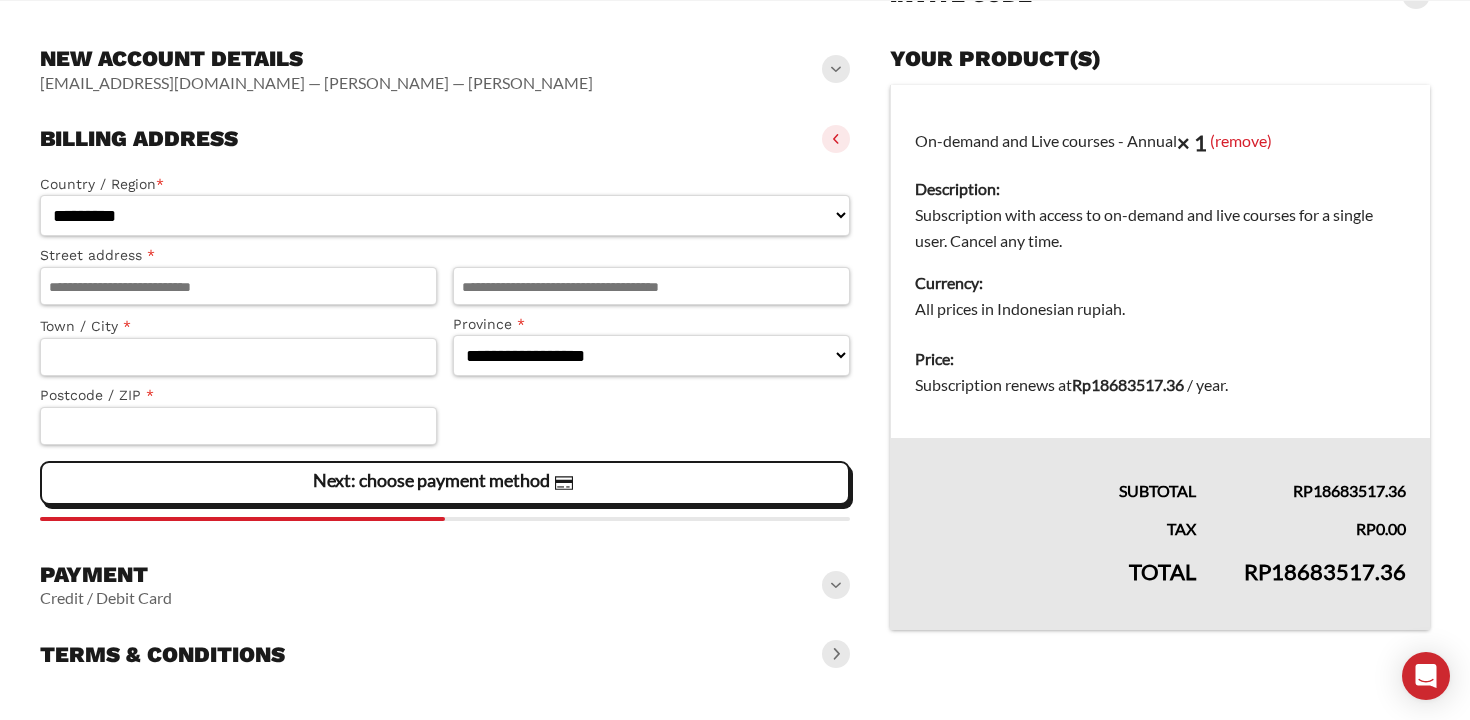 scroll, scrollTop: 238, scrollLeft: 0, axis: vertical 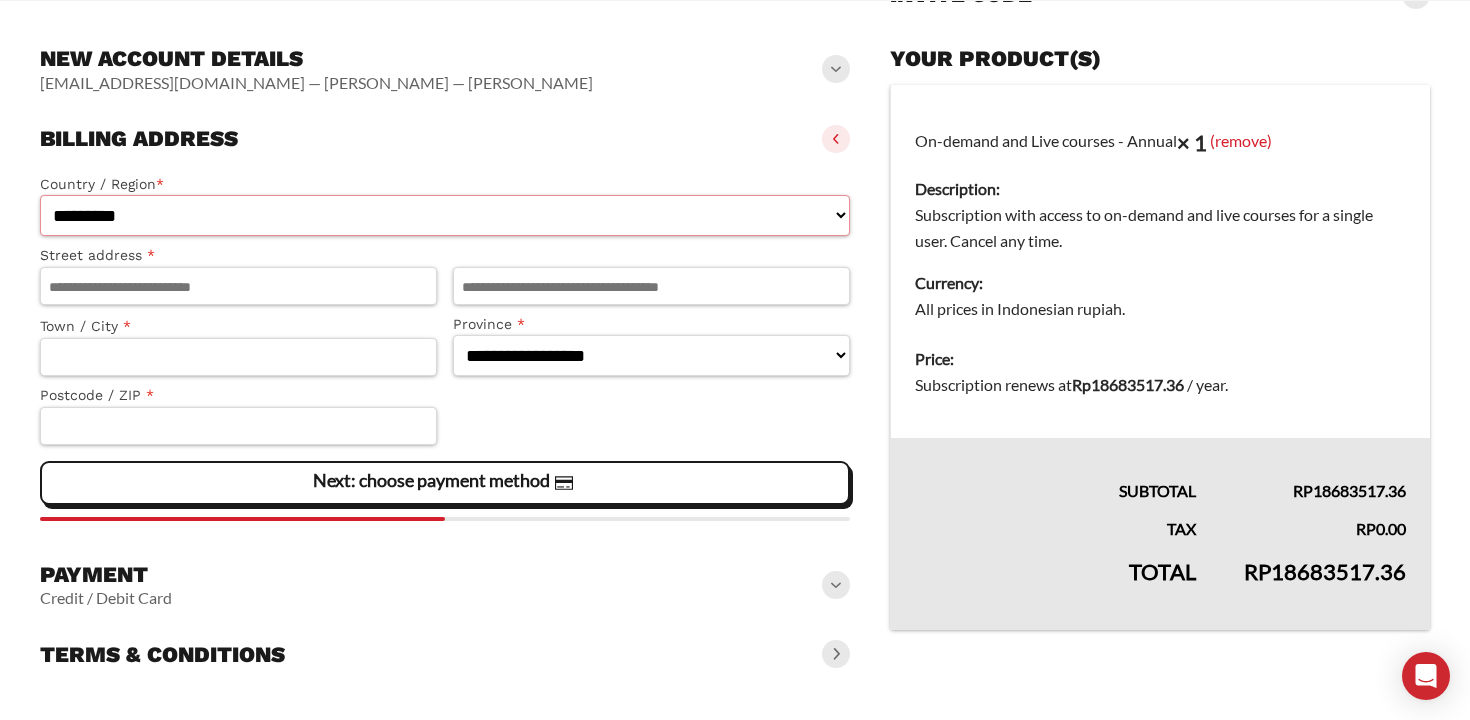 click on "**********" at bounding box center (445, 215) 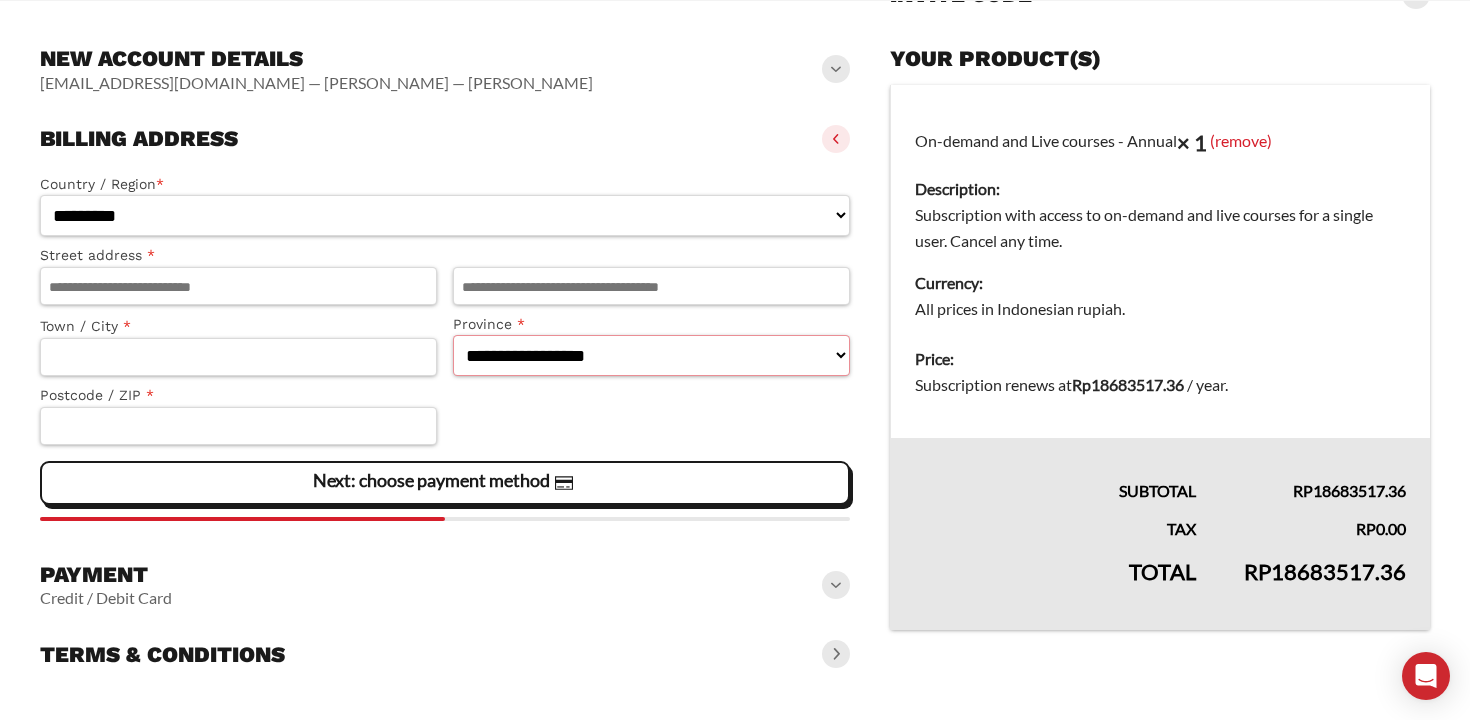 click on "**********" at bounding box center [651, 355] 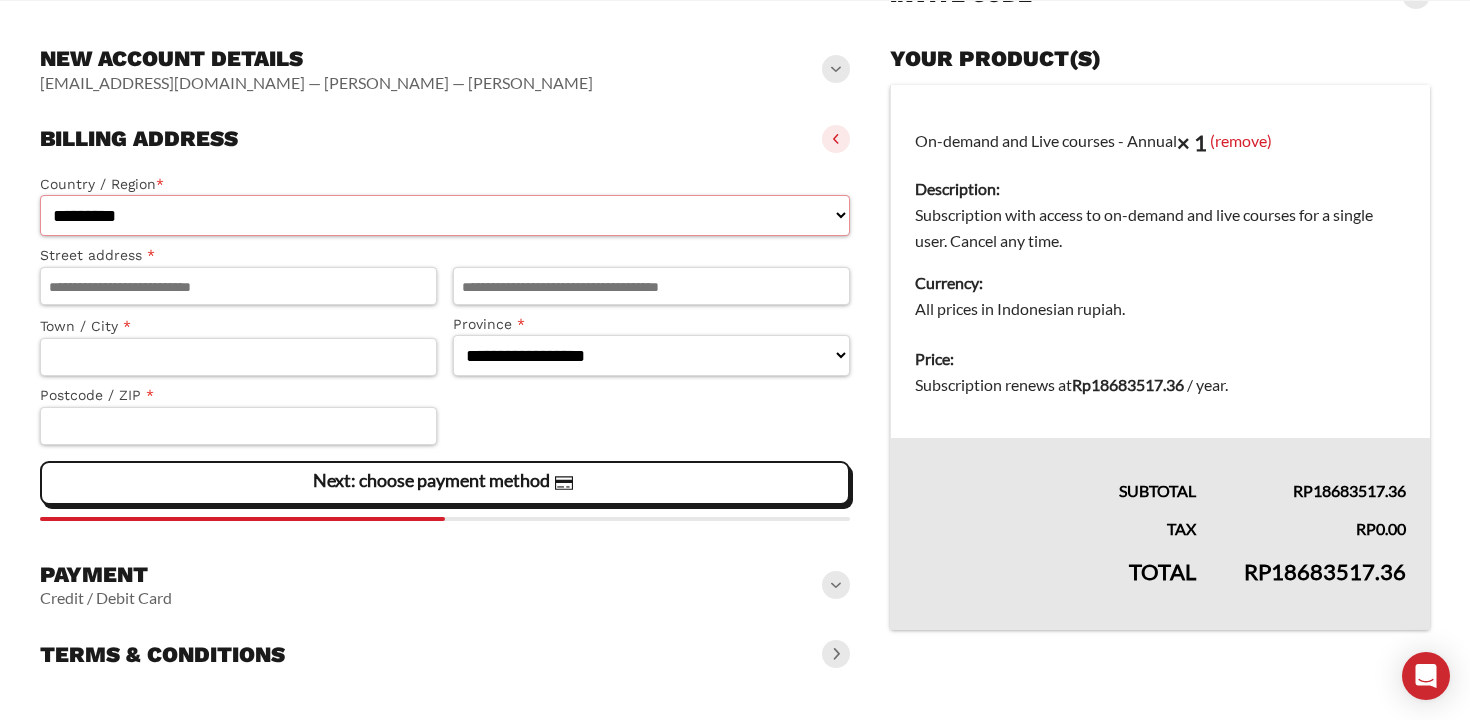 click on "**********" at bounding box center (445, 215) 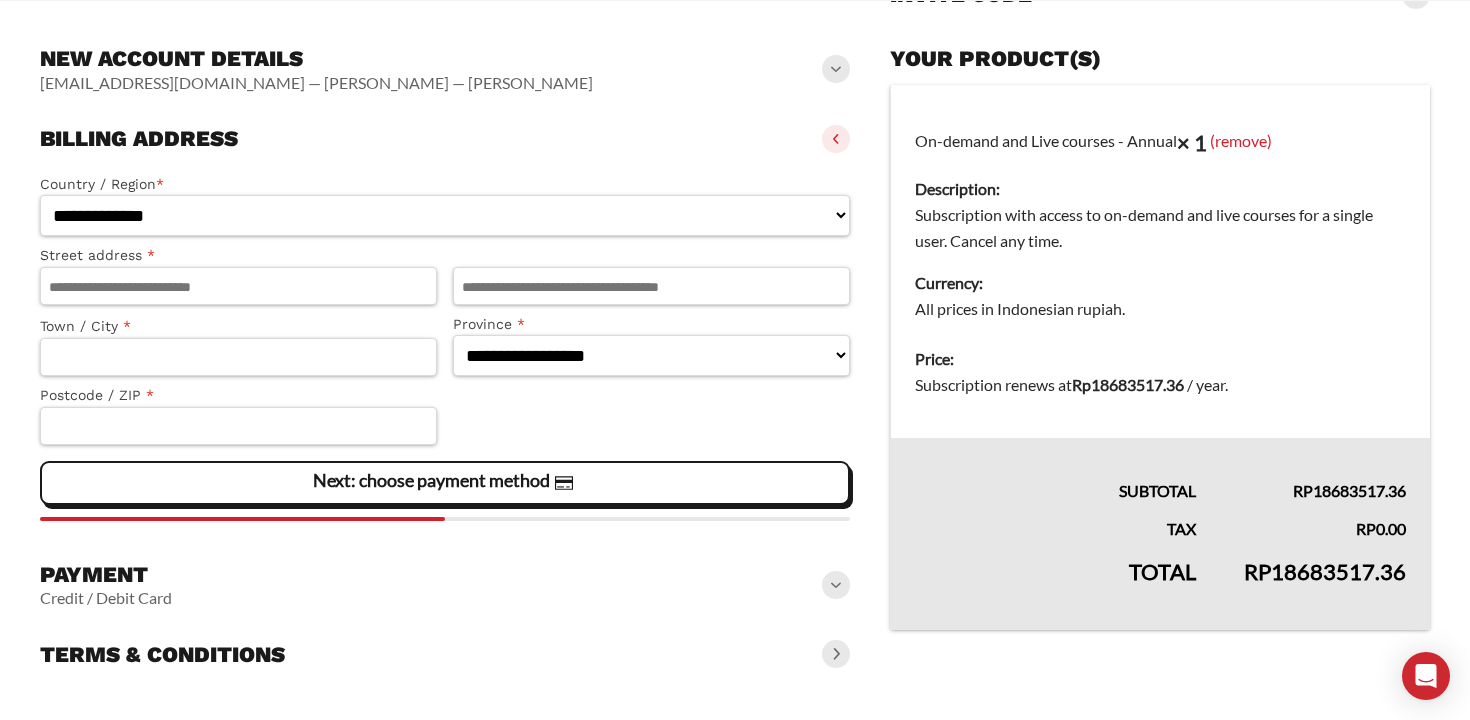 select on "**" 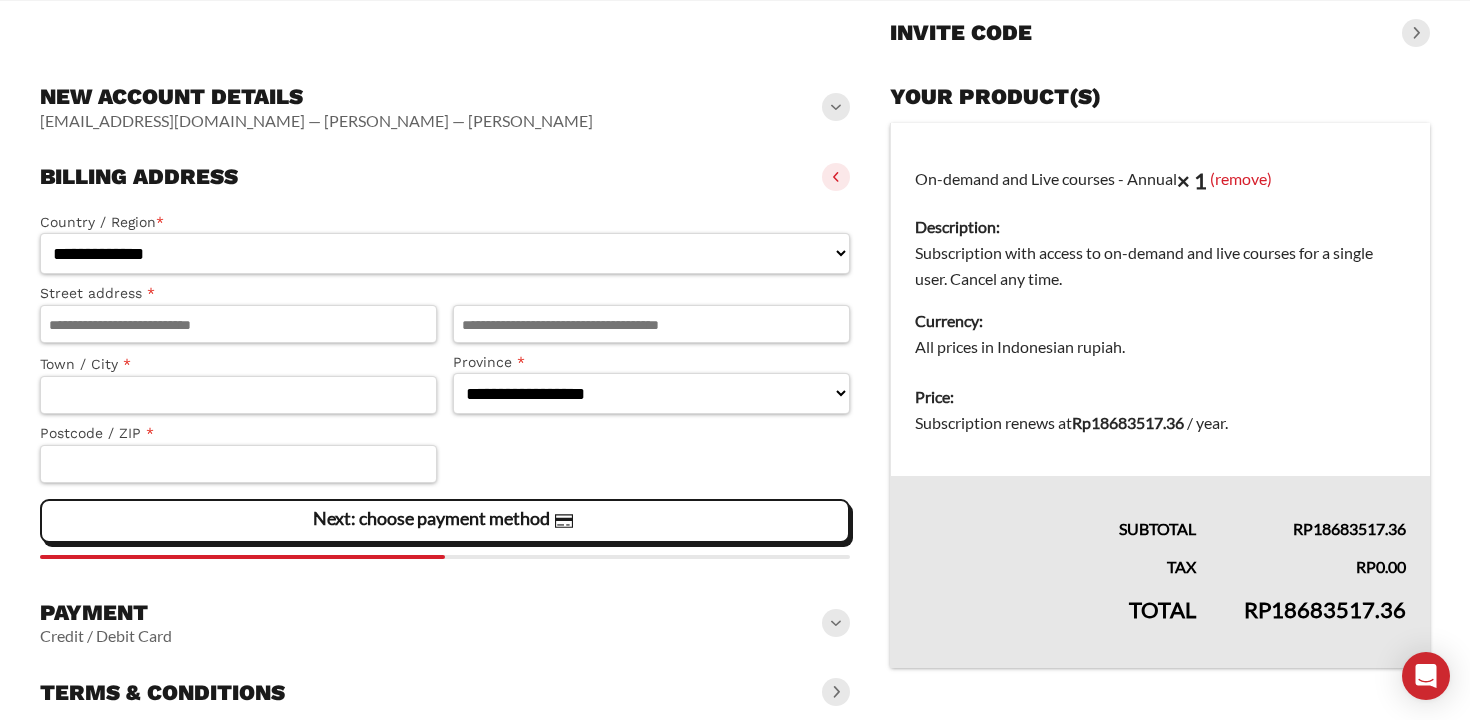 select on "**" 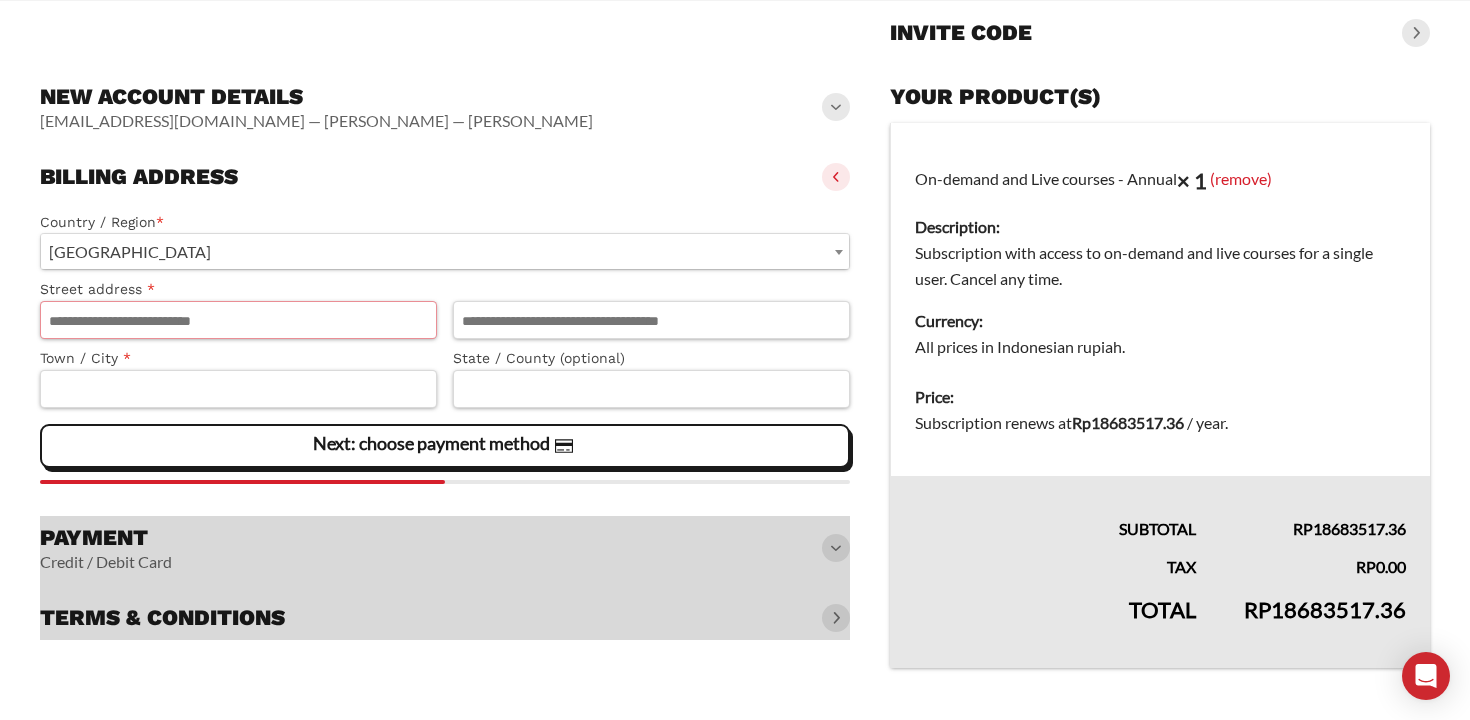 click on "Street address   *" at bounding box center (238, 320) 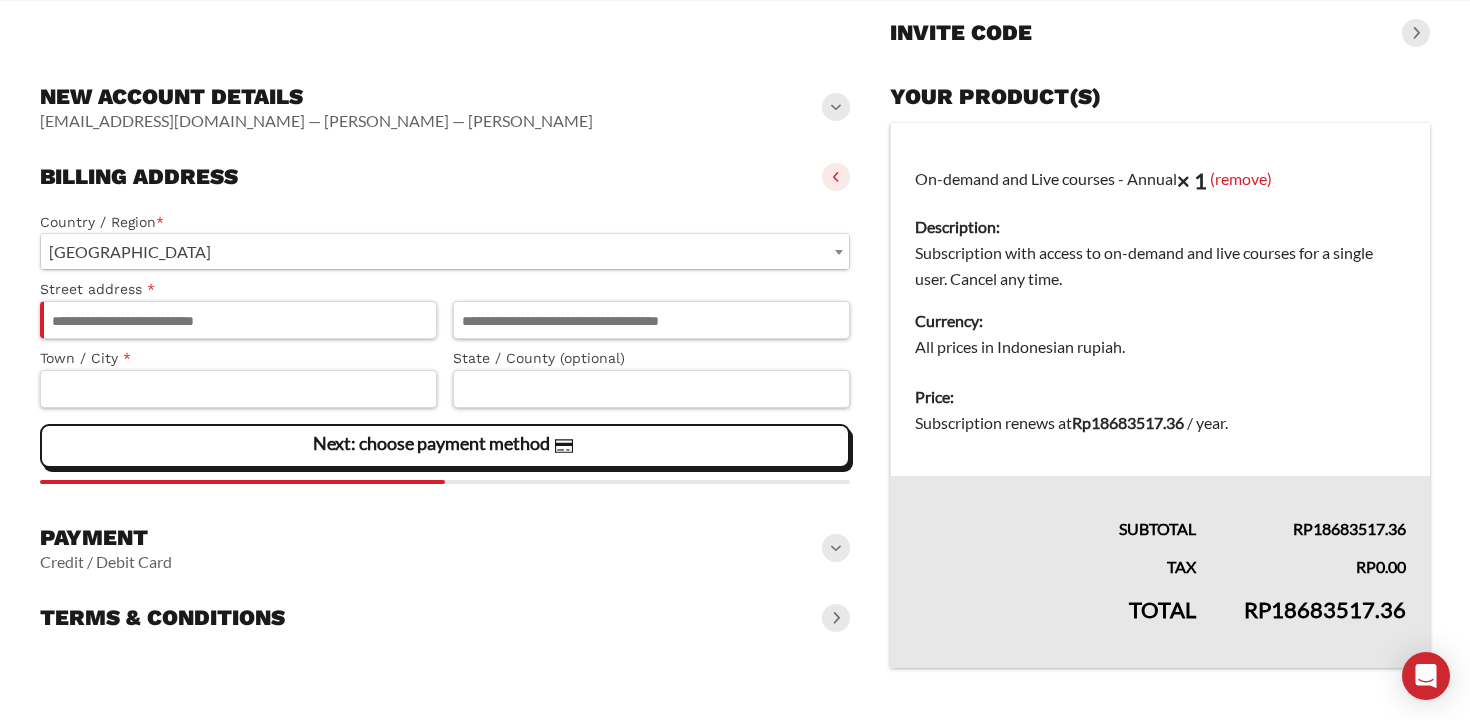 click on "Country / Region  *" at bounding box center (445, 222) 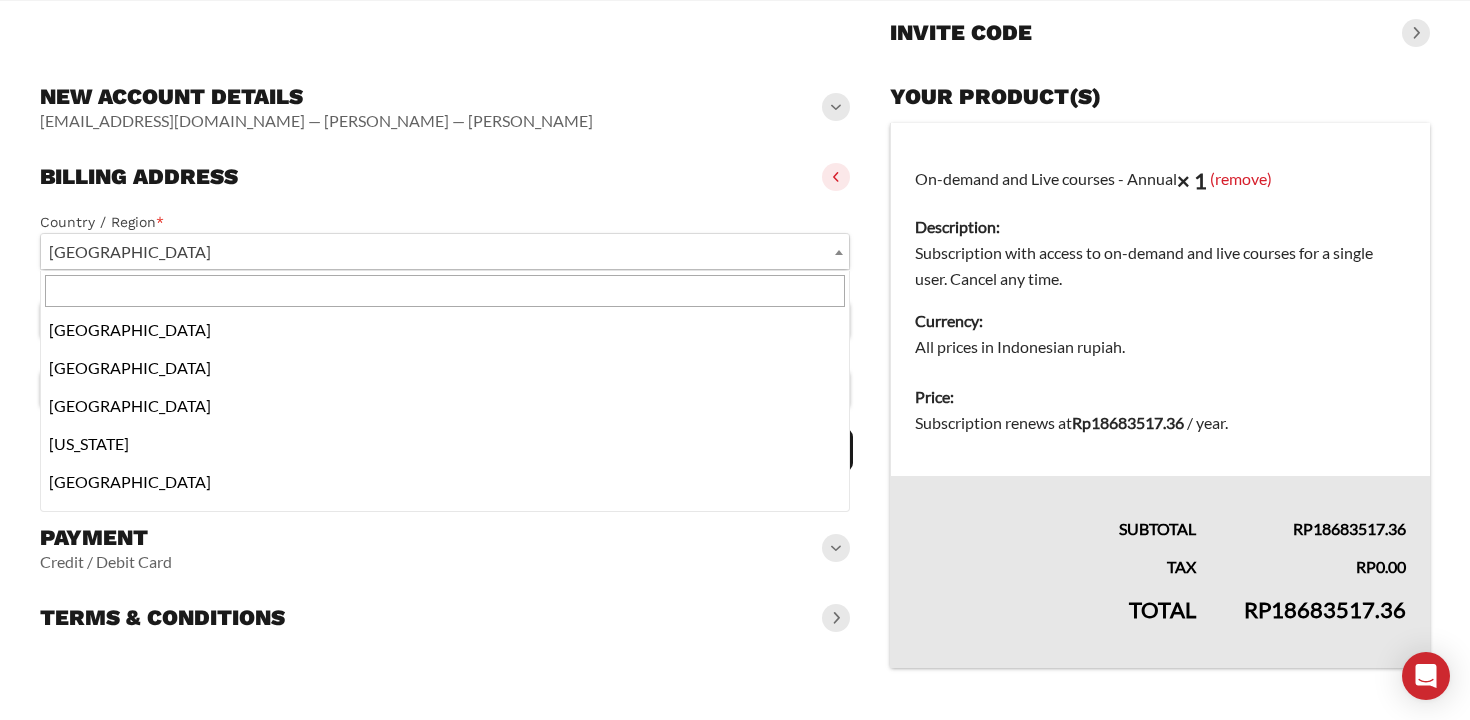 scroll, scrollTop: 8588, scrollLeft: 0, axis: vertical 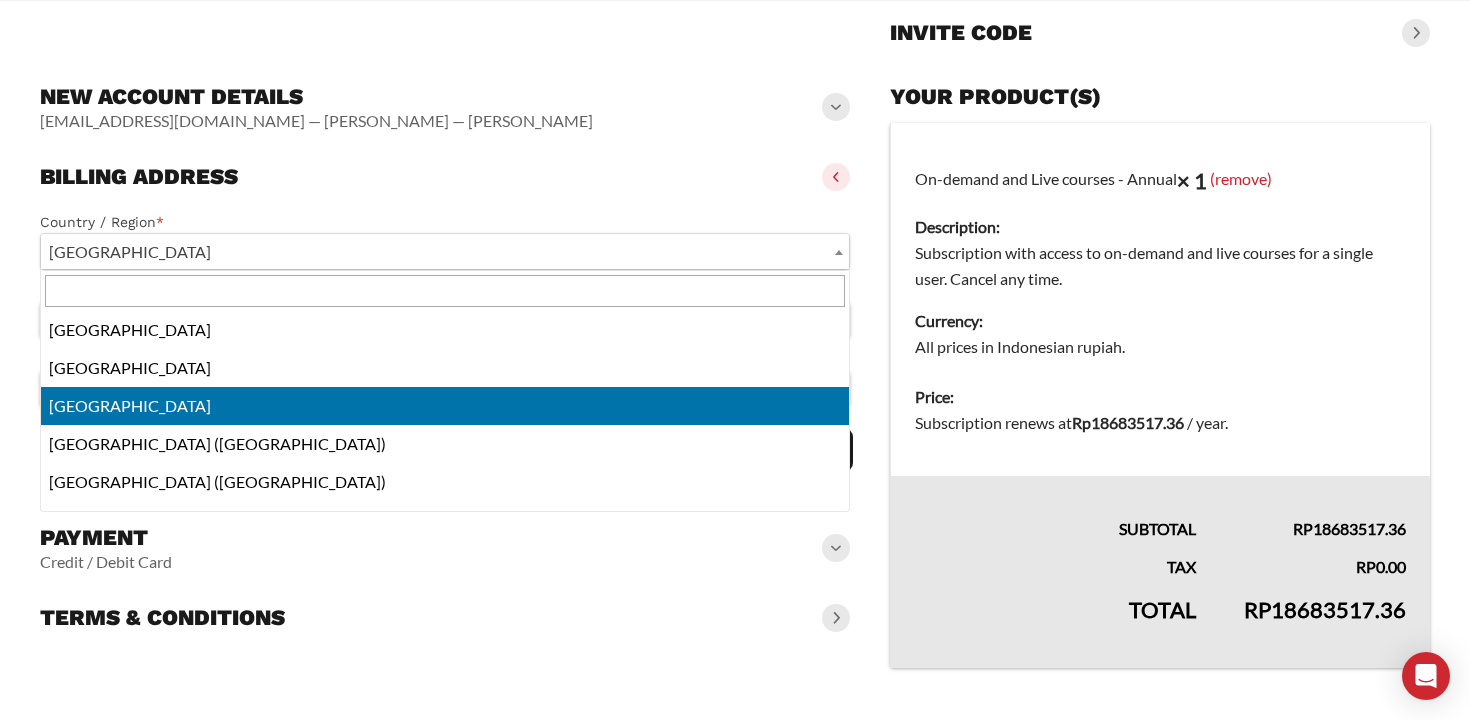 click at bounding box center [445, 291] 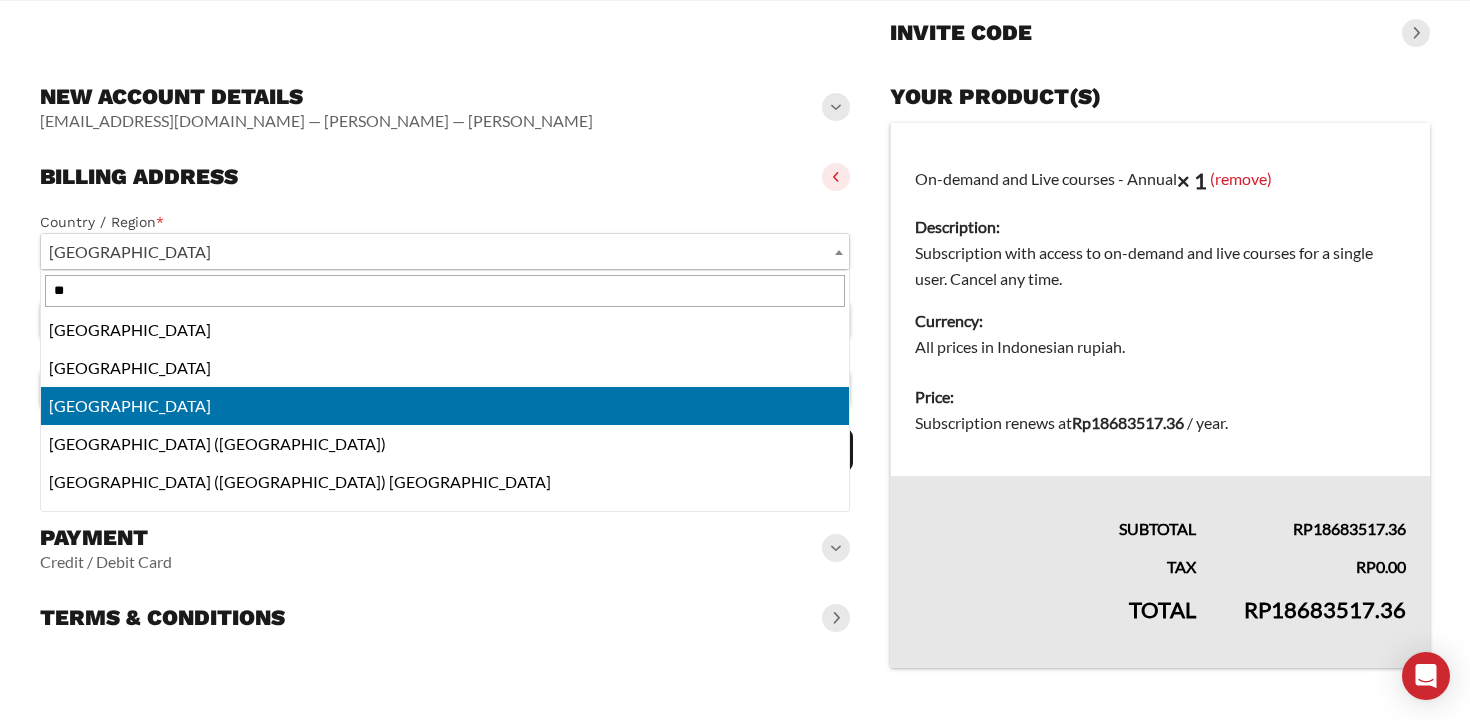 scroll, scrollTop: 0, scrollLeft: 0, axis: both 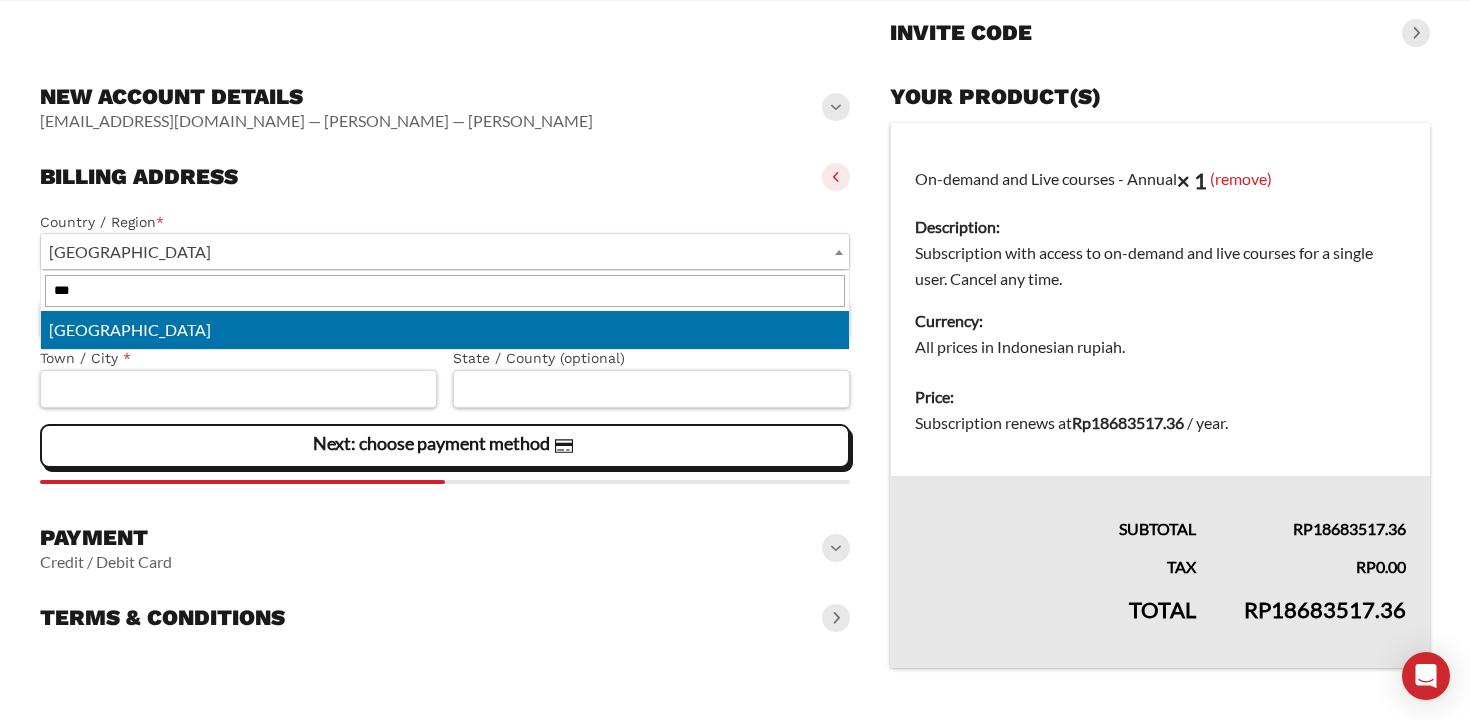 type on "***" 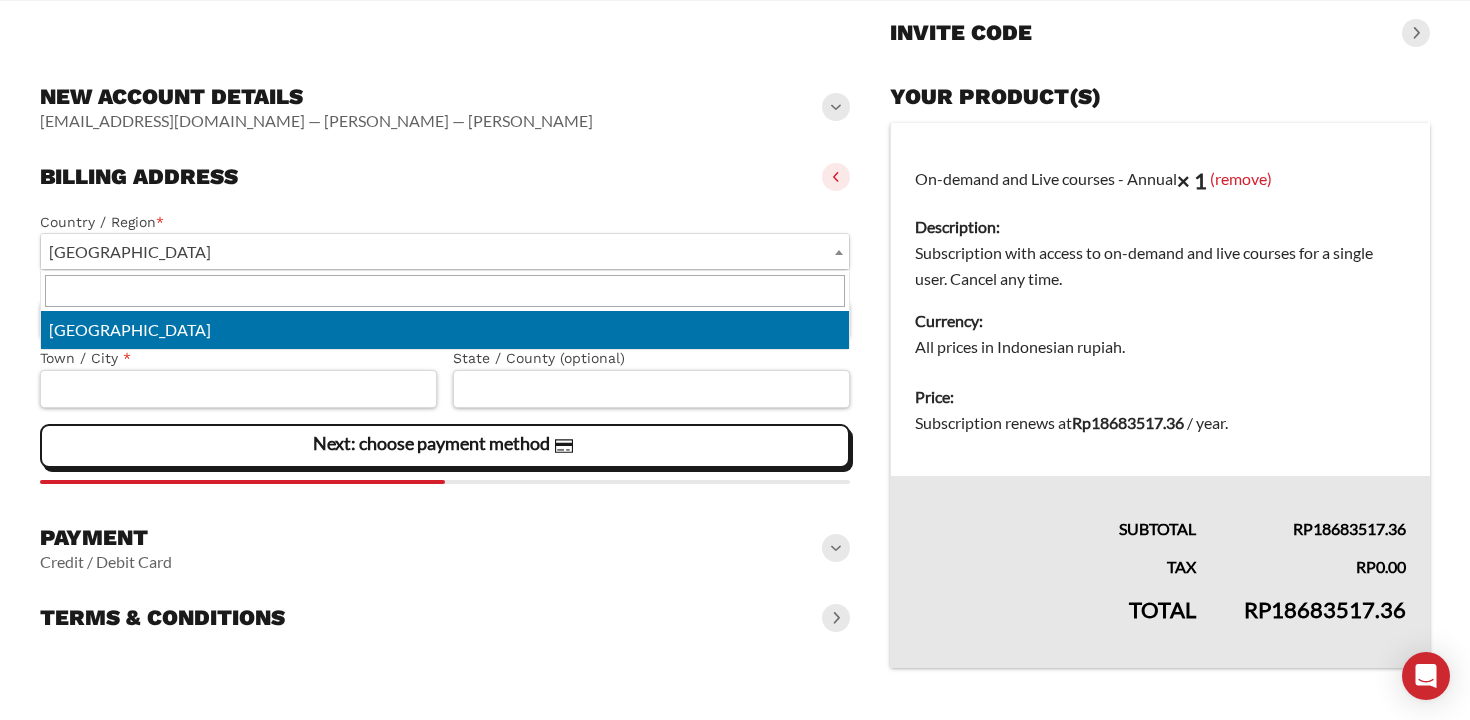 select on "**" 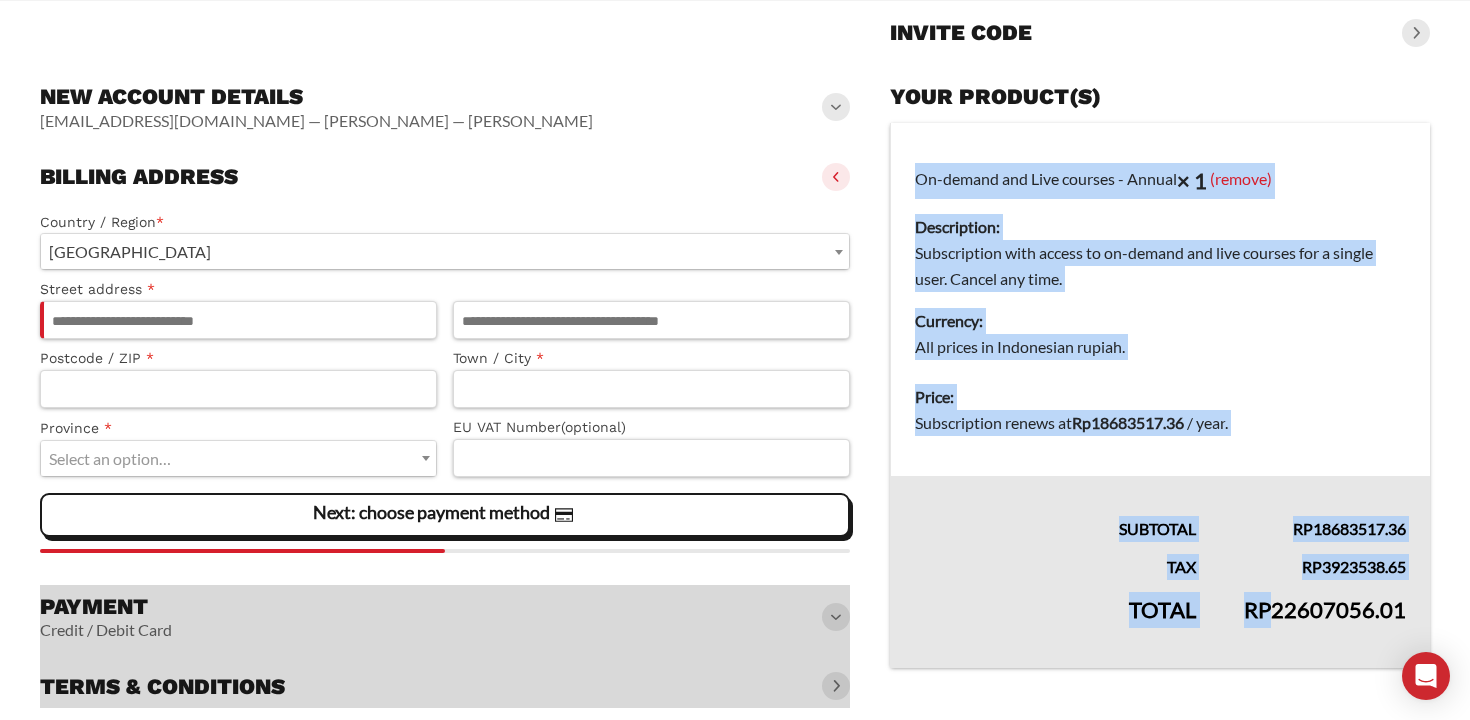 drag, startPoint x: 1269, startPoint y: 613, endPoint x: 1433, endPoint y: 609, distance: 164.04877 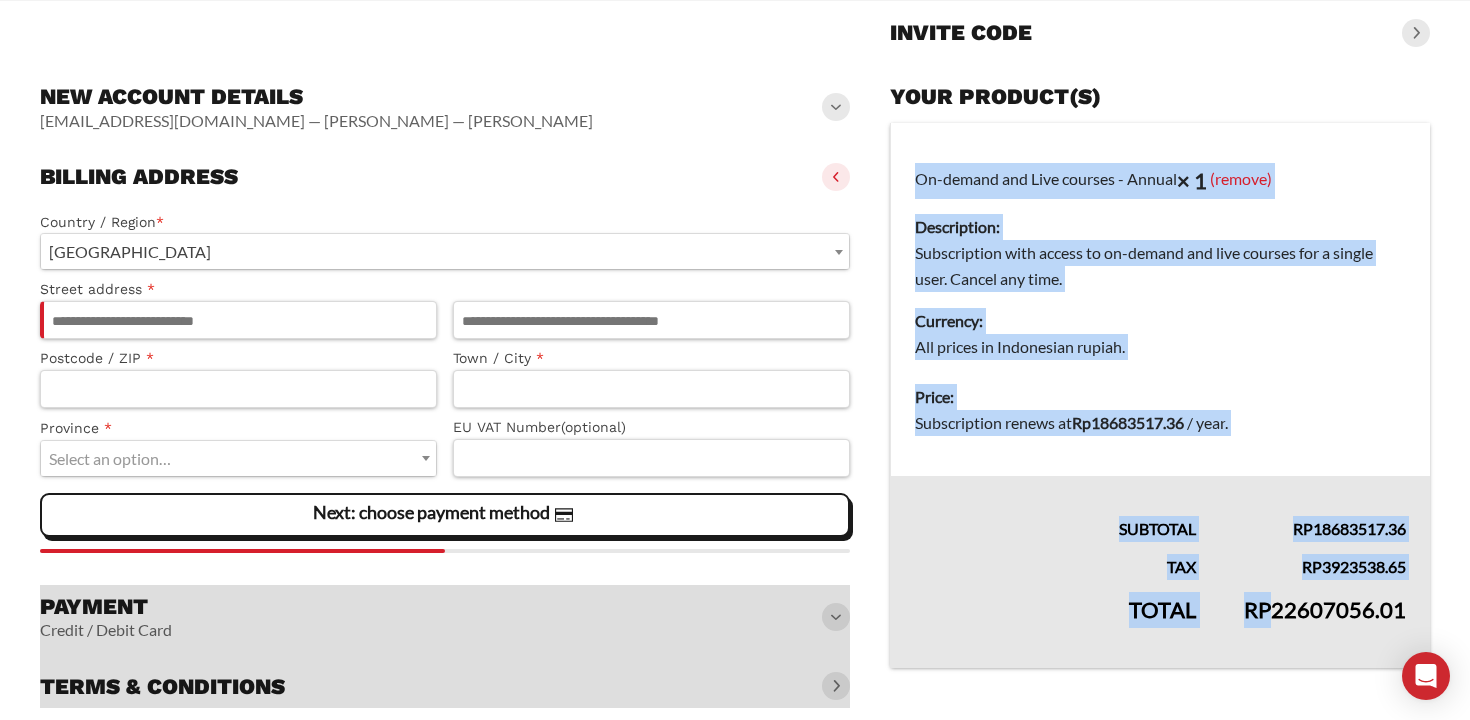 click on "Rp 22607056.01" at bounding box center [1325, 609] 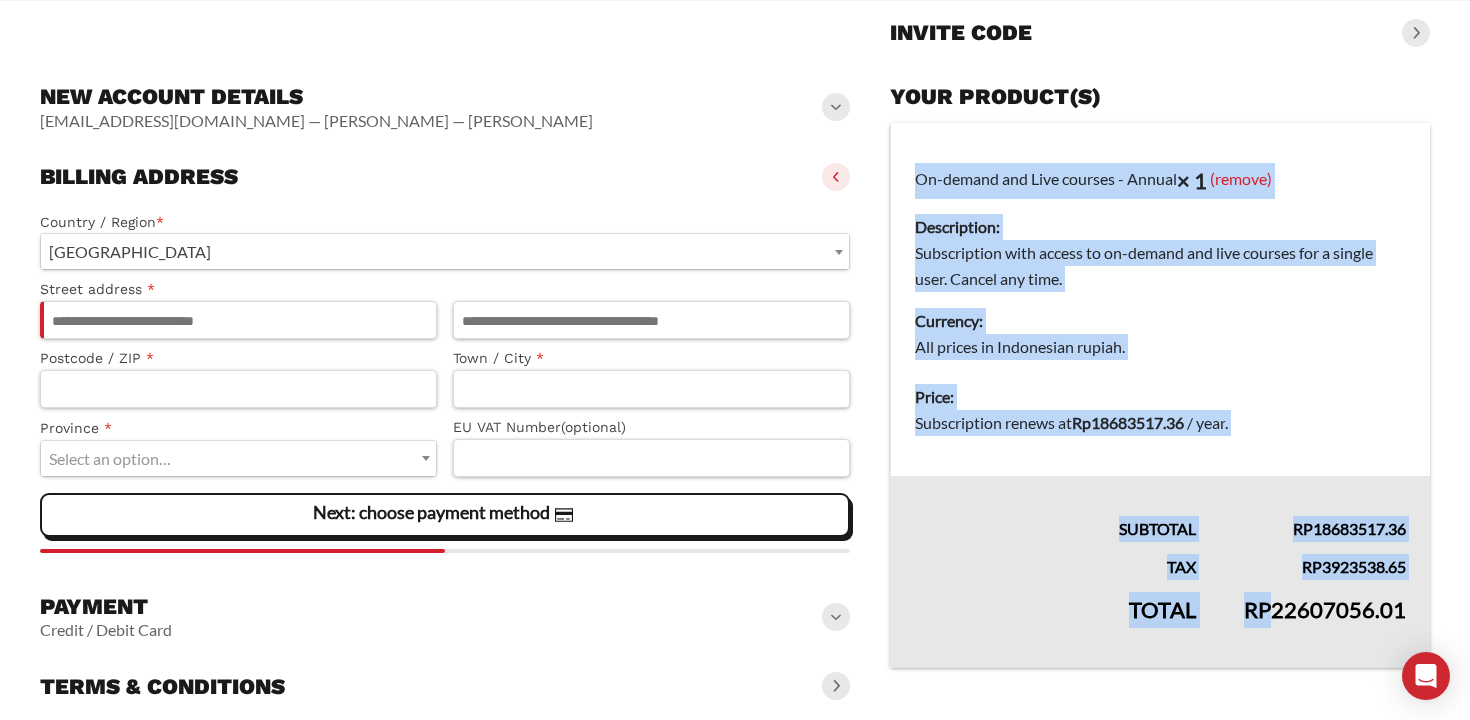 drag, startPoint x: 1273, startPoint y: 615, endPoint x: 1443, endPoint y: 608, distance: 170.14406 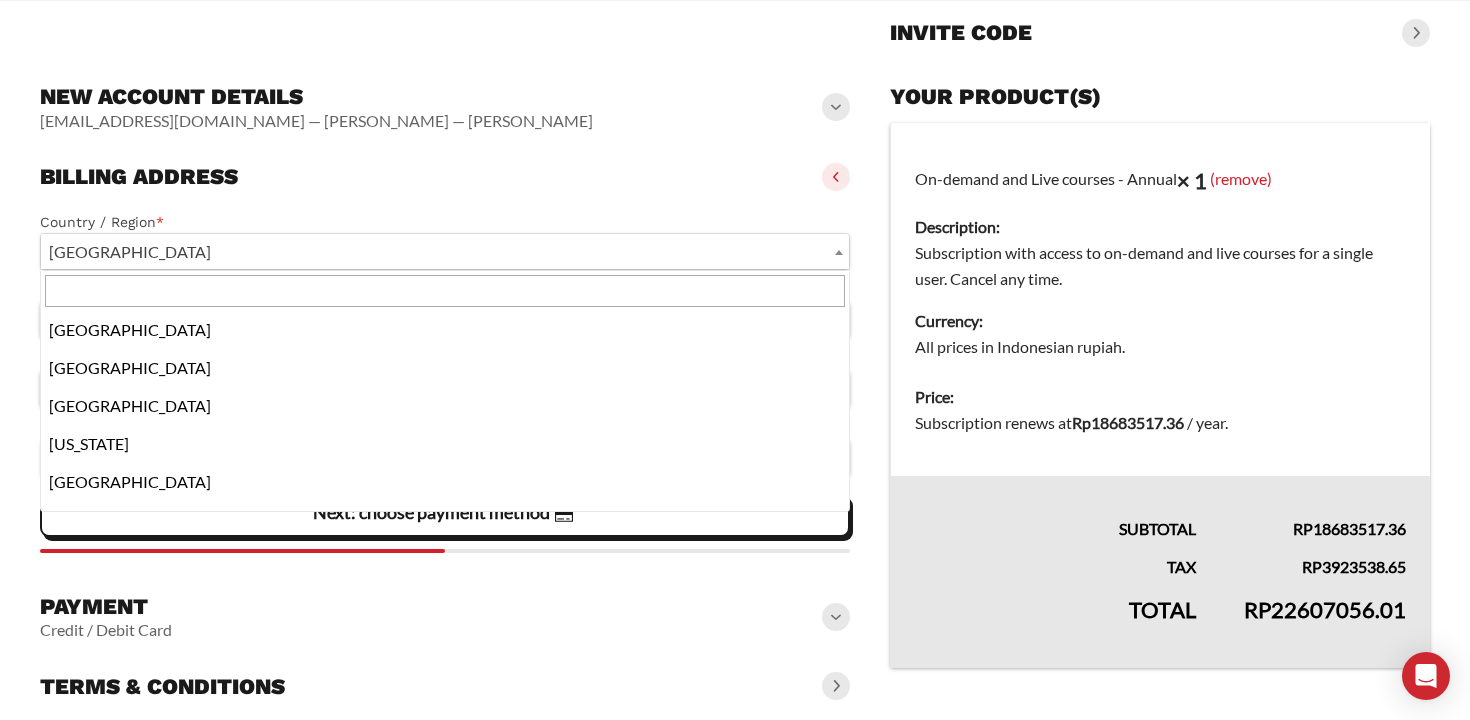 click on "[GEOGRAPHIC_DATA]" at bounding box center (445, 251) 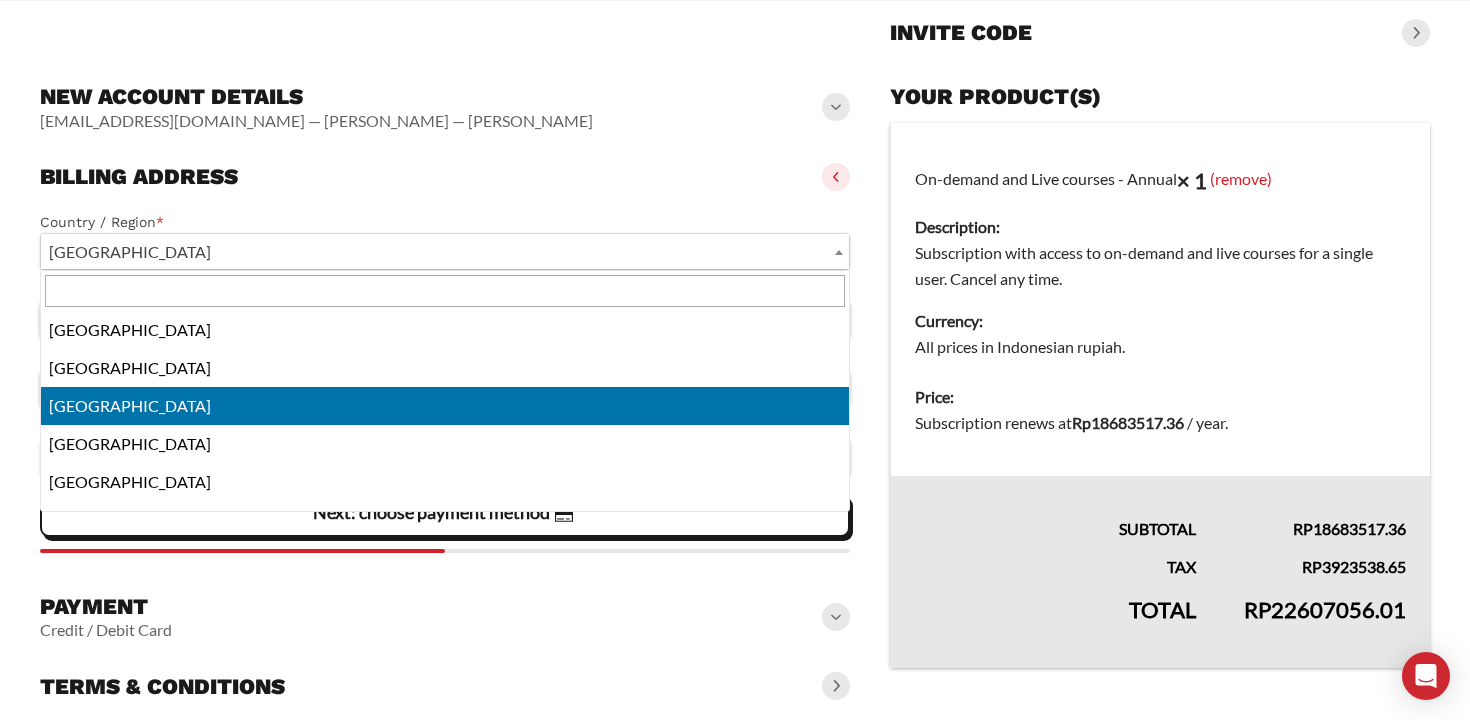 click on "[GEOGRAPHIC_DATA]" at bounding box center [445, 251] 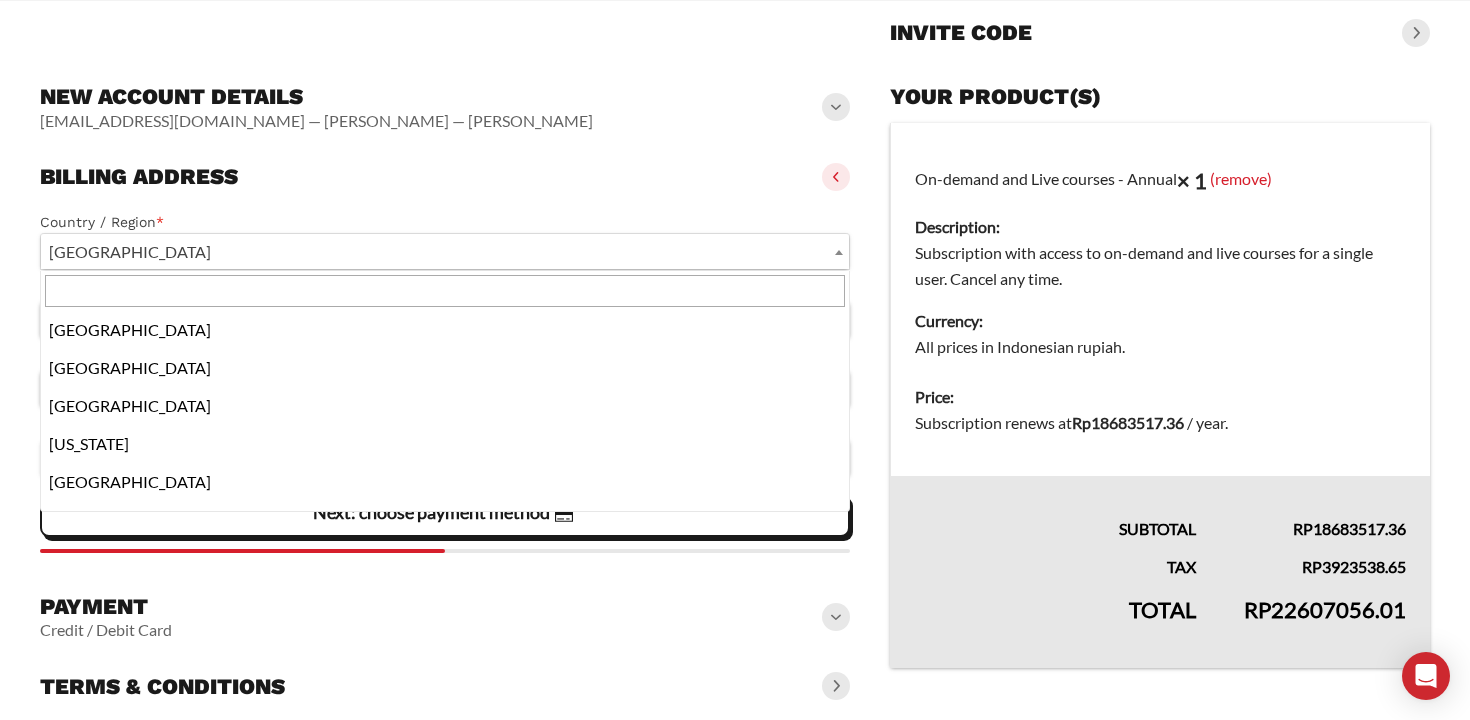click on "[GEOGRAPHIC_DATA]" at bounding box center [445, 251] 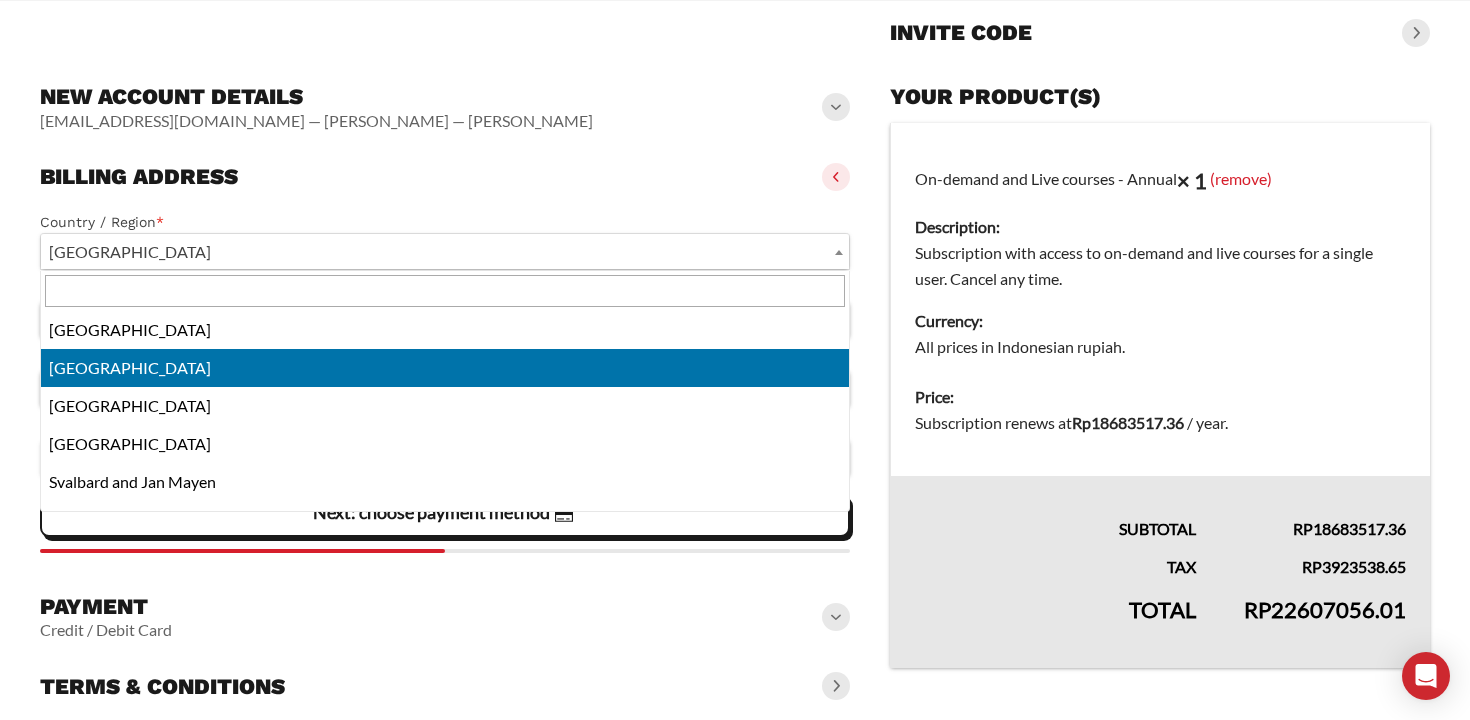 click on "[GEOGRAPHIC_DATA]" at bounding box center [445, 251] 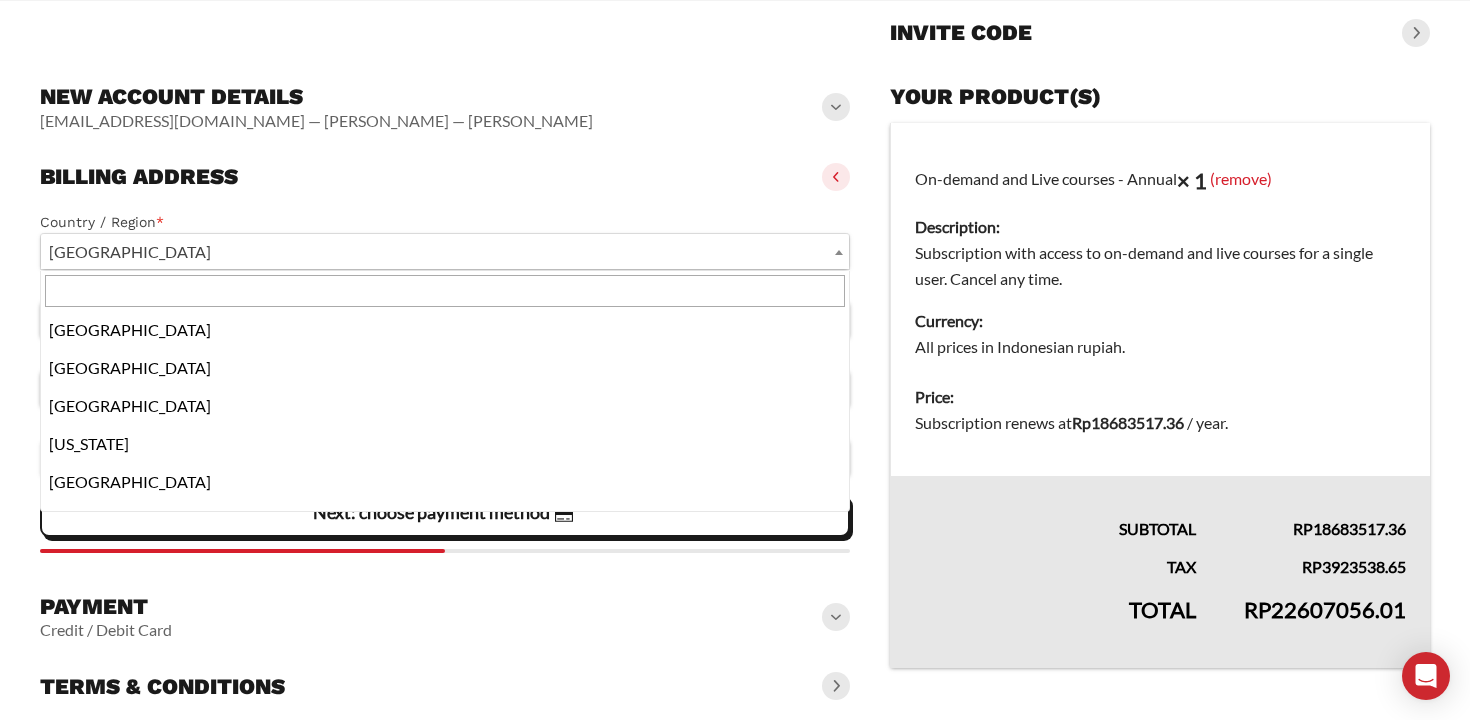 click on "[GEOGRAPHIC_DATA]" at bounding box center (445, 251) 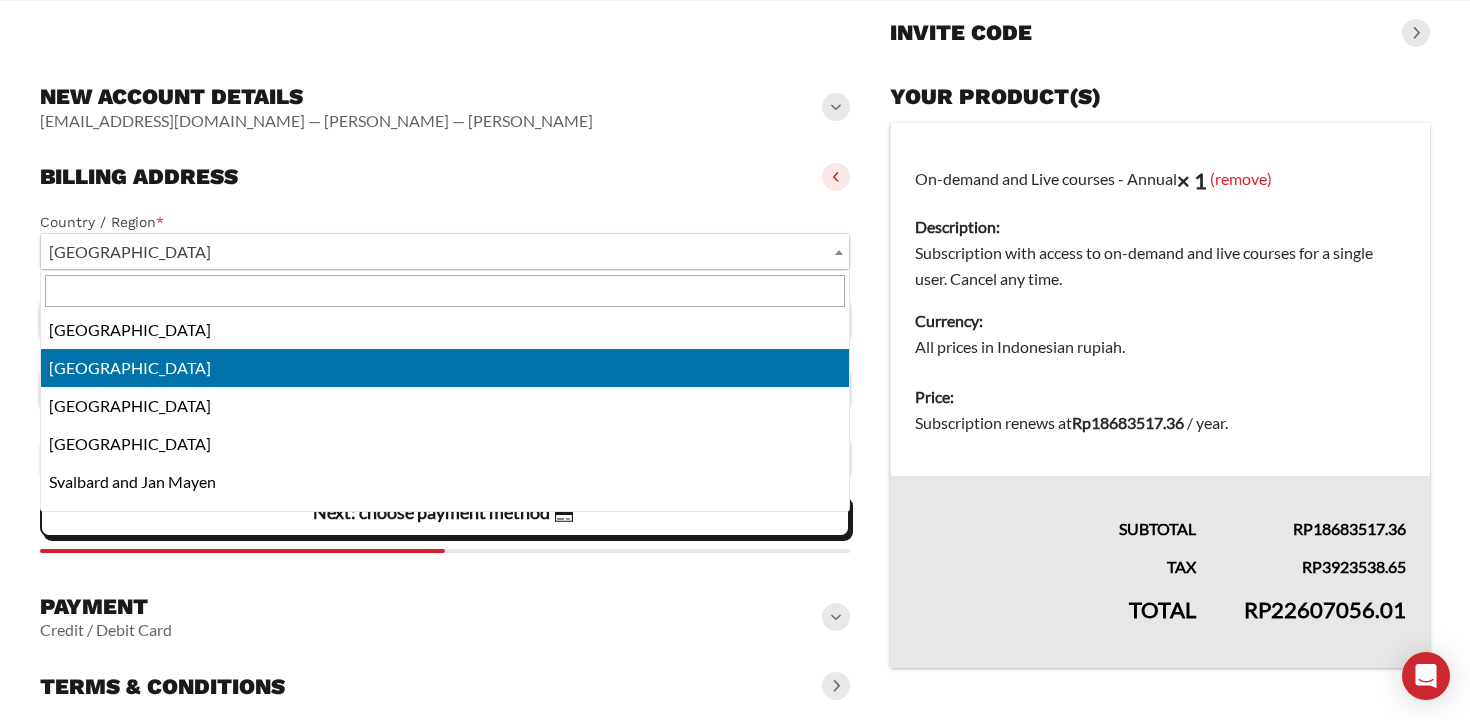 click at bounding box center [445, 291] 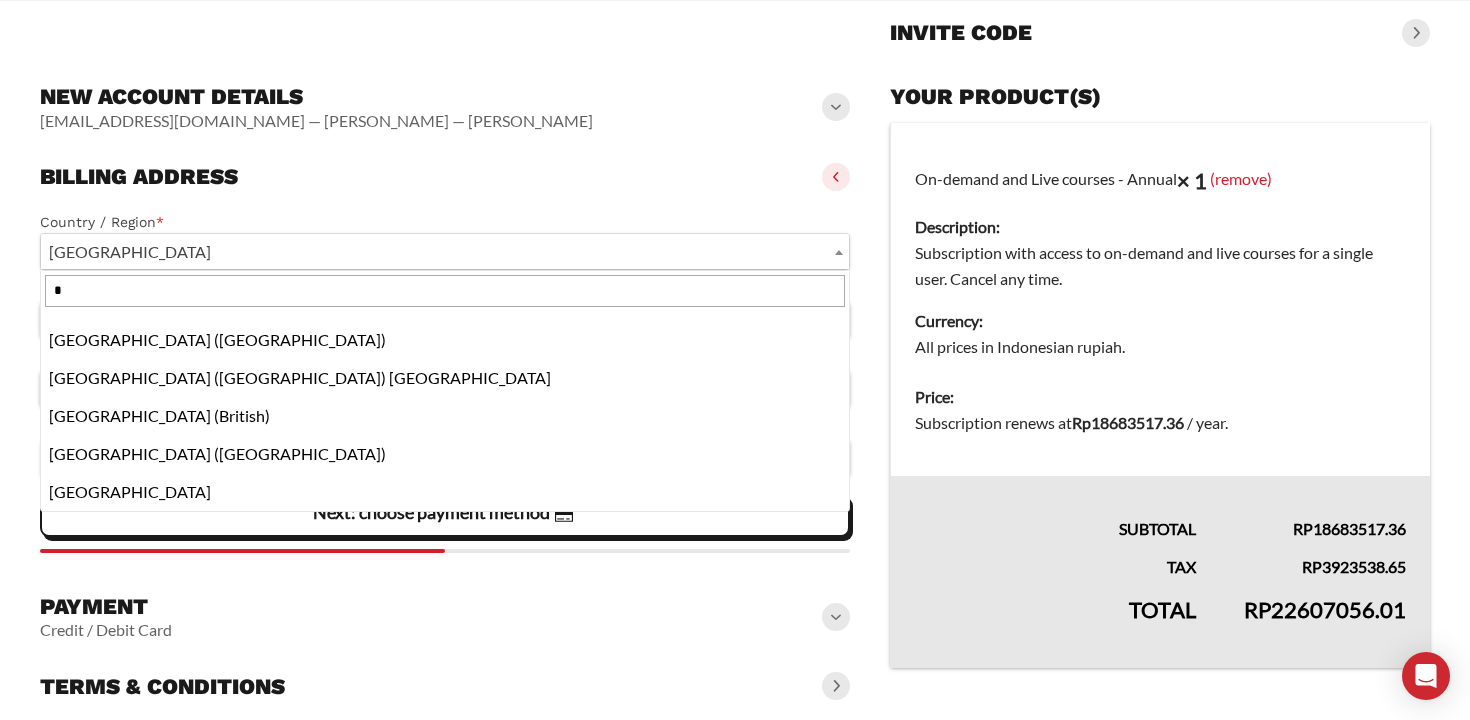 scroll, scrollTop: 0, scrollLeft: 0, axis: both 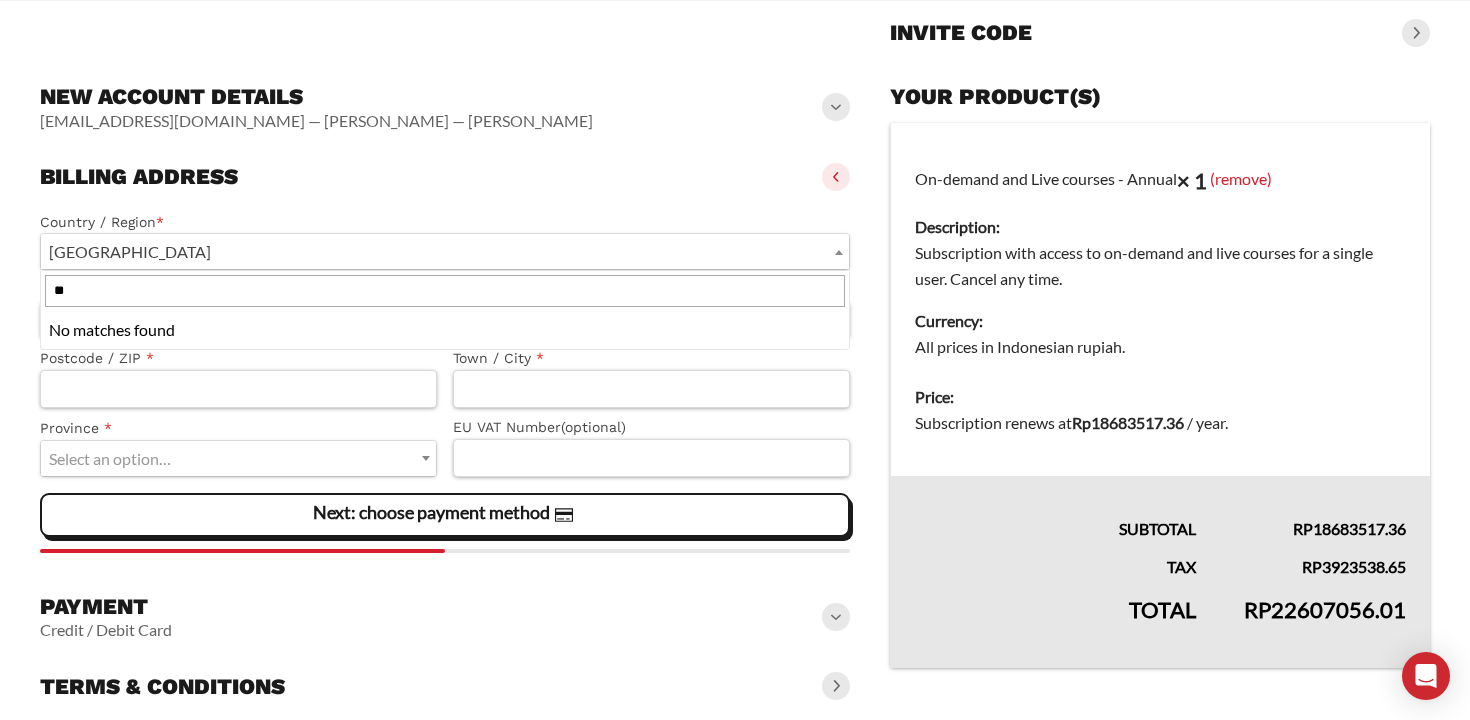 type on "*" 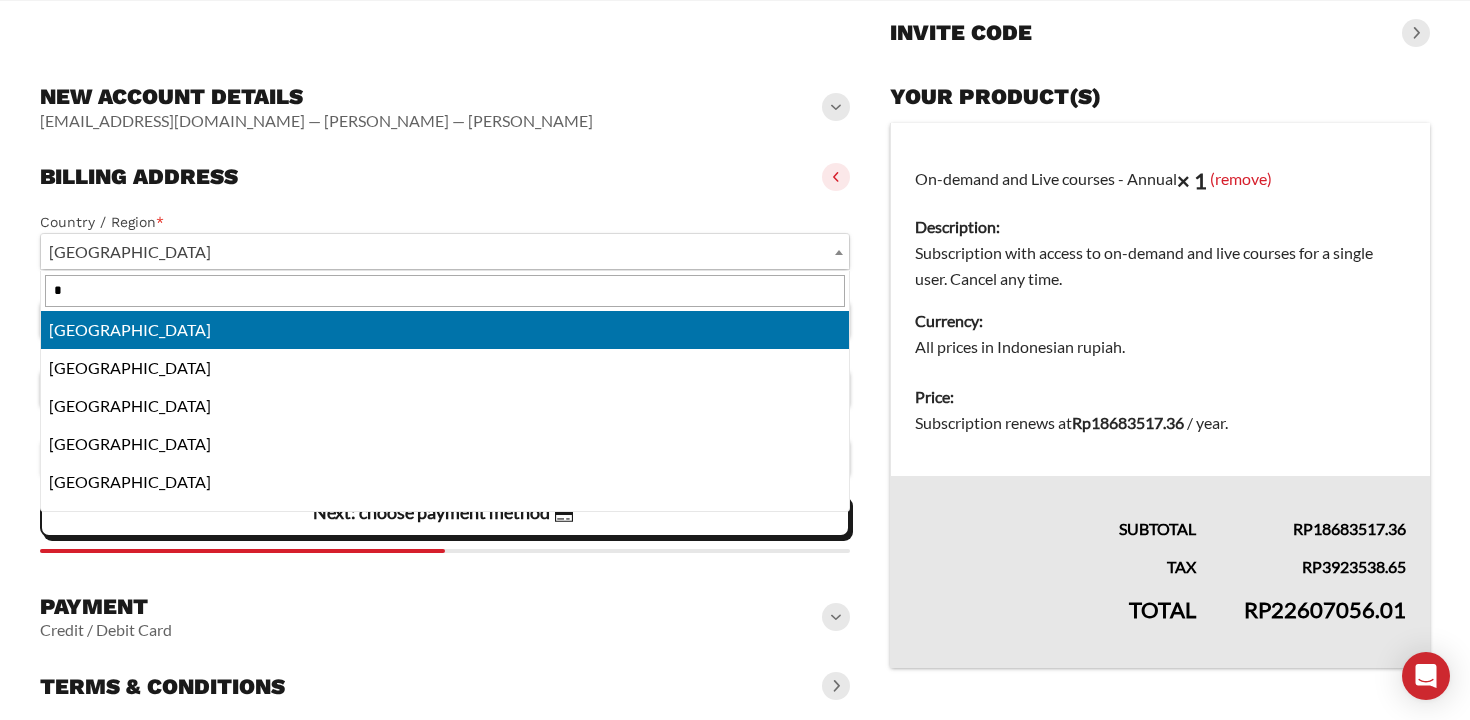 type 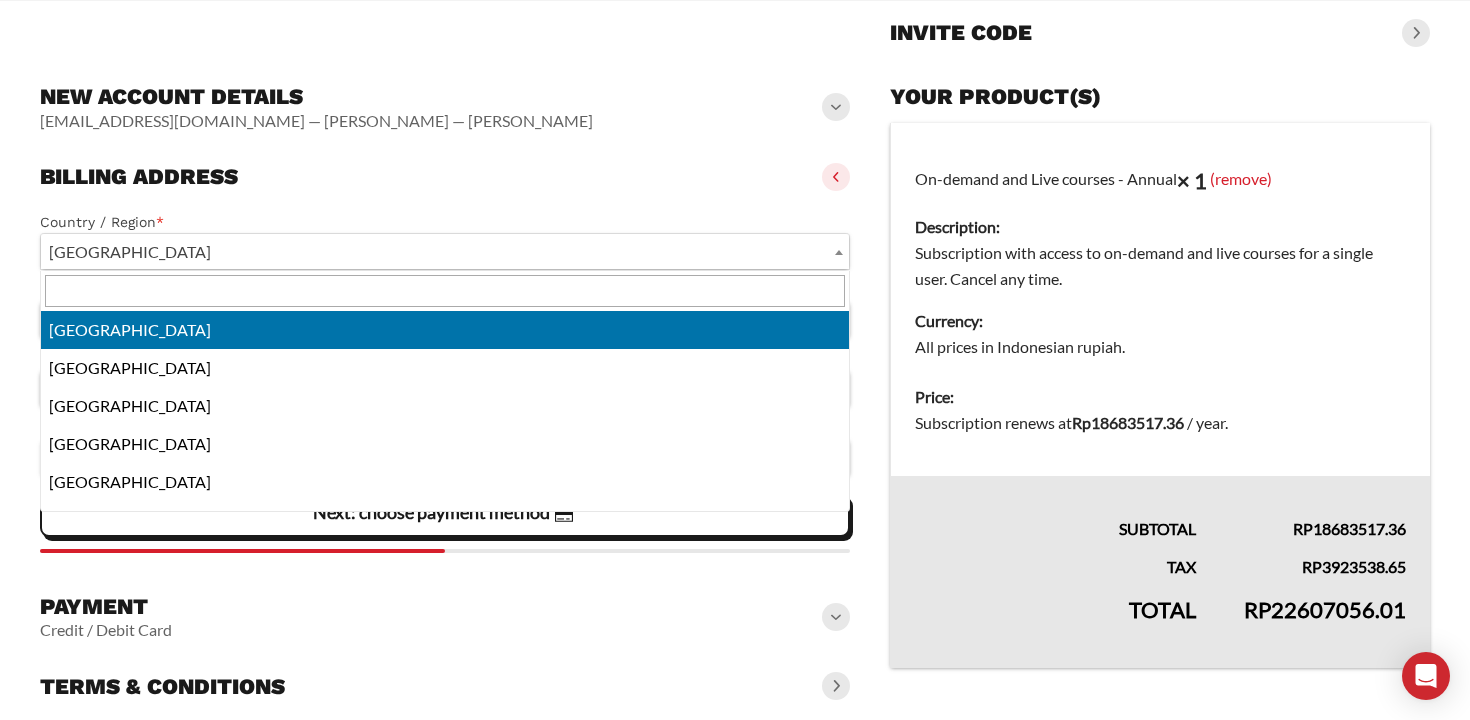 scroll, scrollTop: 7714, scrollLeft: 0, axis: vertical 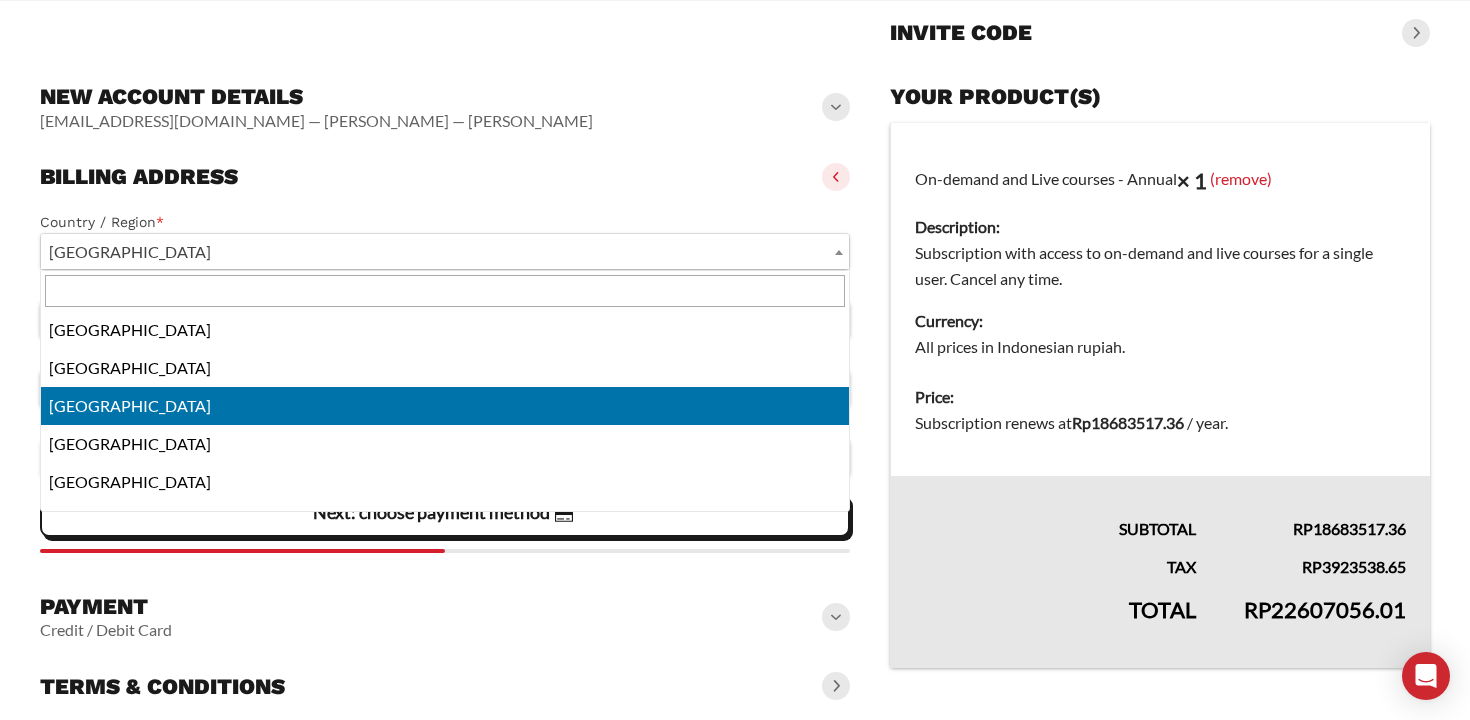 type 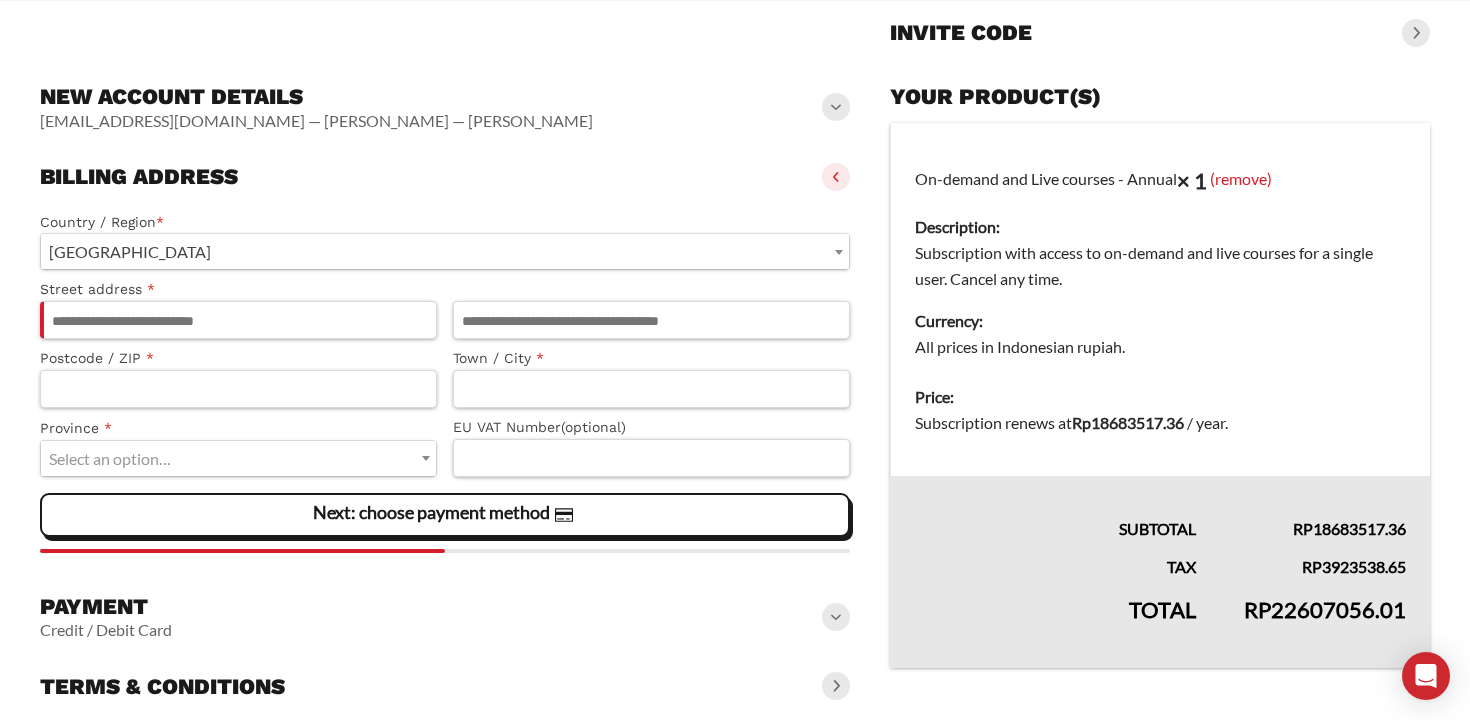 click on "[GEOGRAPHIC_DATA]" at bounding box center [445, 251] 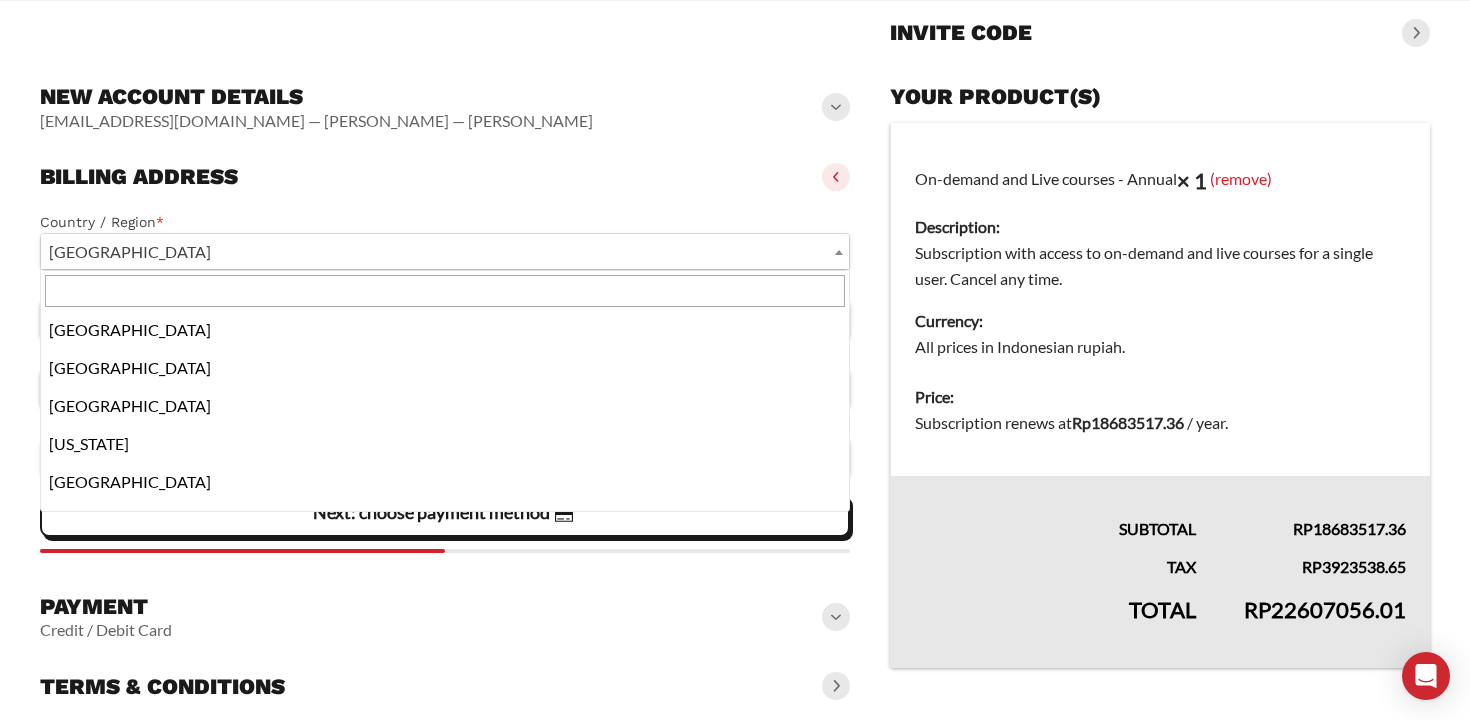 scroll, scrollTop: 7752, scrollLeft: 0, axis: vertical 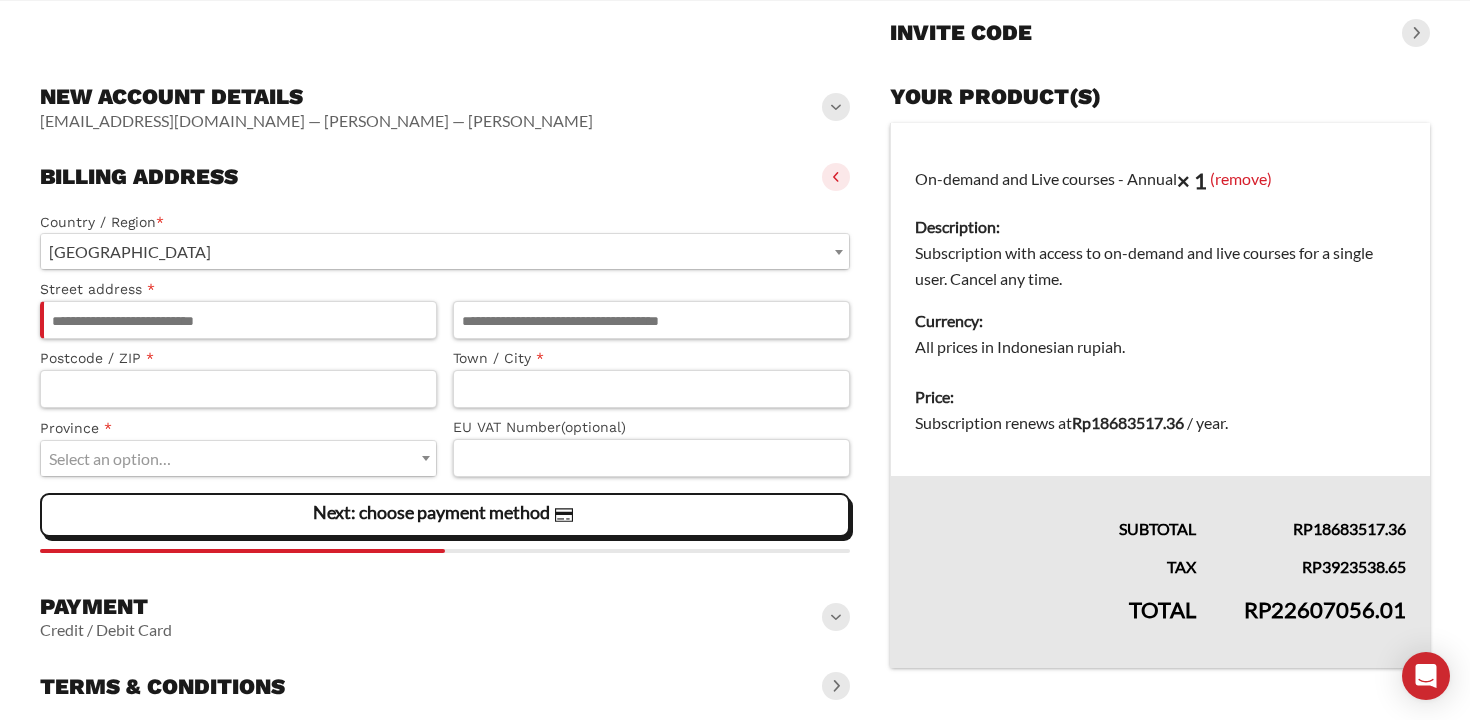 click on "[GEOGRAPHIC_DATA]" at bounding box center [445, 251] 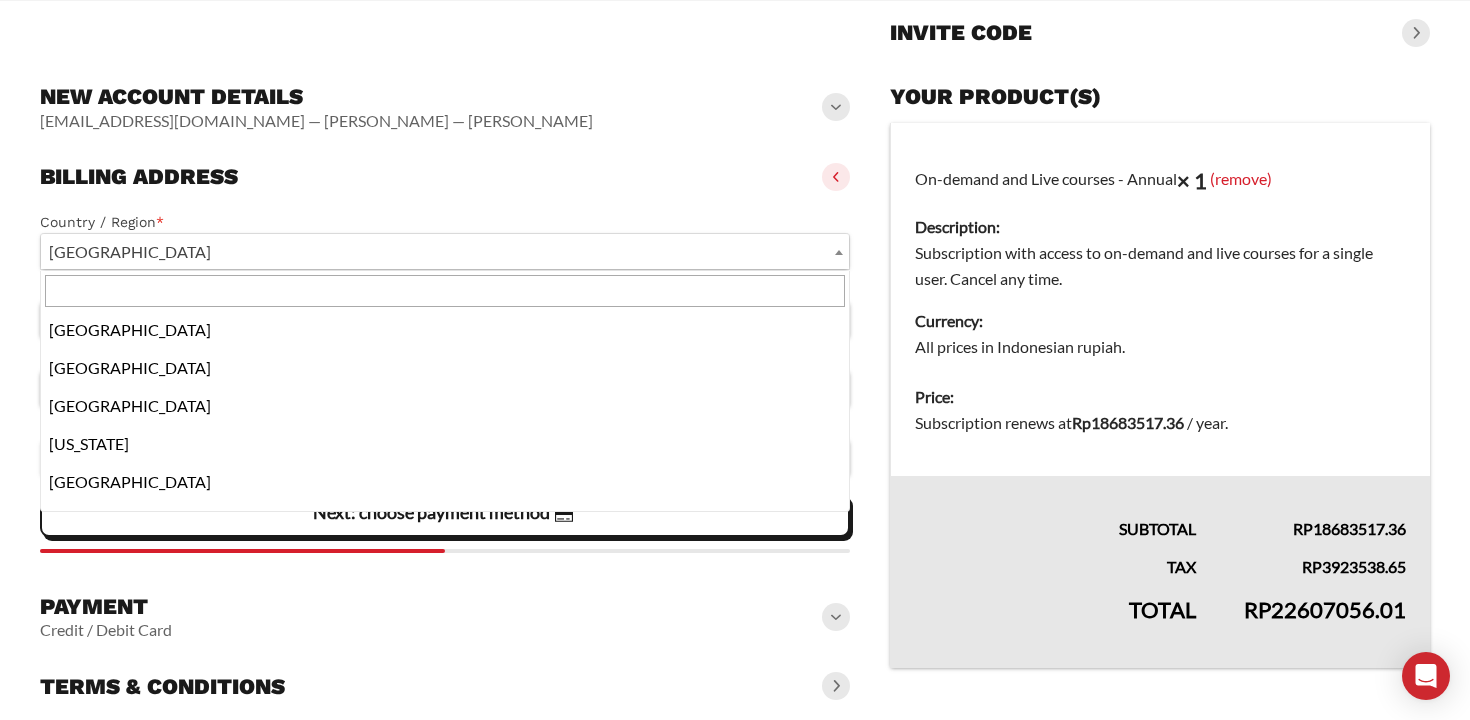 scroll, scrollTop: 7752, scrollLeft: 0, axis: vertical 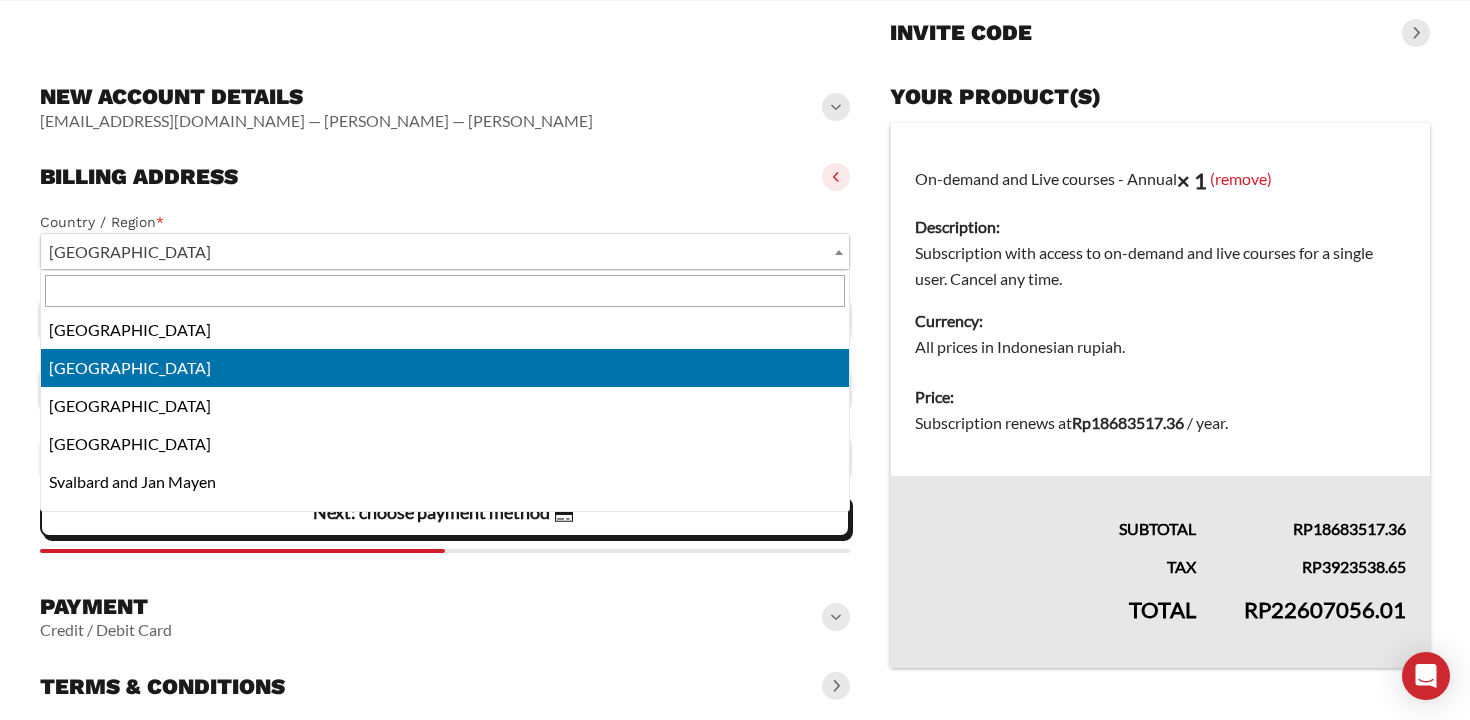 click at bounding box center (445, 291) 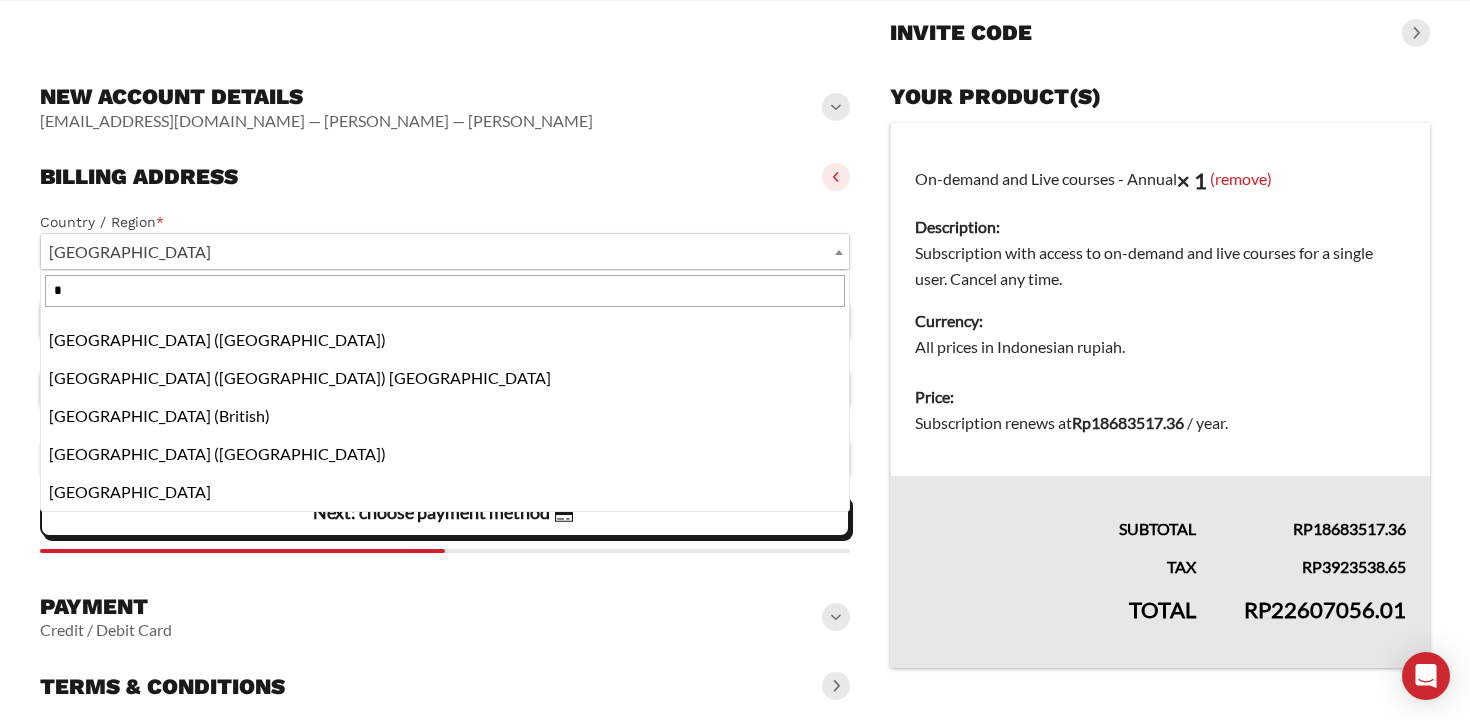 scroll, scrollTop: 0, scrollLeft: 0, axis: both 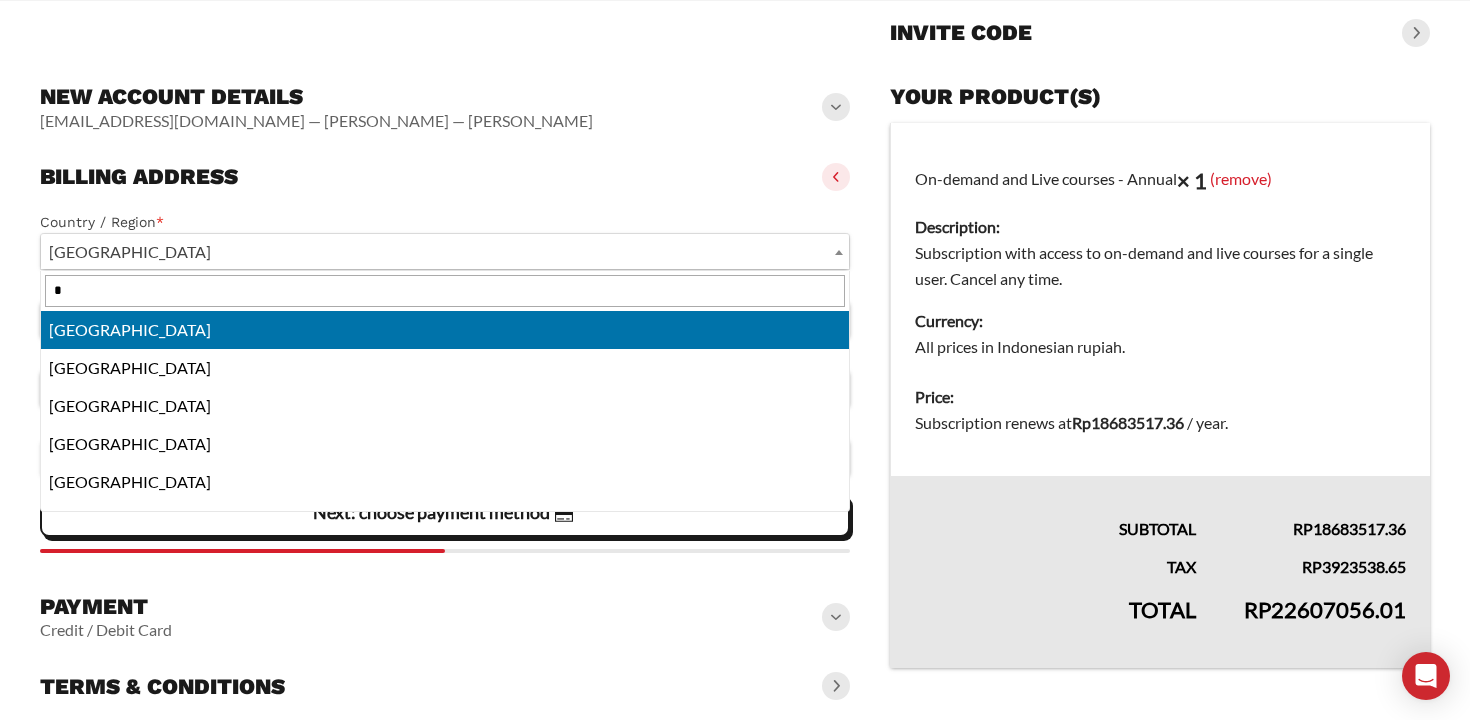 type on "*" 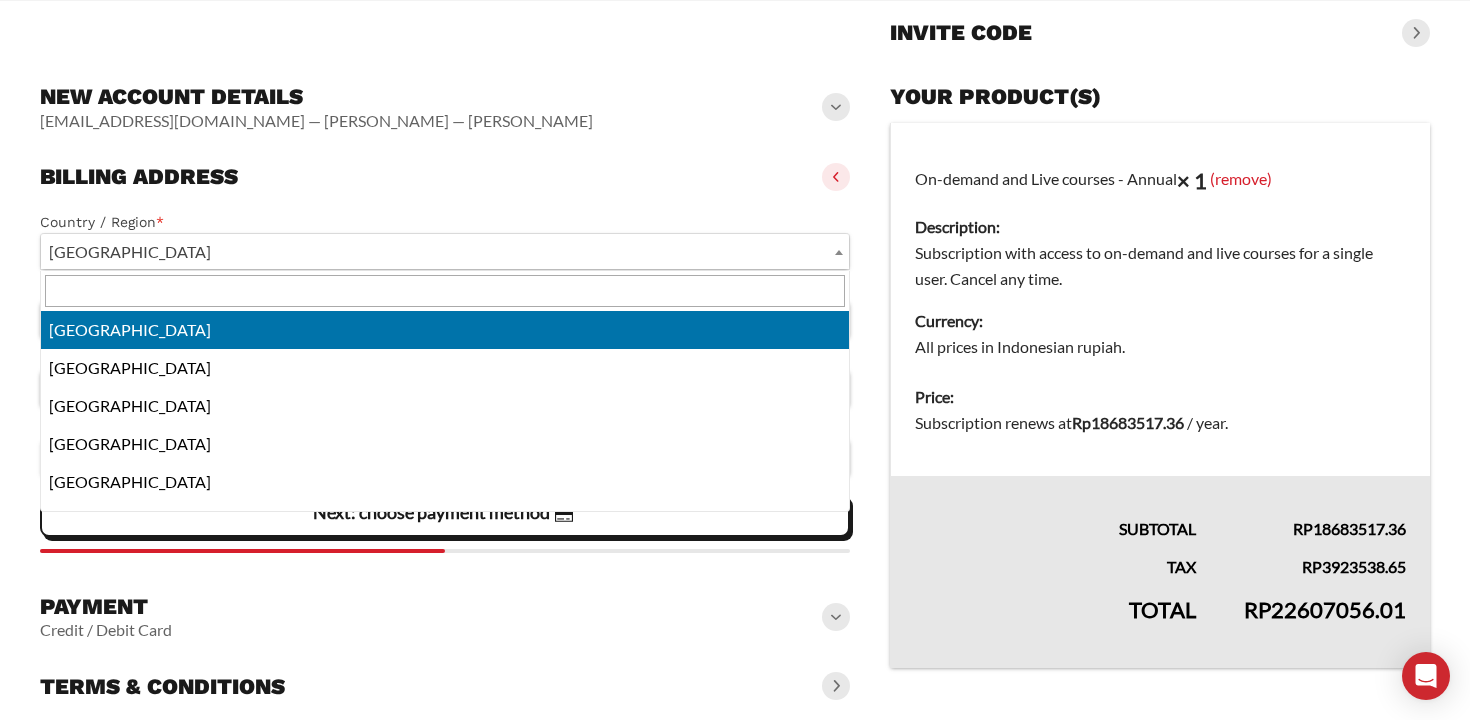 scroll, scrollTop: 7714, scrollLeft: 0, axis: vertical 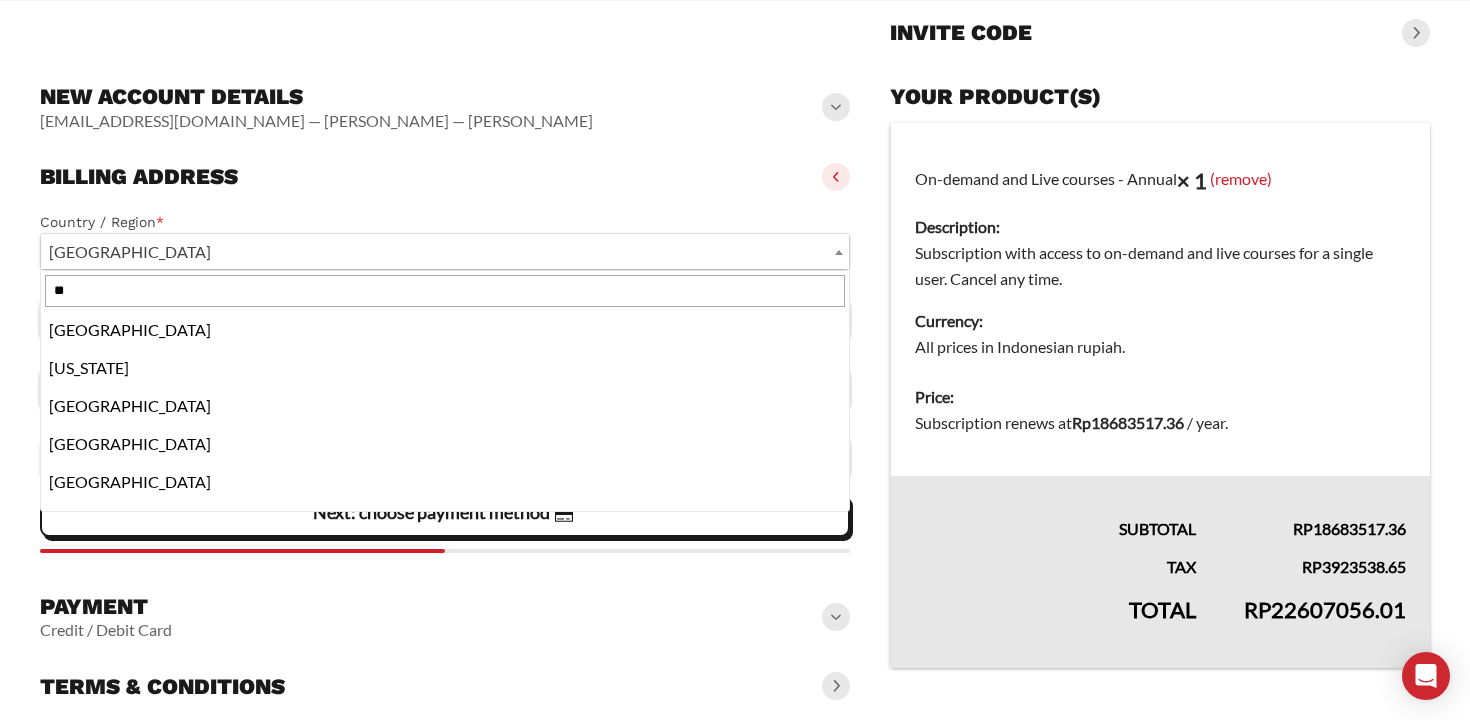 type on "*" 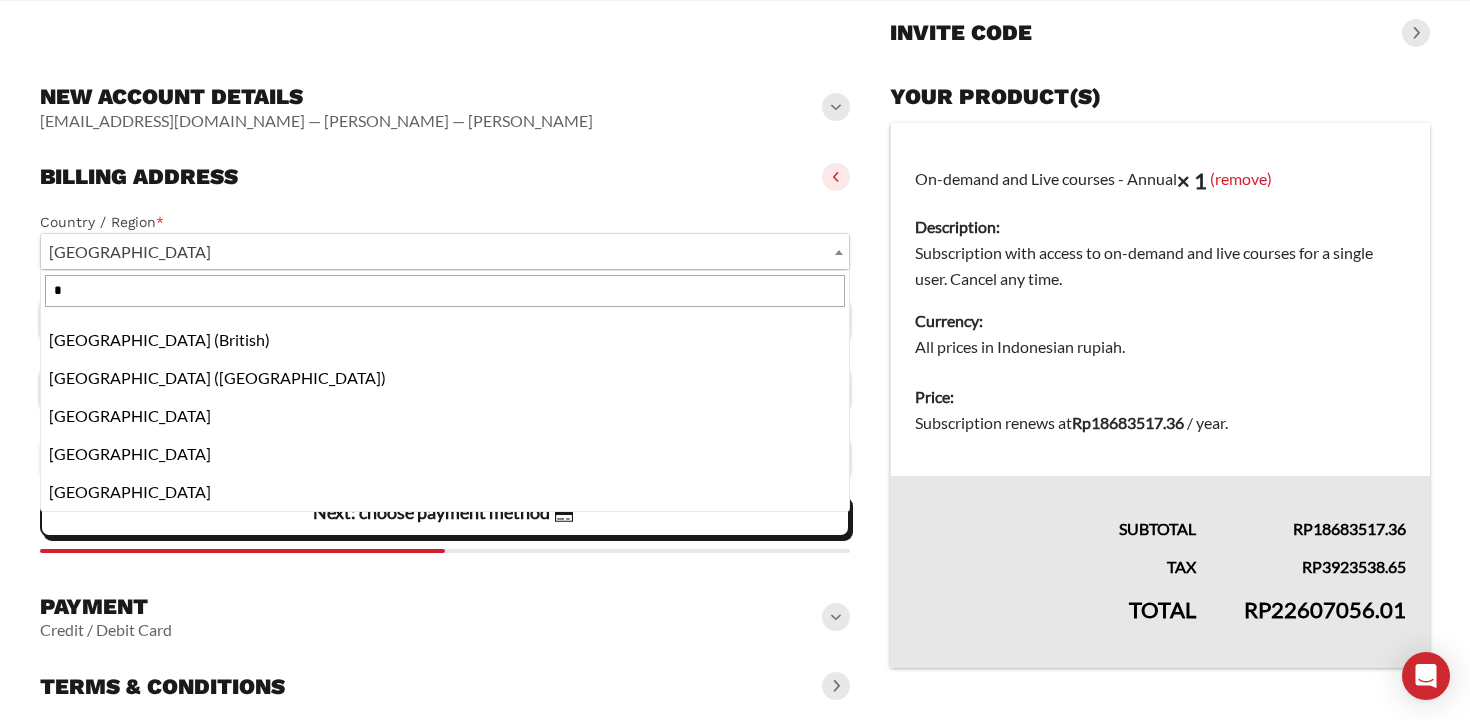 scroll, scrollTop: 4750, scrollLeft: 0, axis: vertical 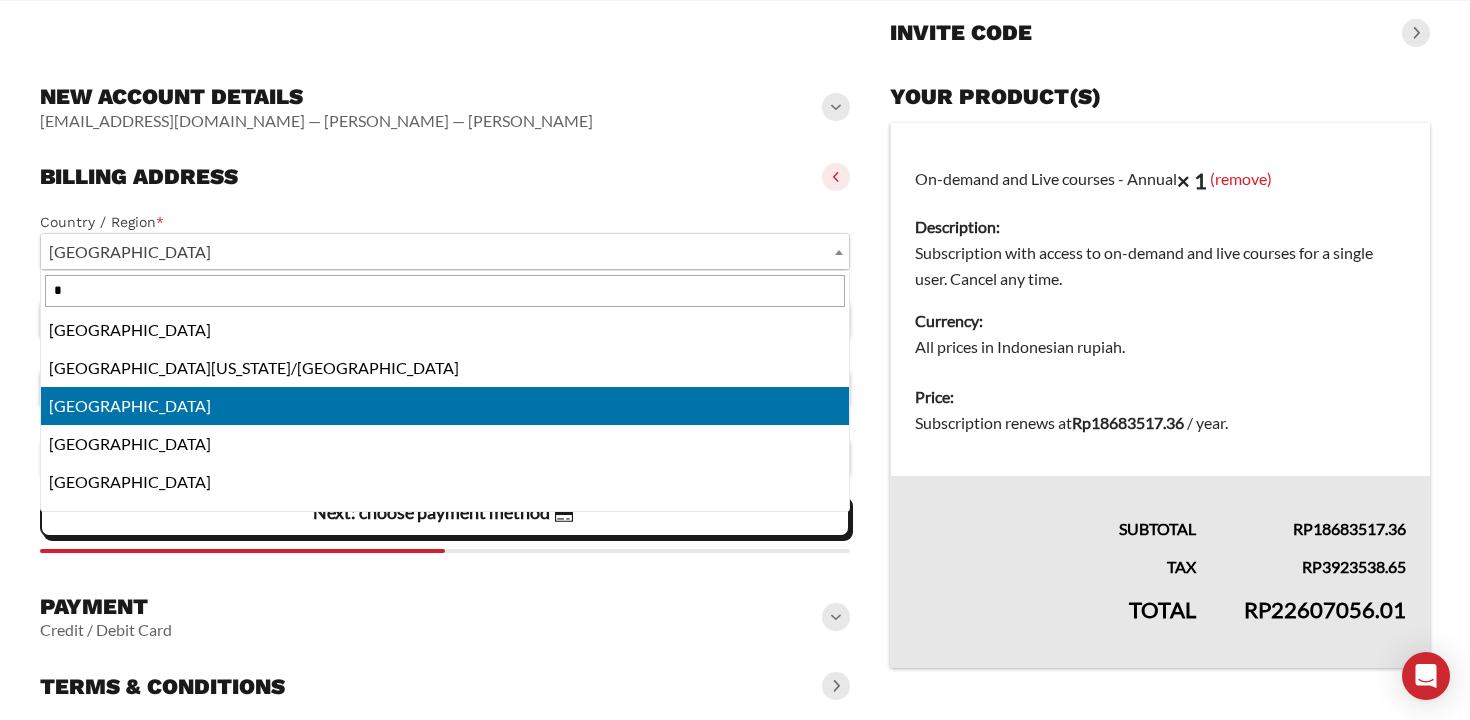 type on "*" 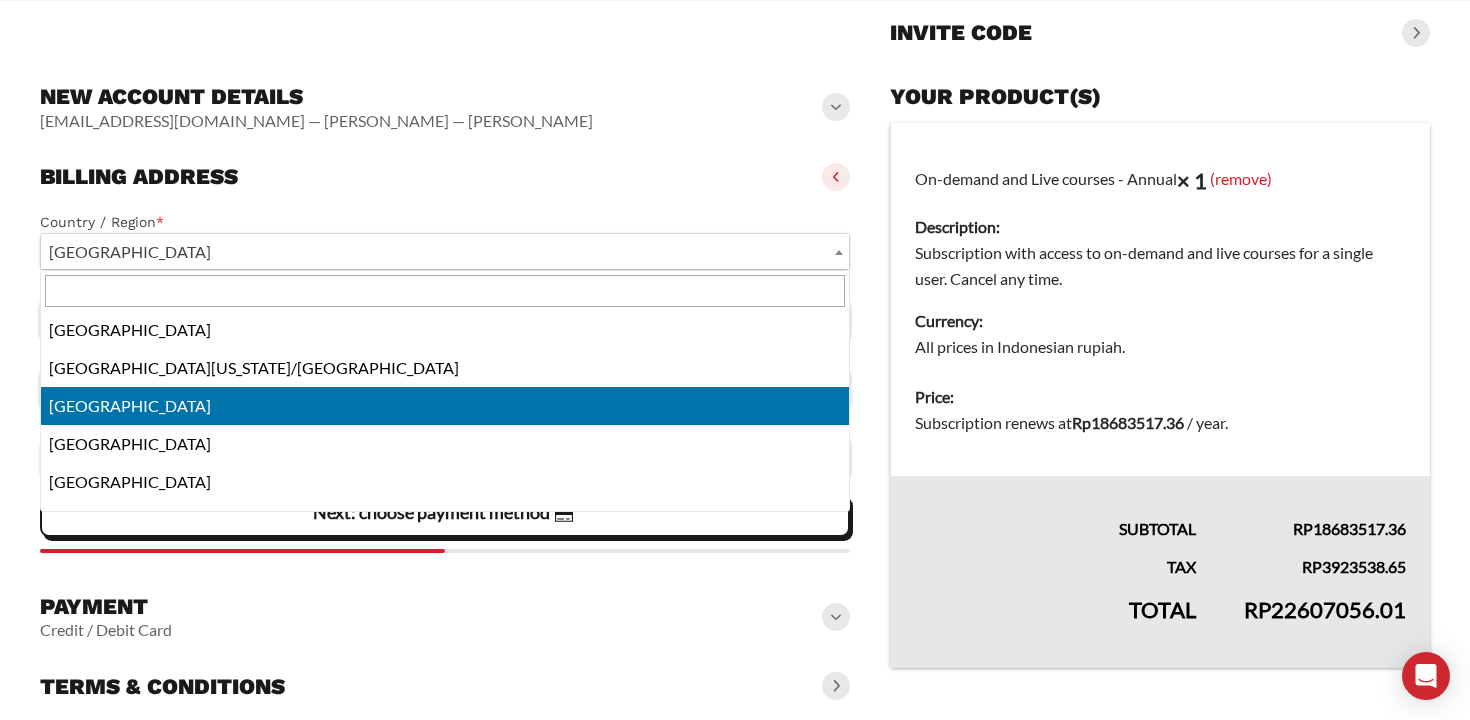 click on "[GEOGRAPHIC_DATA]" at bounding box center [445, 251] 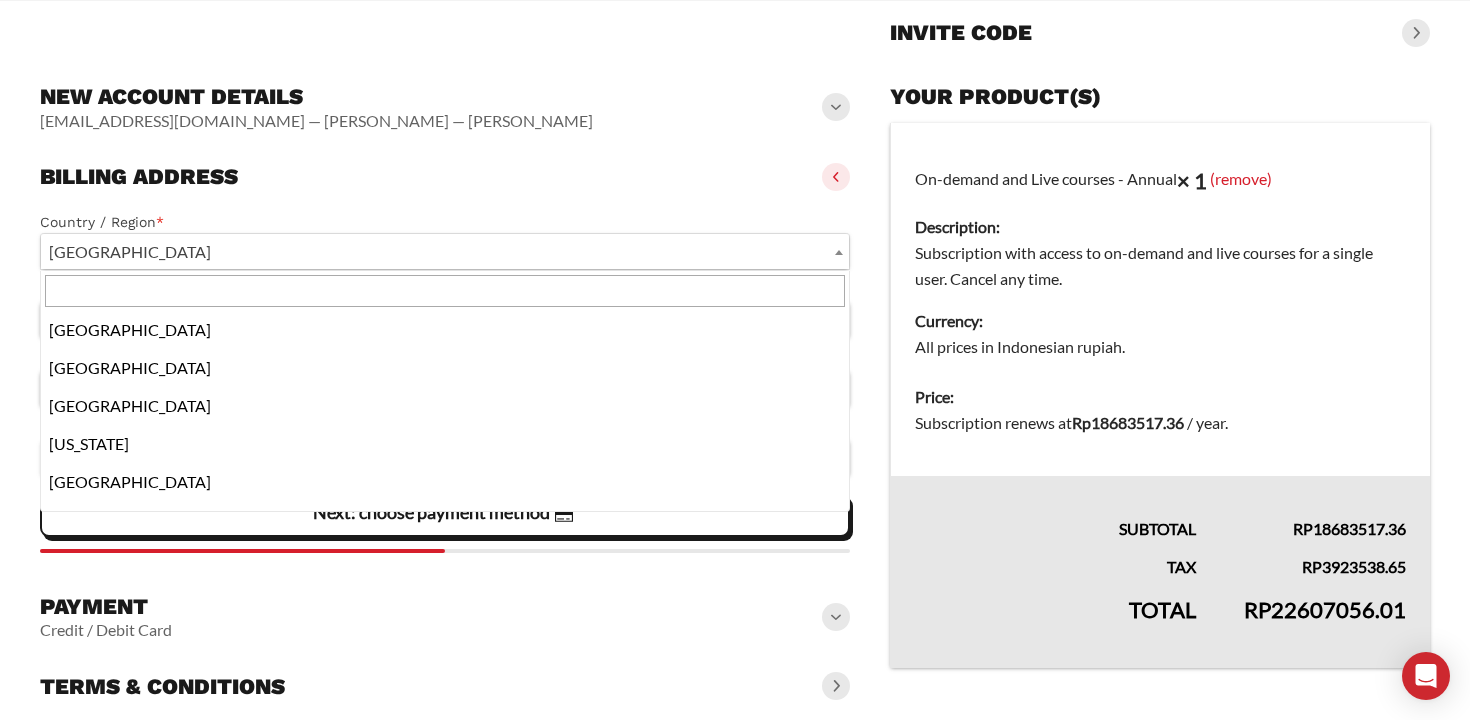 scroll, scrollTop: 0, scrollLeft: 0, axis: both 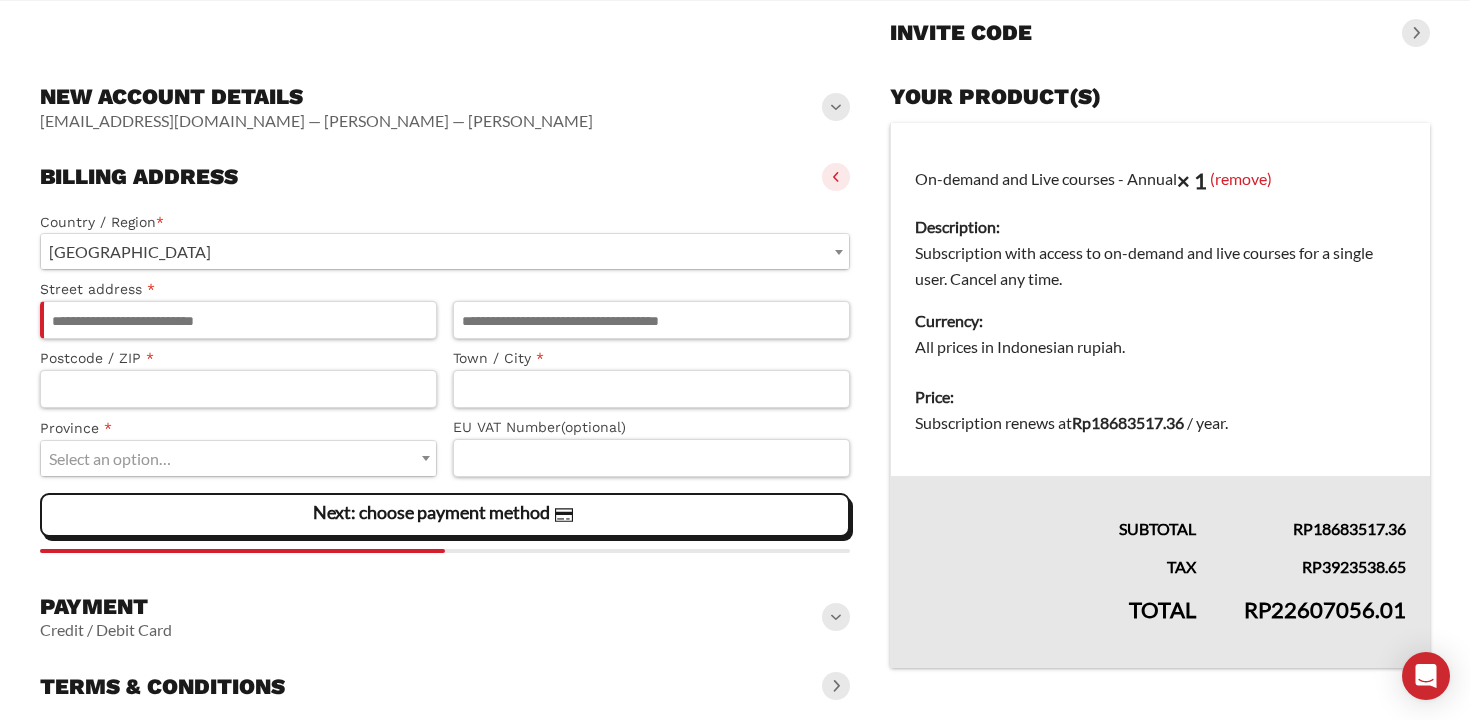 click on "[GEOGRAPHIC_DATA]" at bounding box center [445, 251] 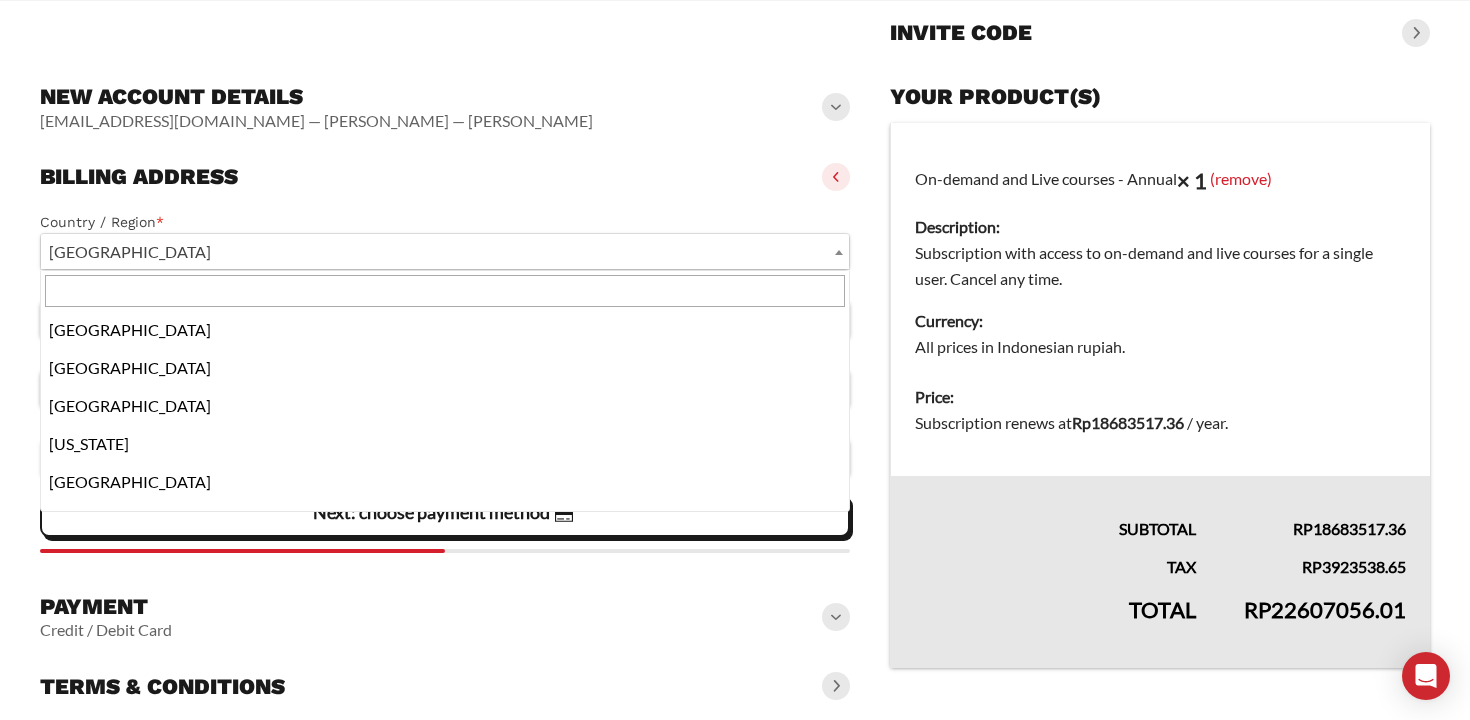 scroll, scrollTop: 7752, scrollLeft: 0, axis: vertical 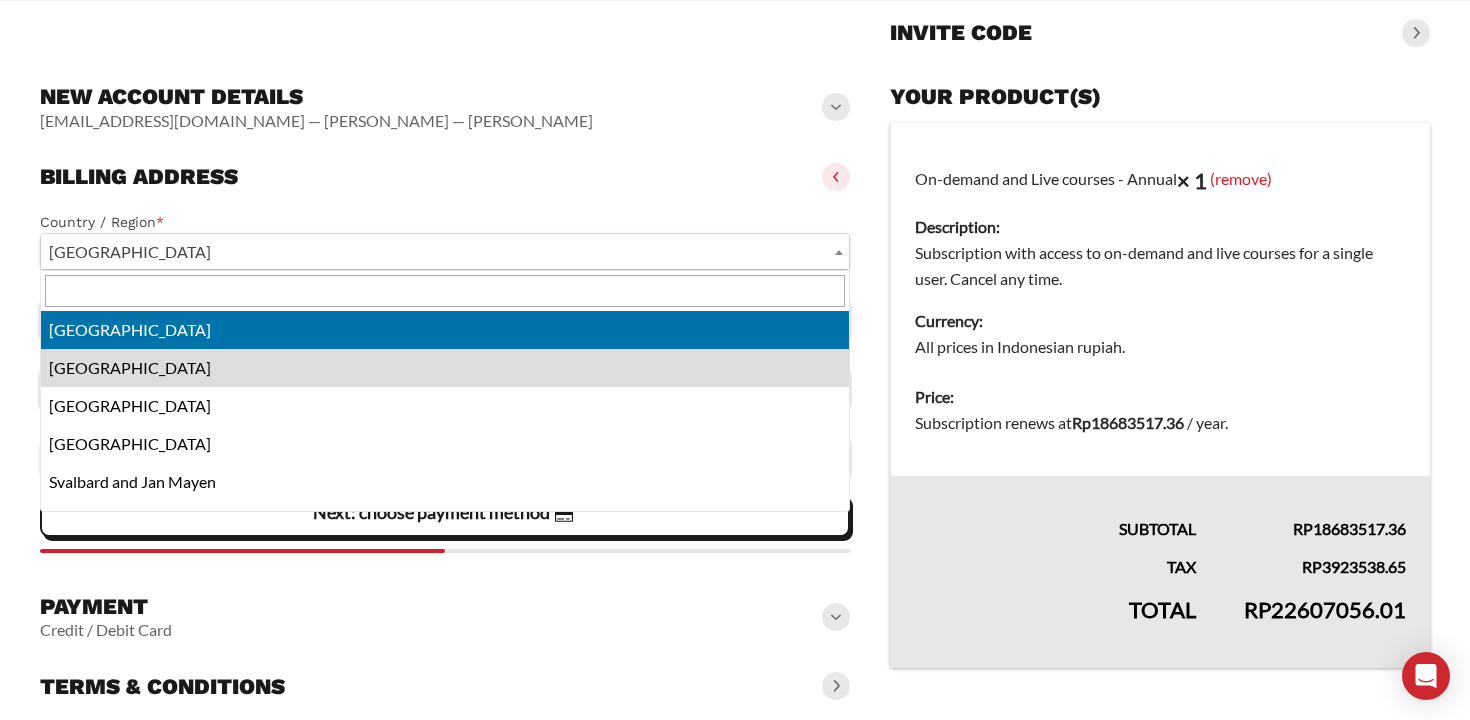 click at bounding box center [445, 291] 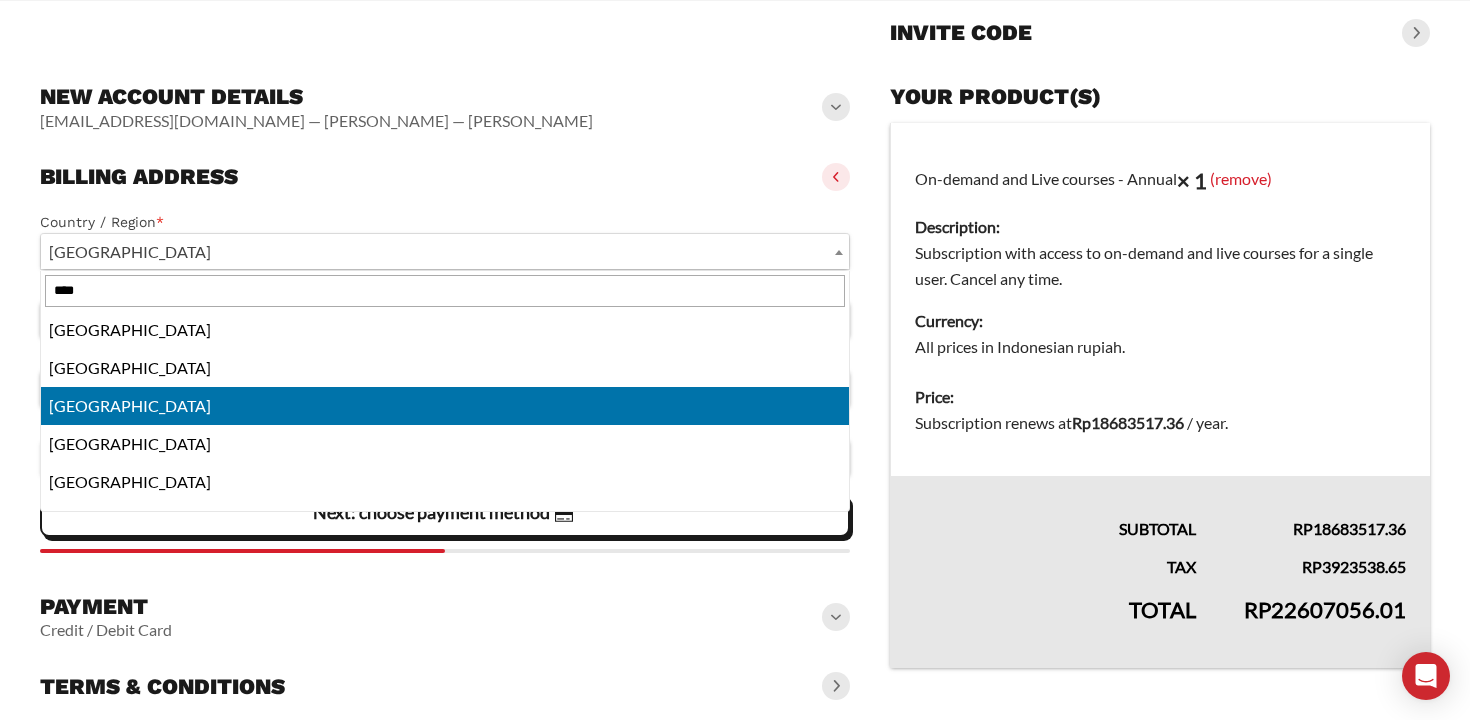 scroll, scrollTop: 0, scrollLeft: 0, axis: both 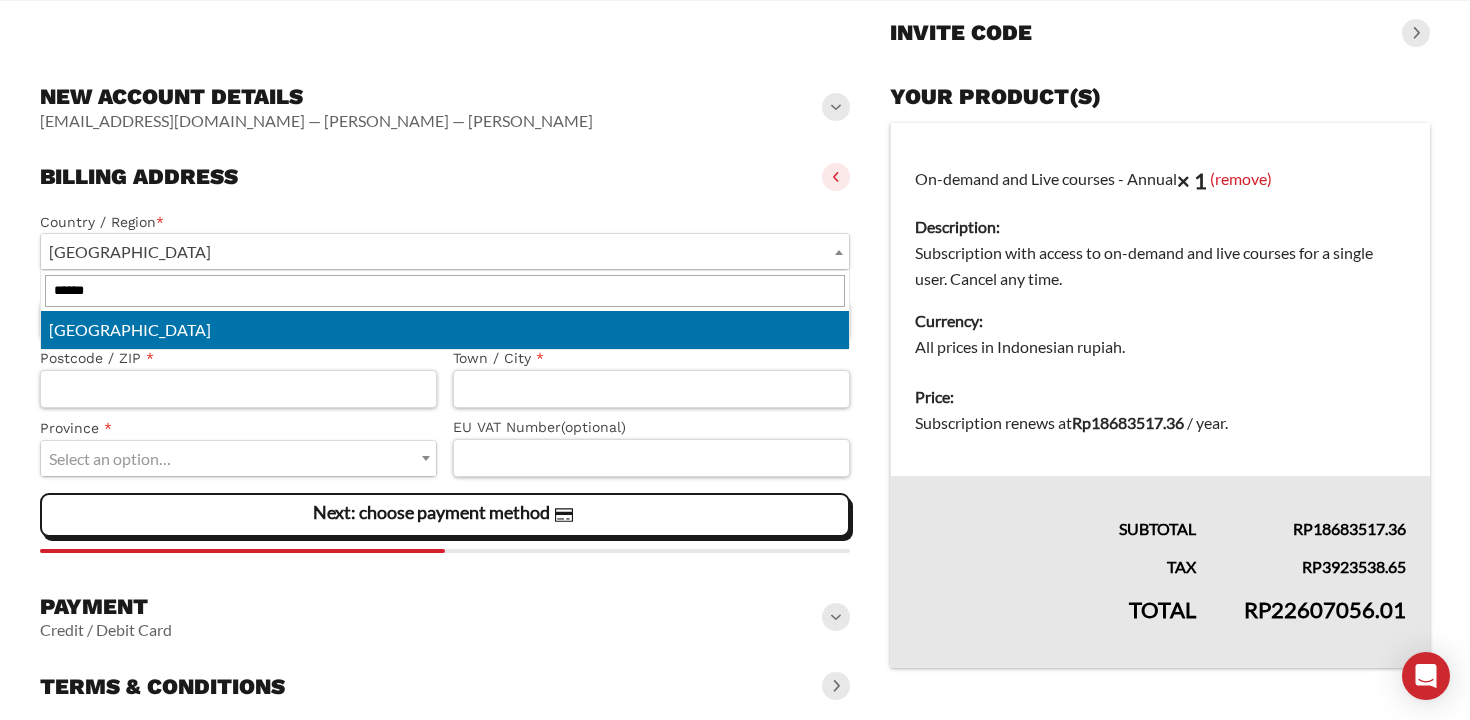 type on "******" 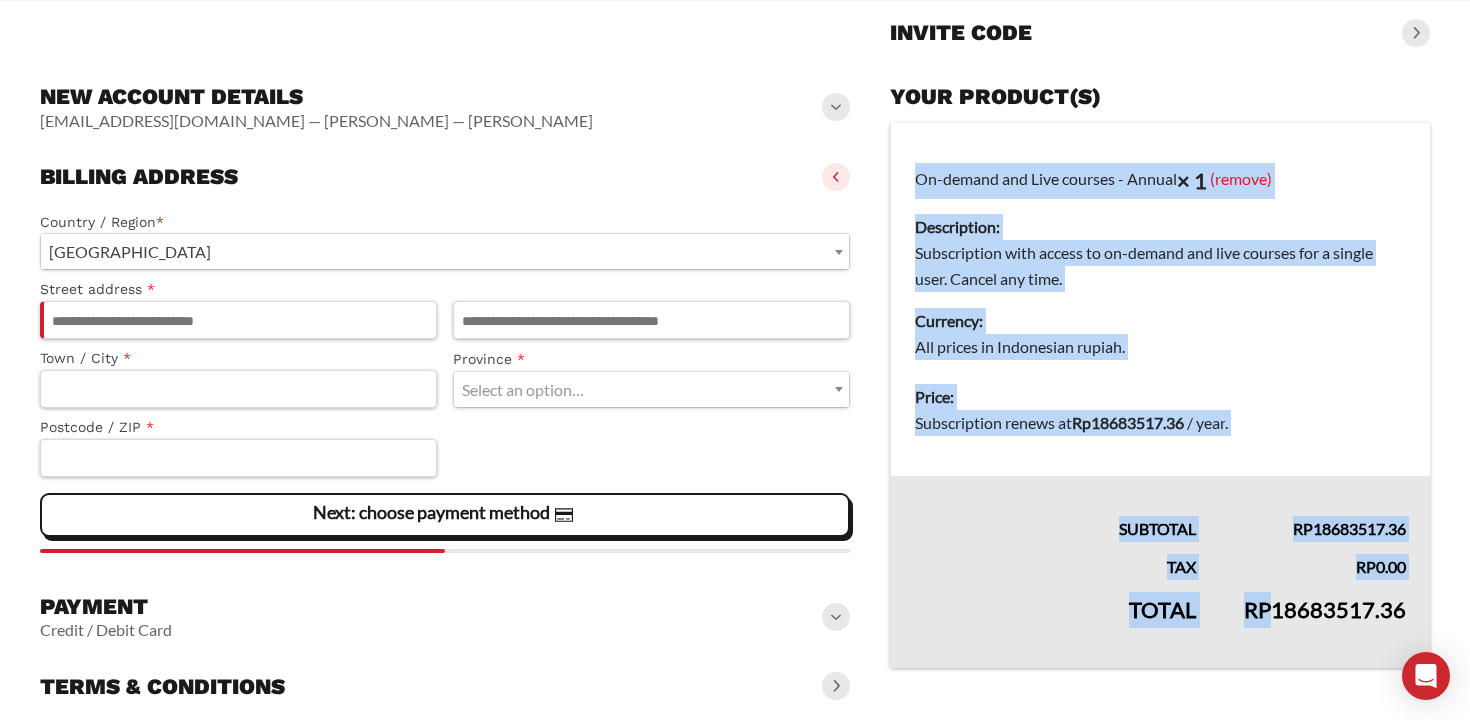 drag, startPoint x: 1279, startPoint y: 612, endPoint x: 1452, endPoint y: 612, distance: 173 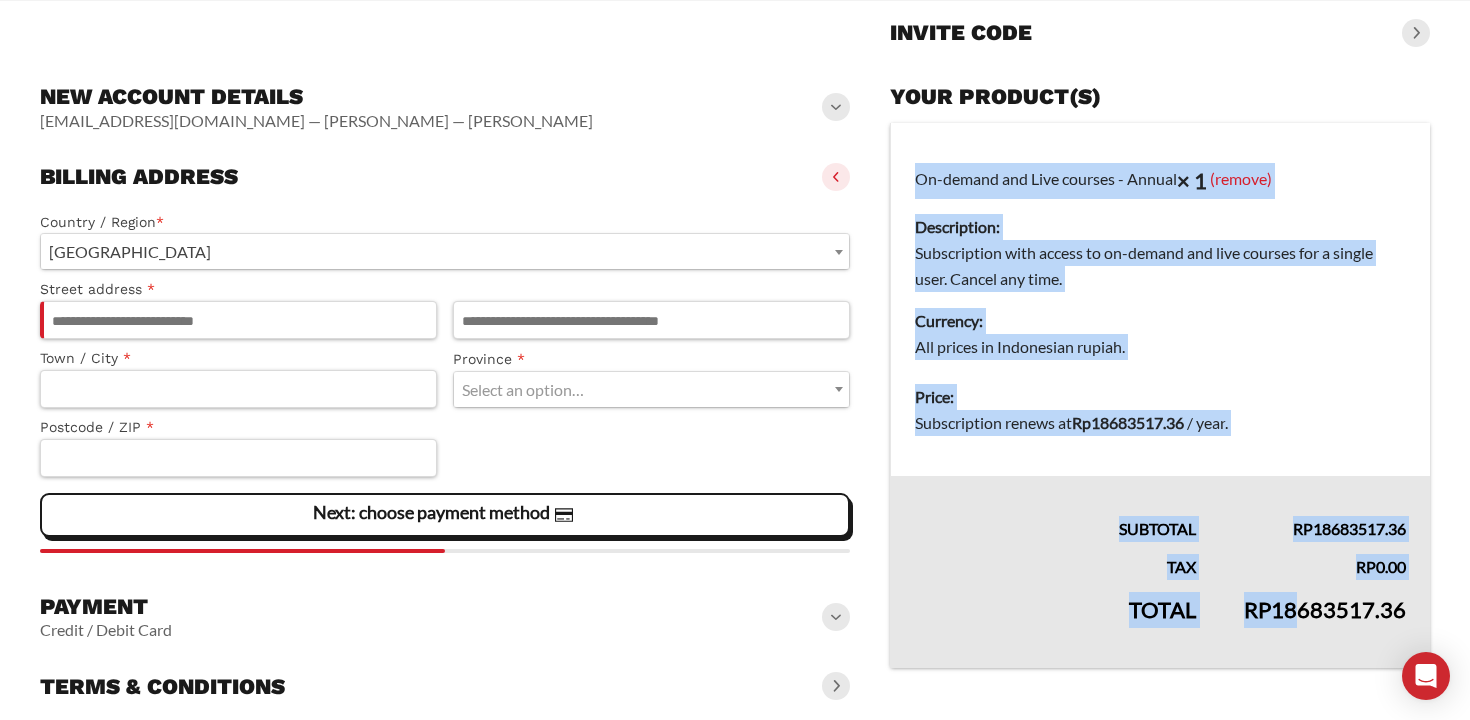 drag, startPoint x: 1300, startPoint y: 610, endPoint x: 1469, endPoint y: 622, distance: 169.4255 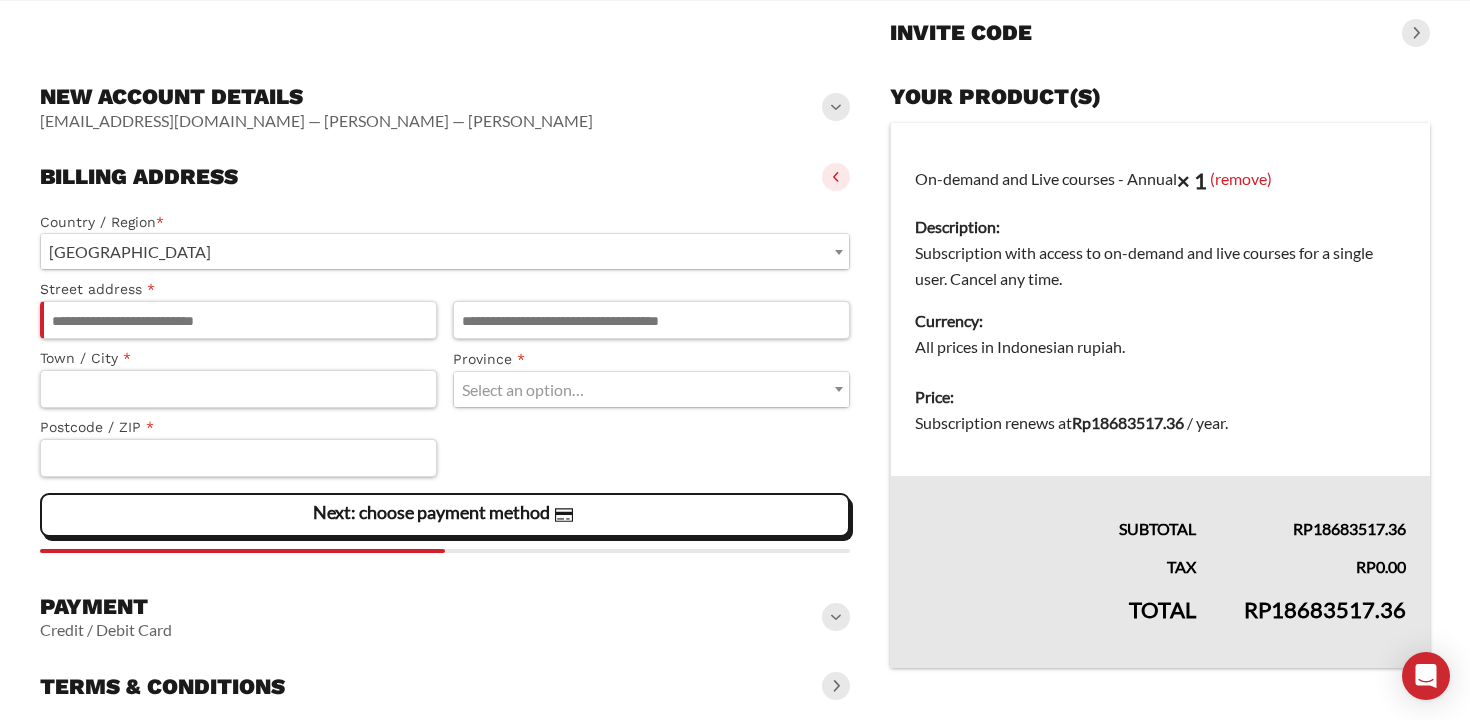 click on "Rp 18683517.36" at bounding box center [1325, 609] 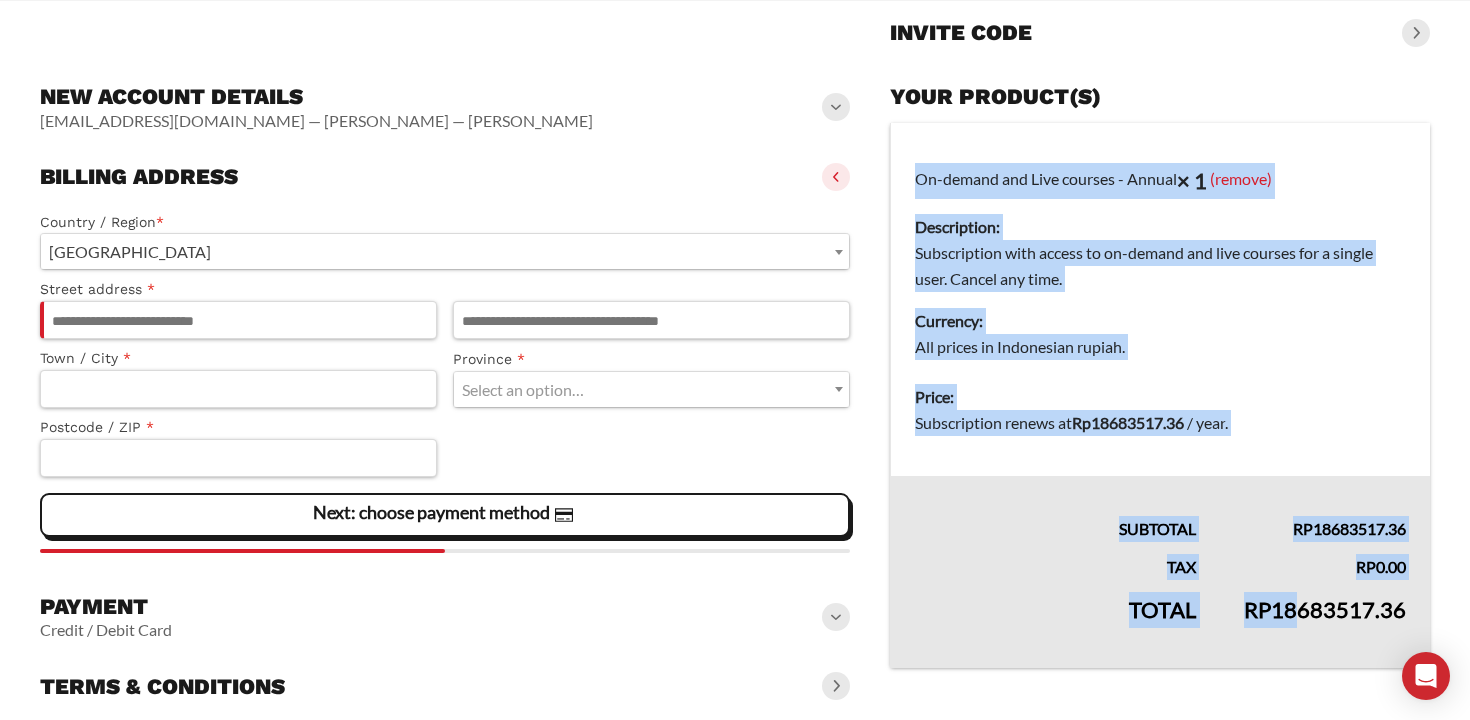 drag, startPoint x: 1303, startPoint y: 611, endPoint x: 1469, endPoint y: 592, distance: 167.08382 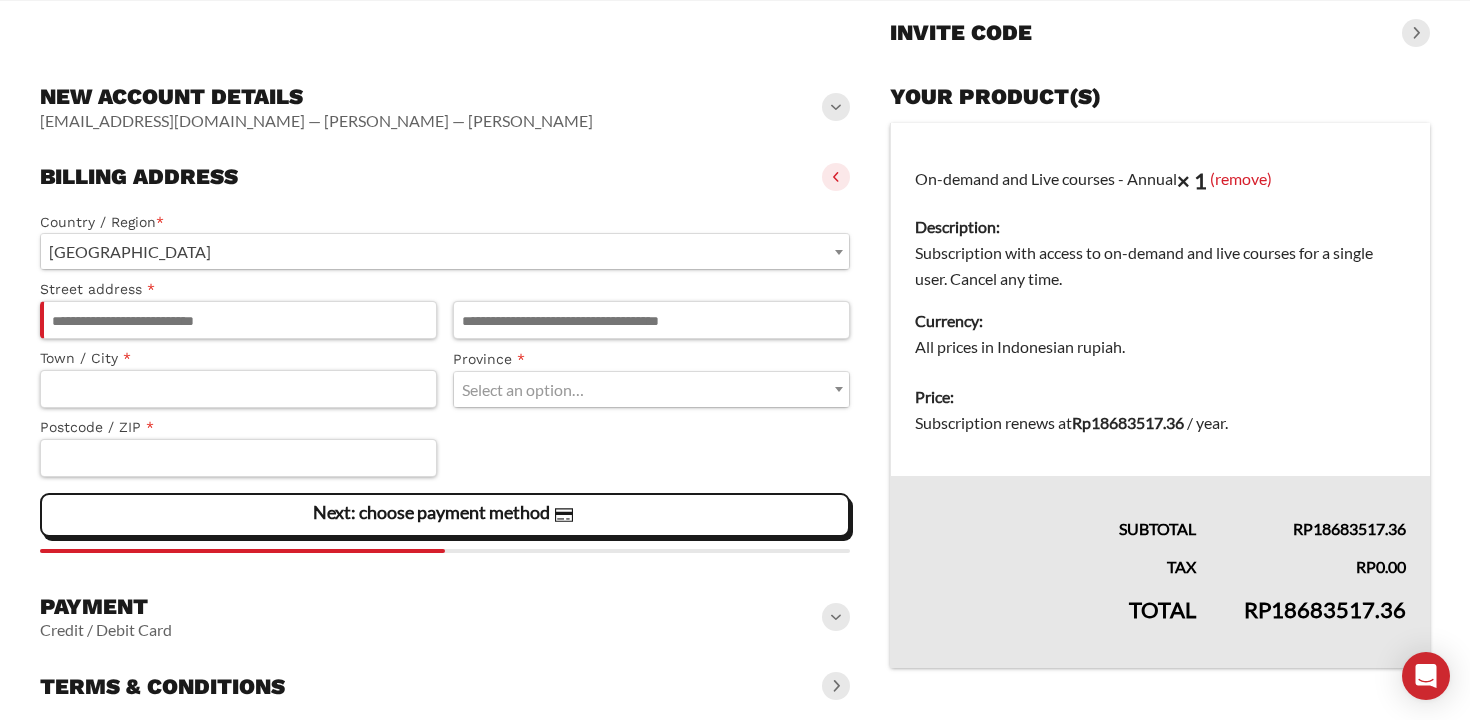 click on "[GEOGRAPHIC_DATA]" at bounding box center [445, 251] 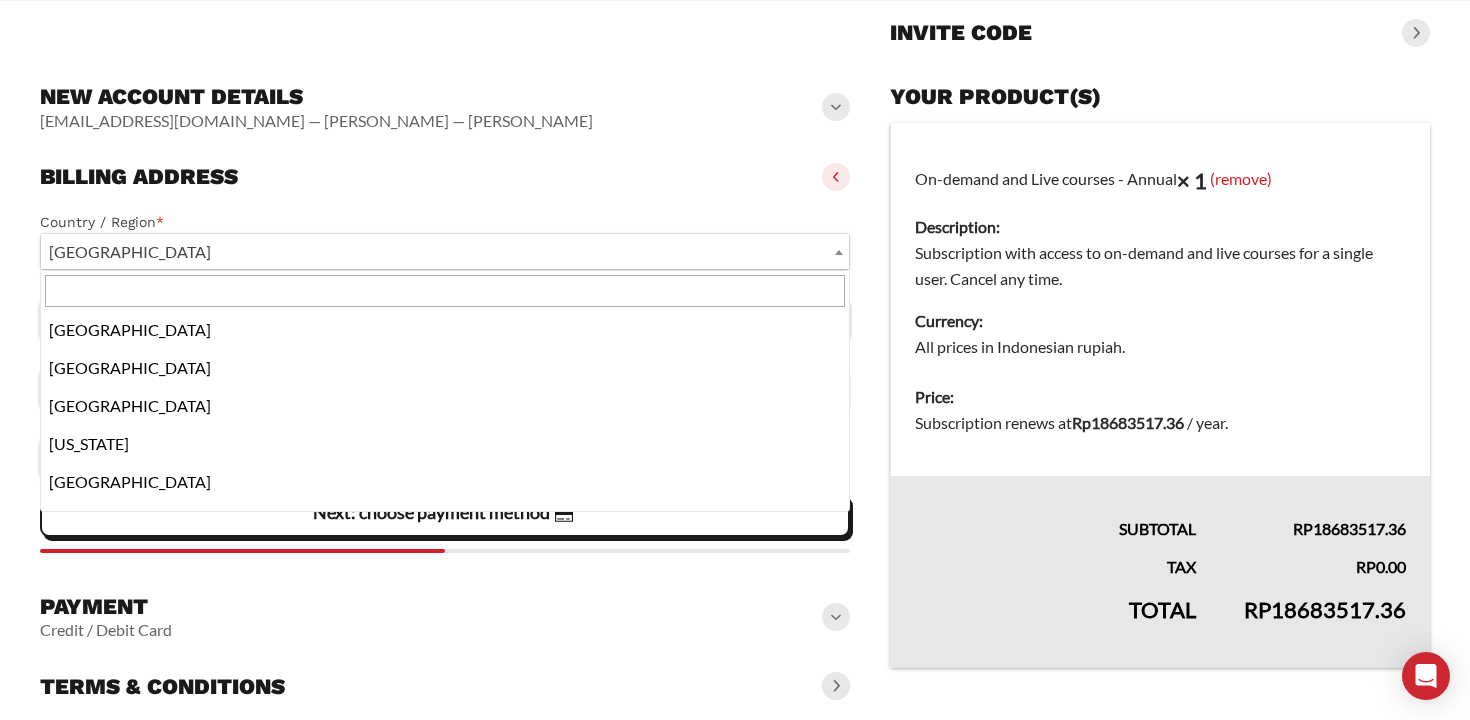 scroll, scrollTop: 3800, scrollLeft: 0, axis: vertical 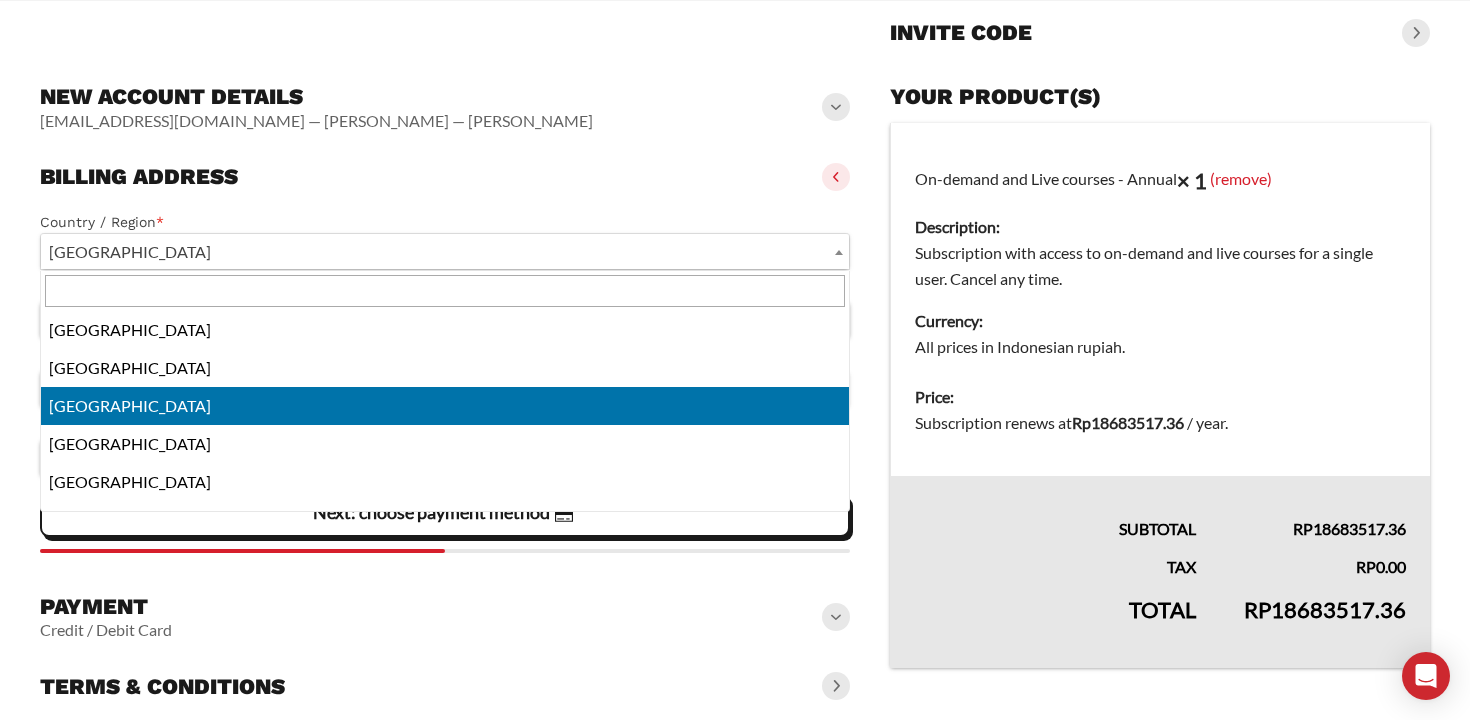 click on "Billing address
Indonesia —   —   —" 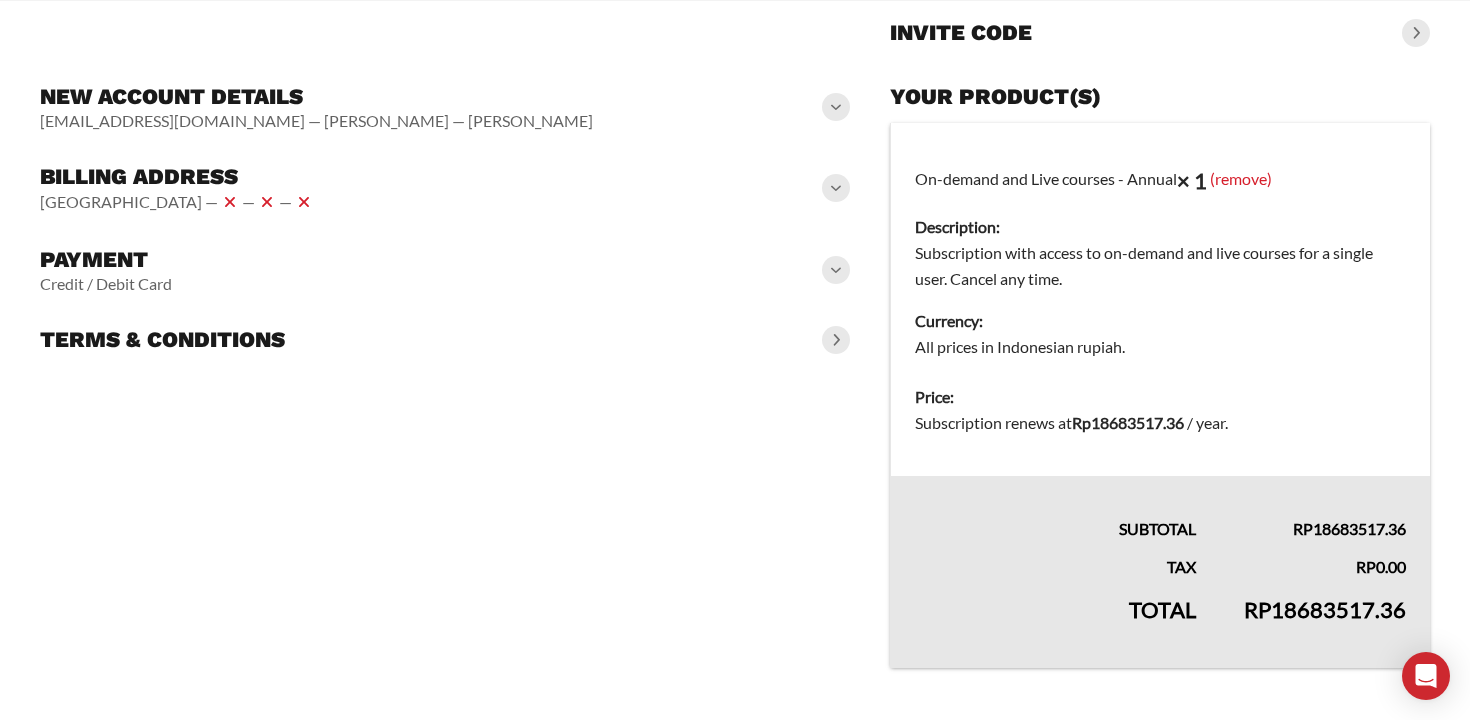 click 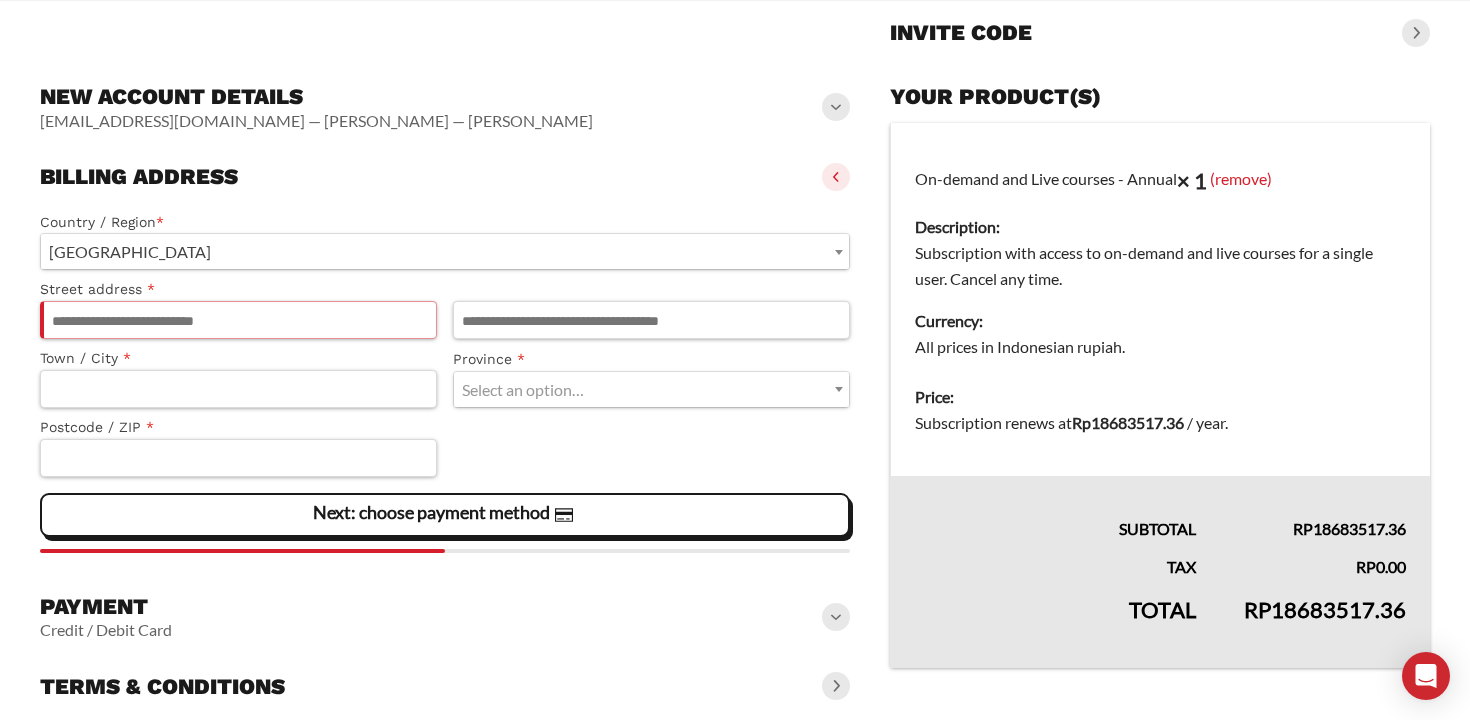 click on "Street address   *" at bounding box center (238, 320) 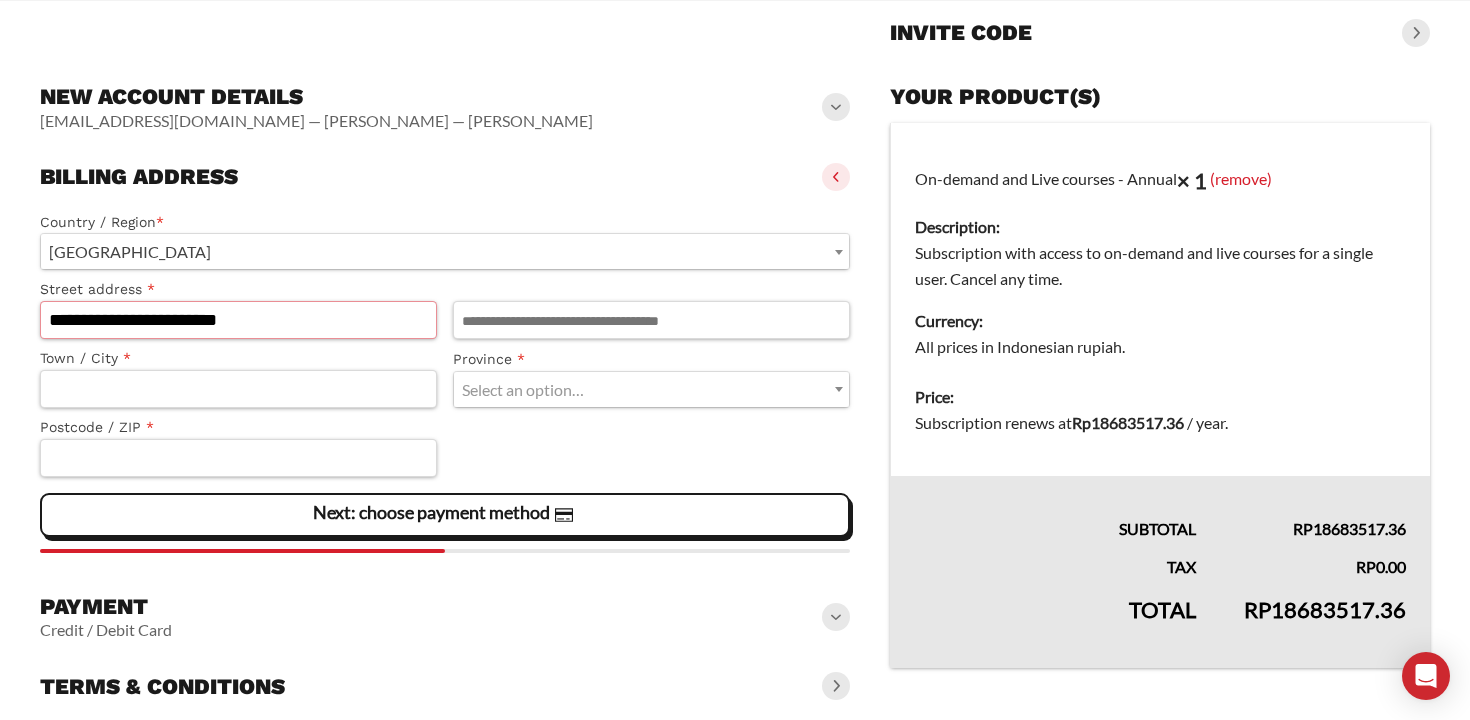 type on "**********" 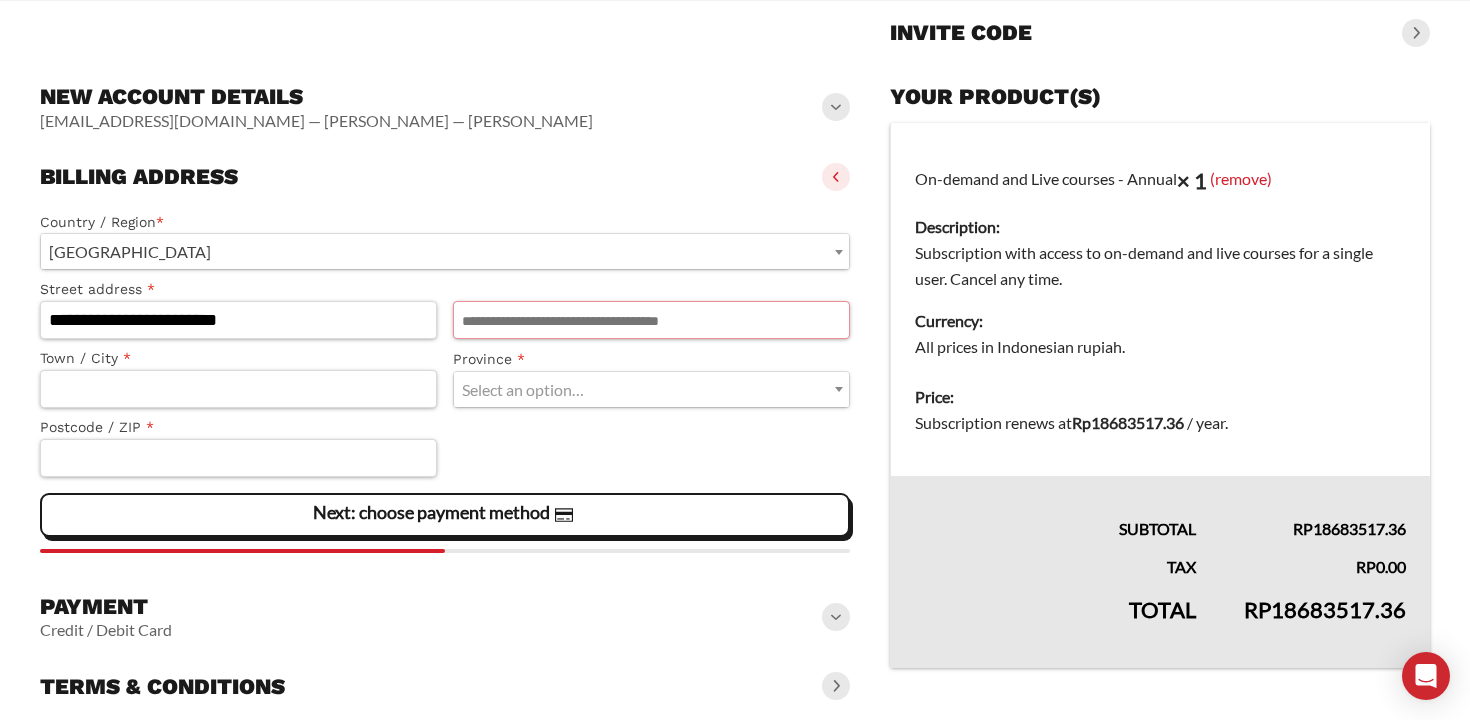 click on "Apartment, suite, unit, etc.   (optional)" at bounding box center [651, 320] 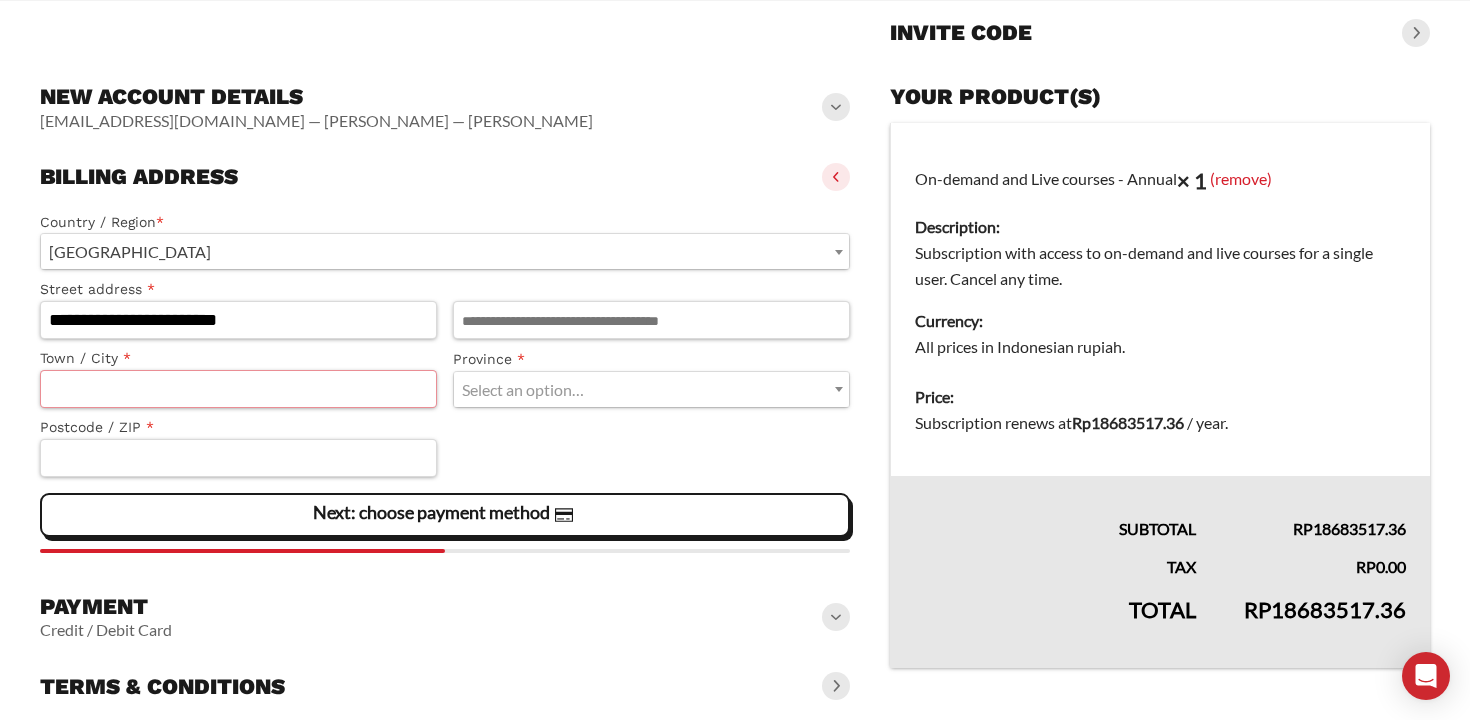click on "Town / City   *" at bounding box center [238, 389] 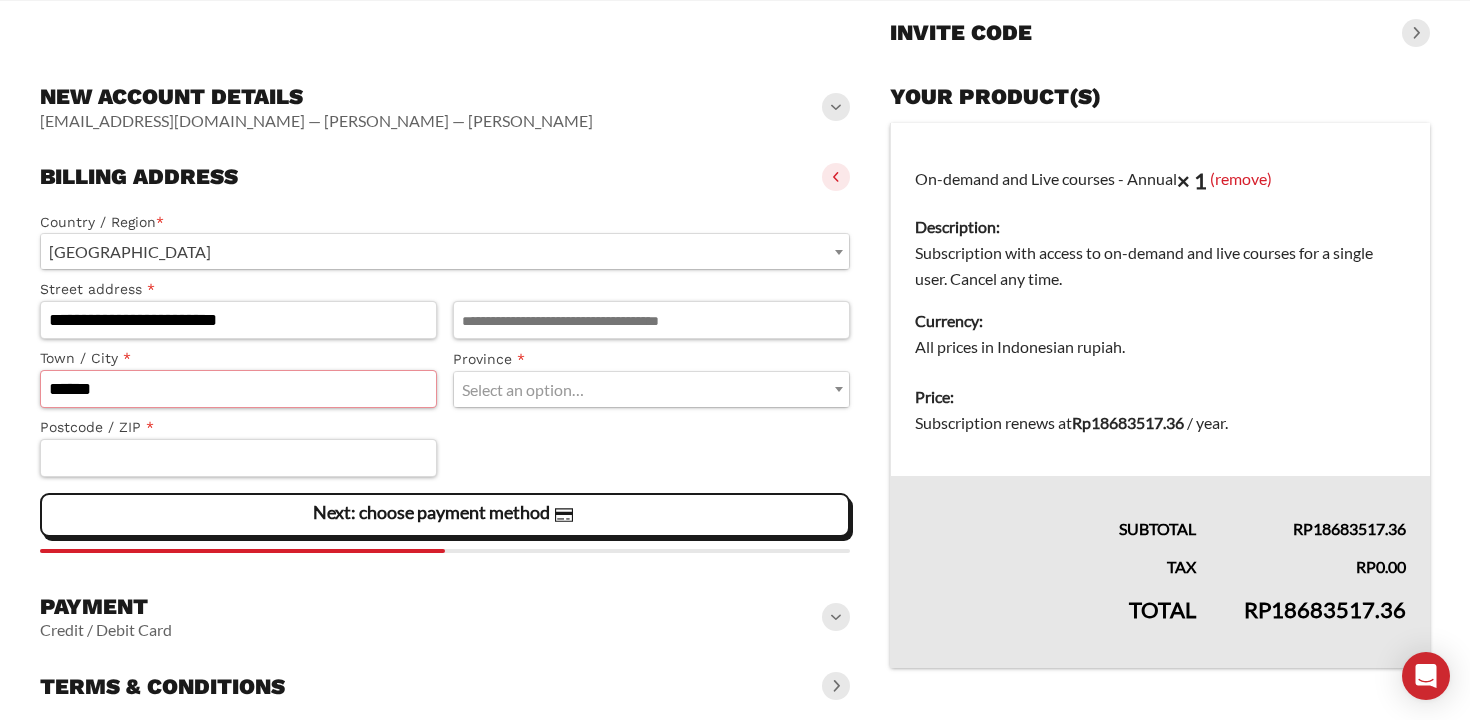 type on "******" 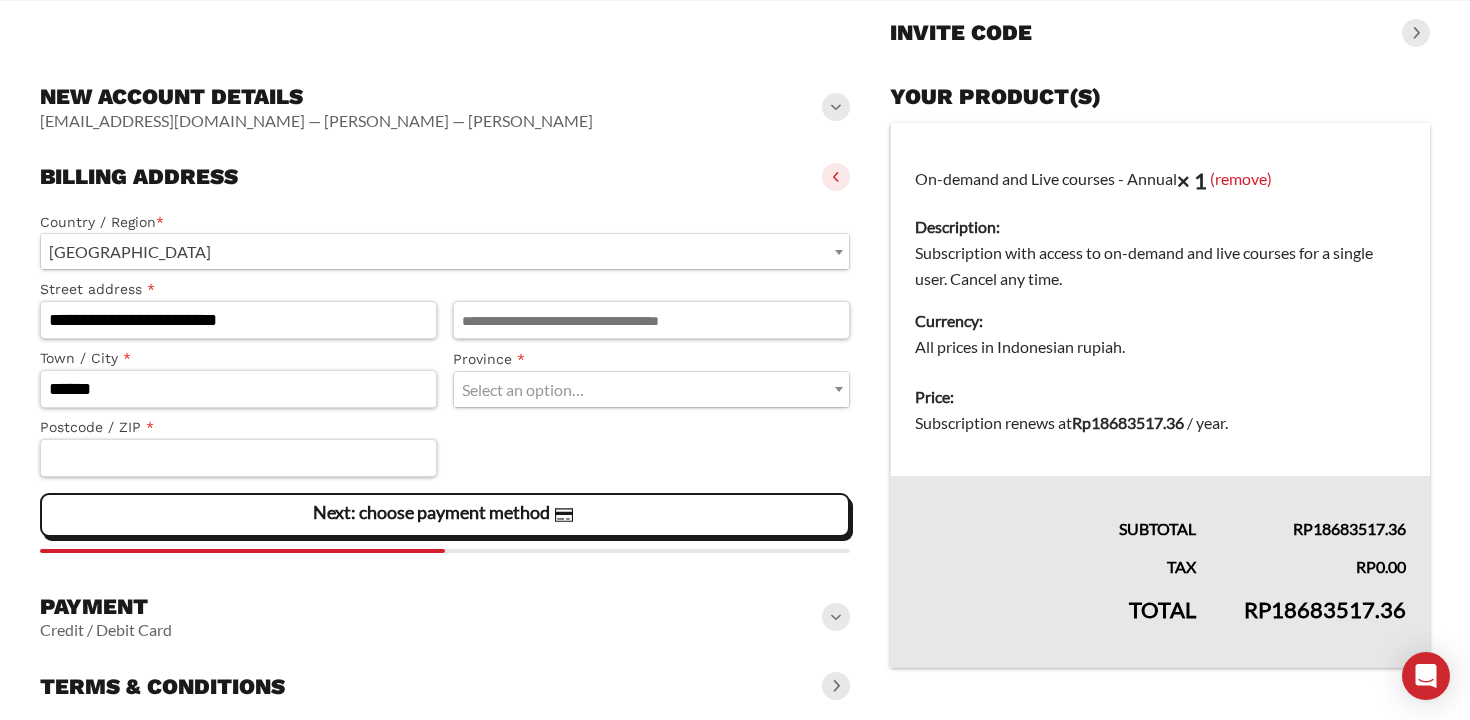 click on "Select an option…" at bounding box center [651, 389] 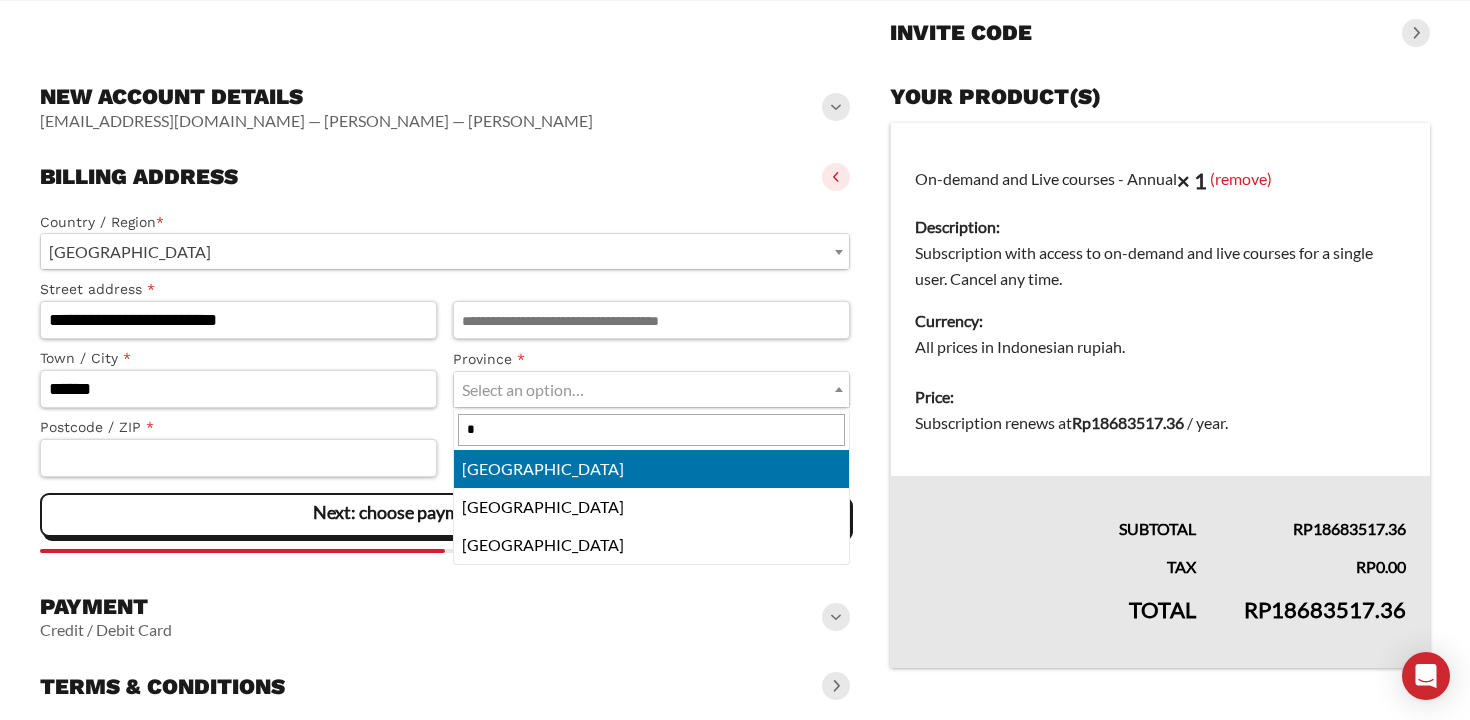 type on "*" 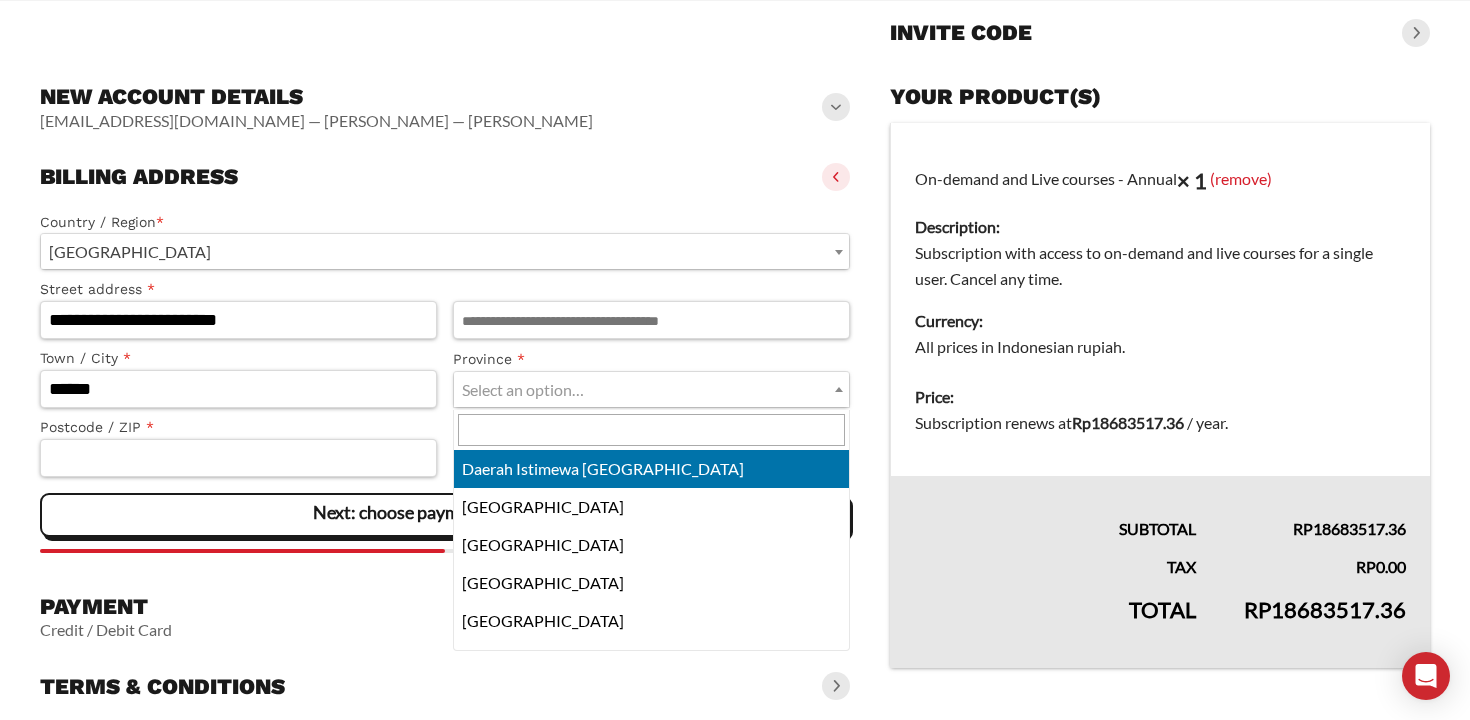 type on "*" 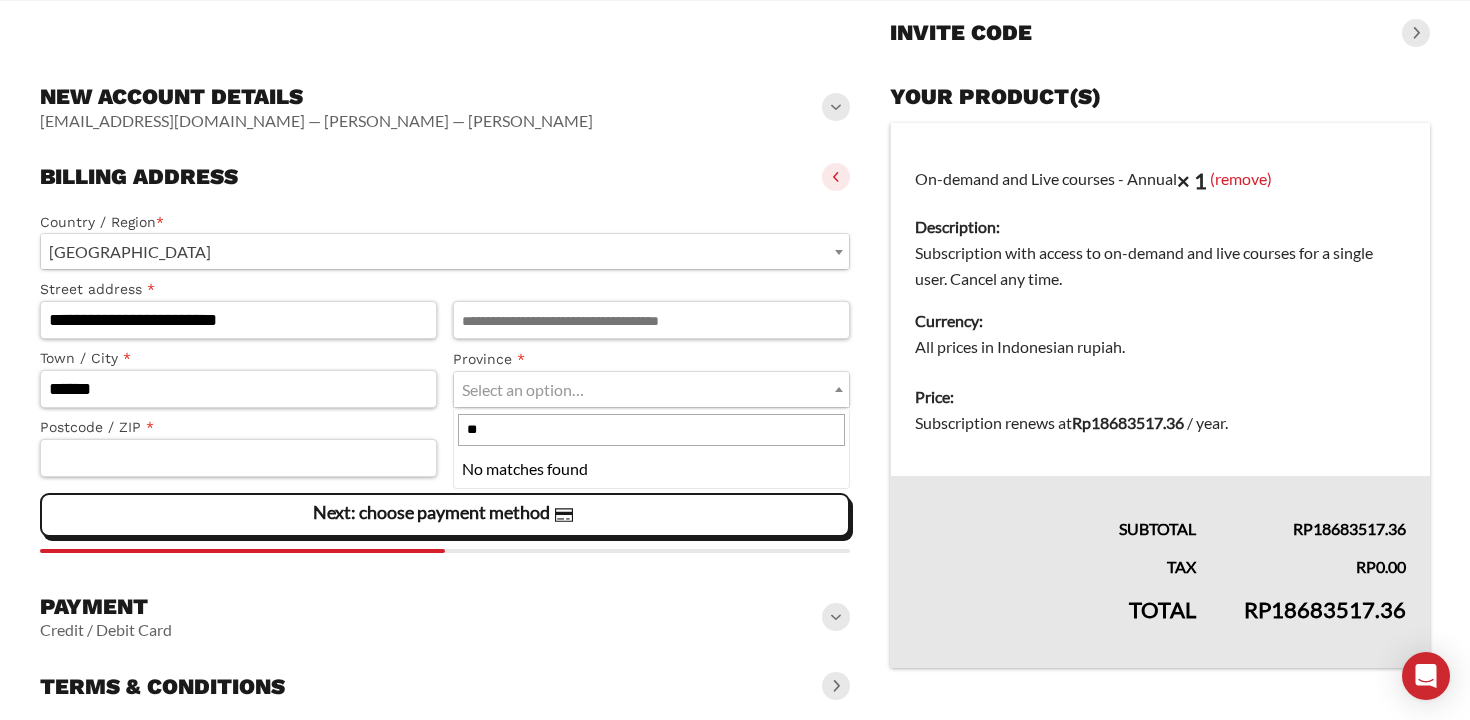 type on "*" 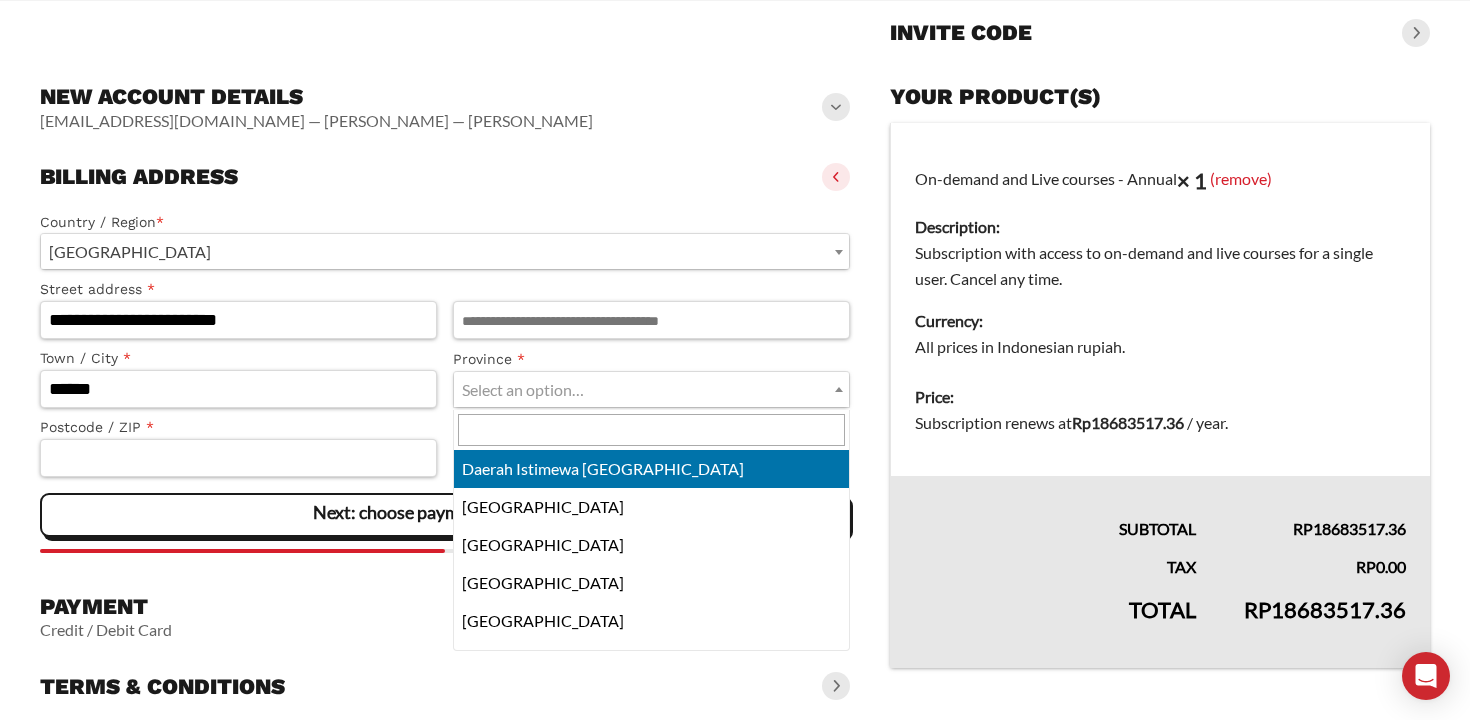 click at bounding box center [651, 430] 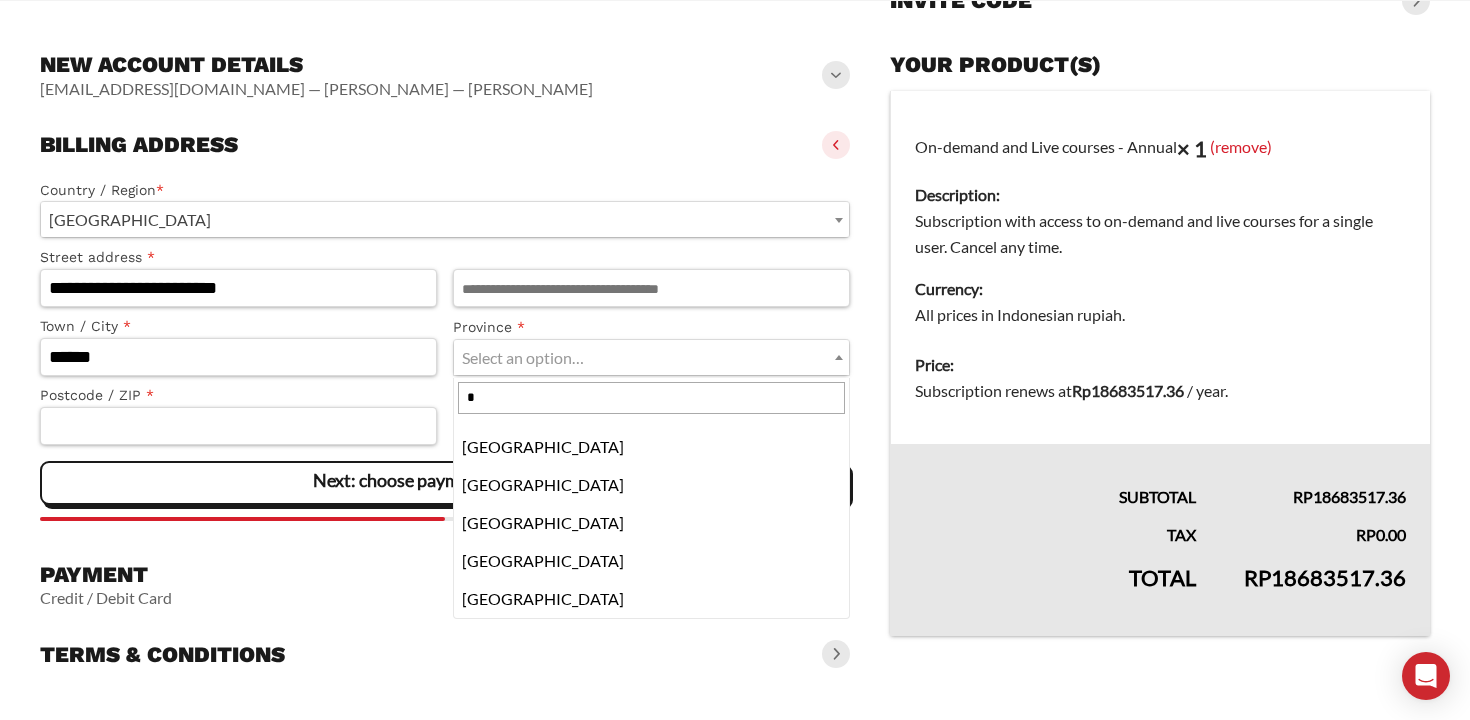 scroll, scrollTop: 0, scrollLeft: 0, axis: both 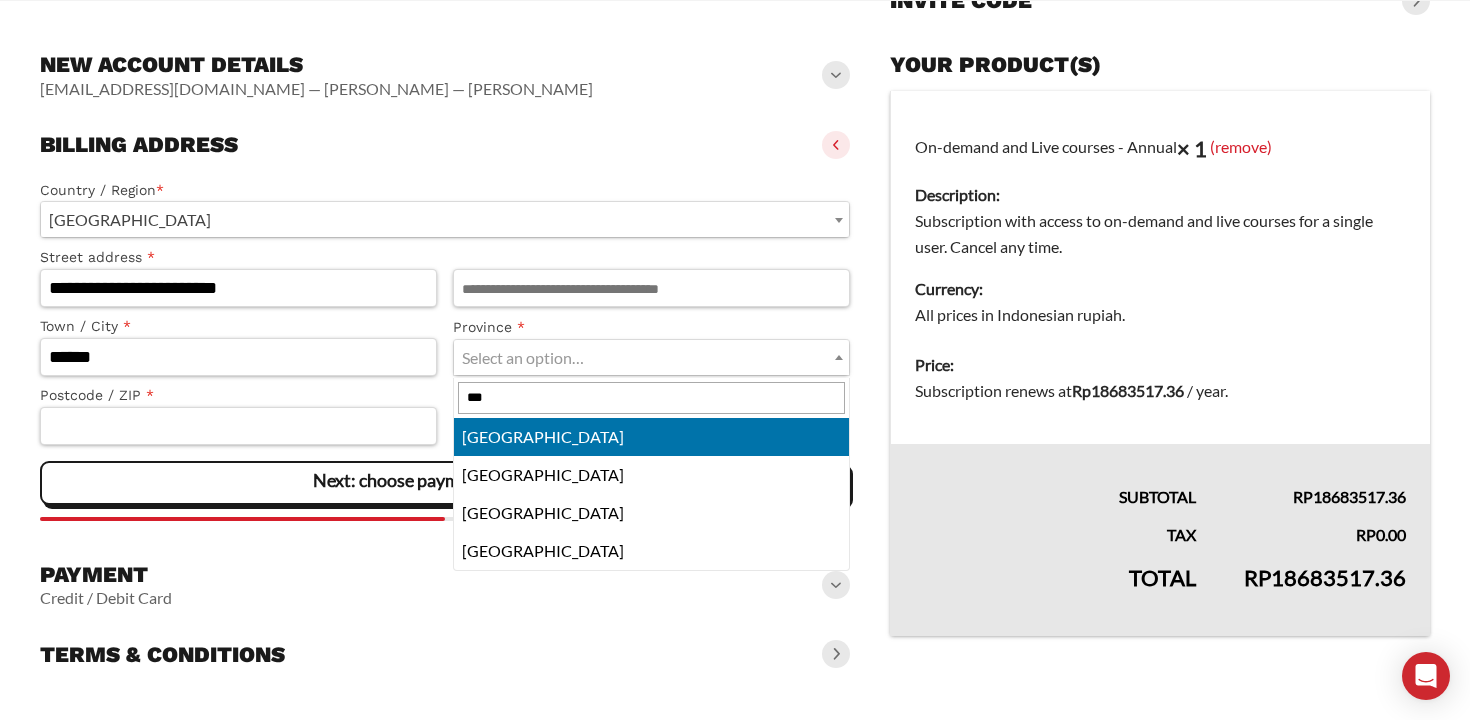 type on "***" 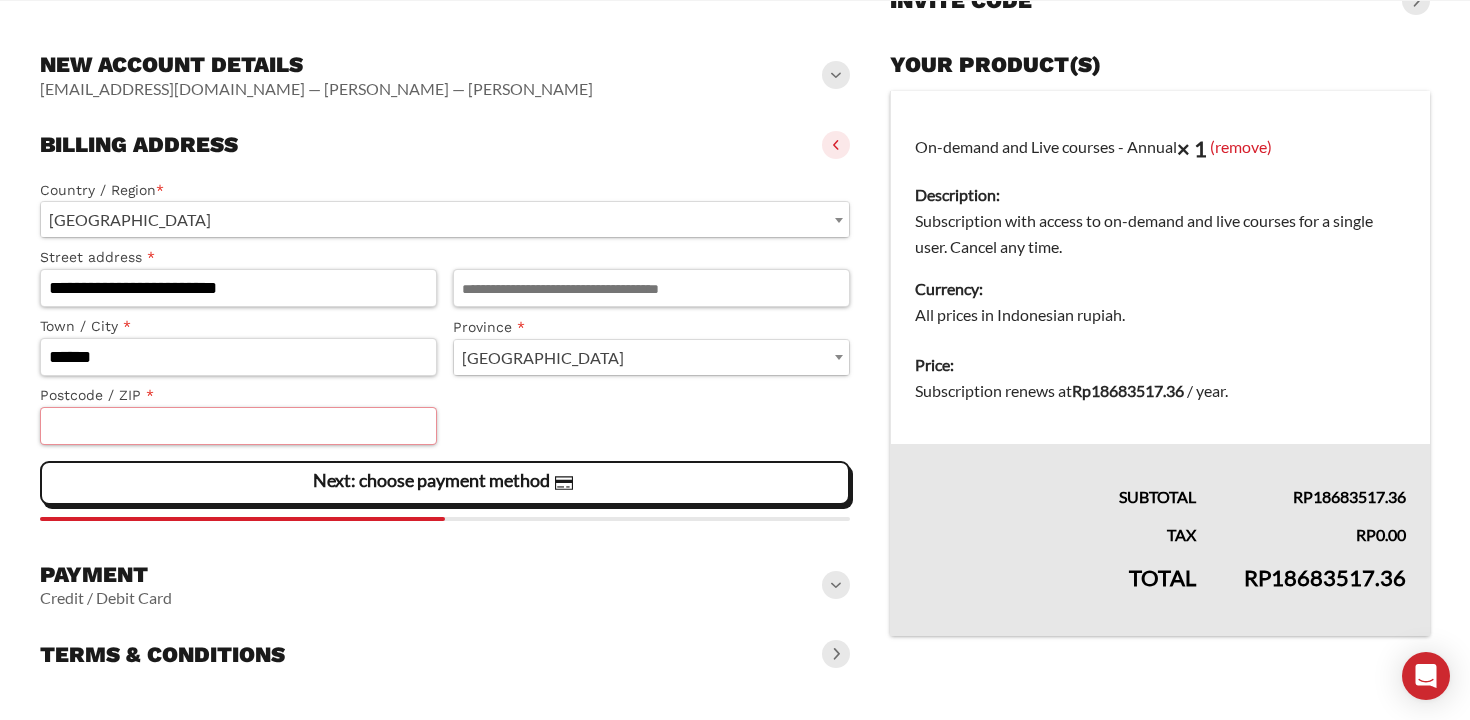 click on "Postcode / ZIP   *" at bounding box center (238, 426) 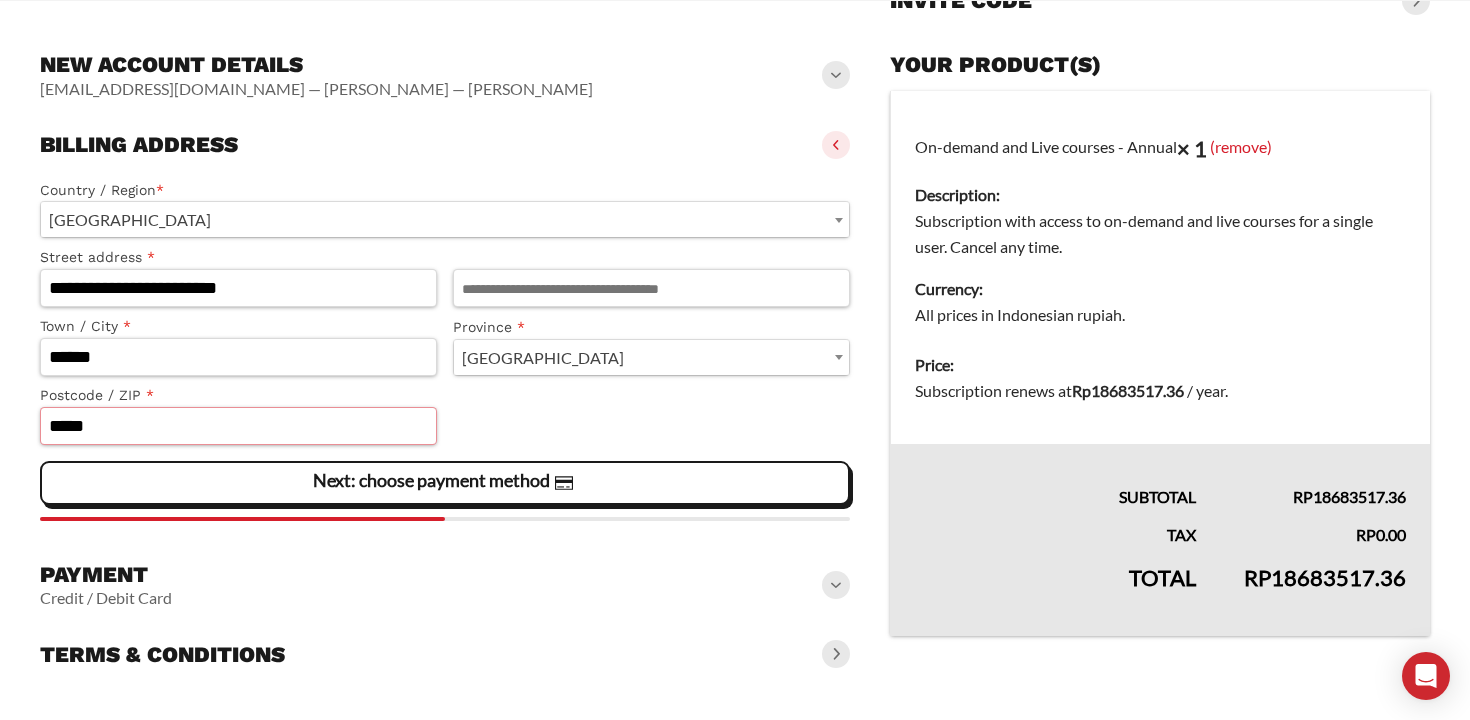 type on "*****" 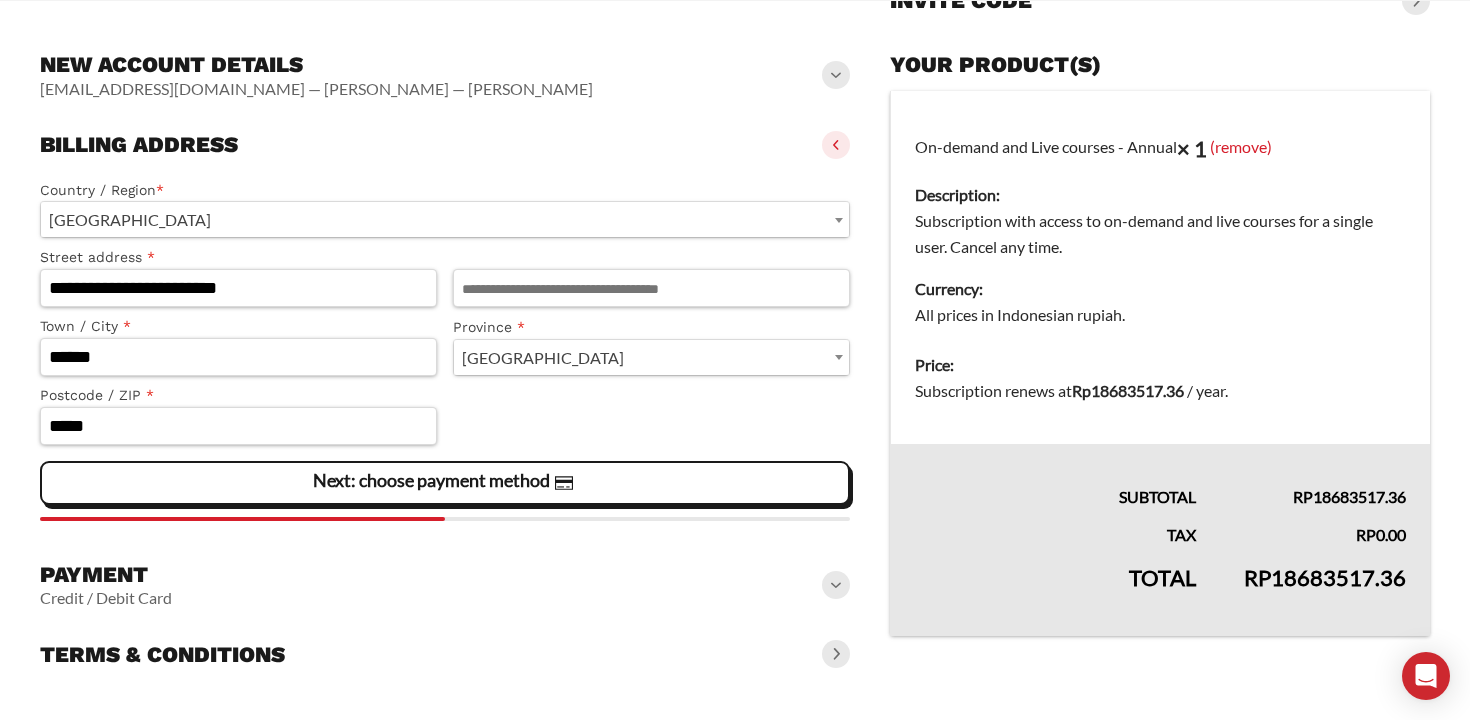 click on "**********" 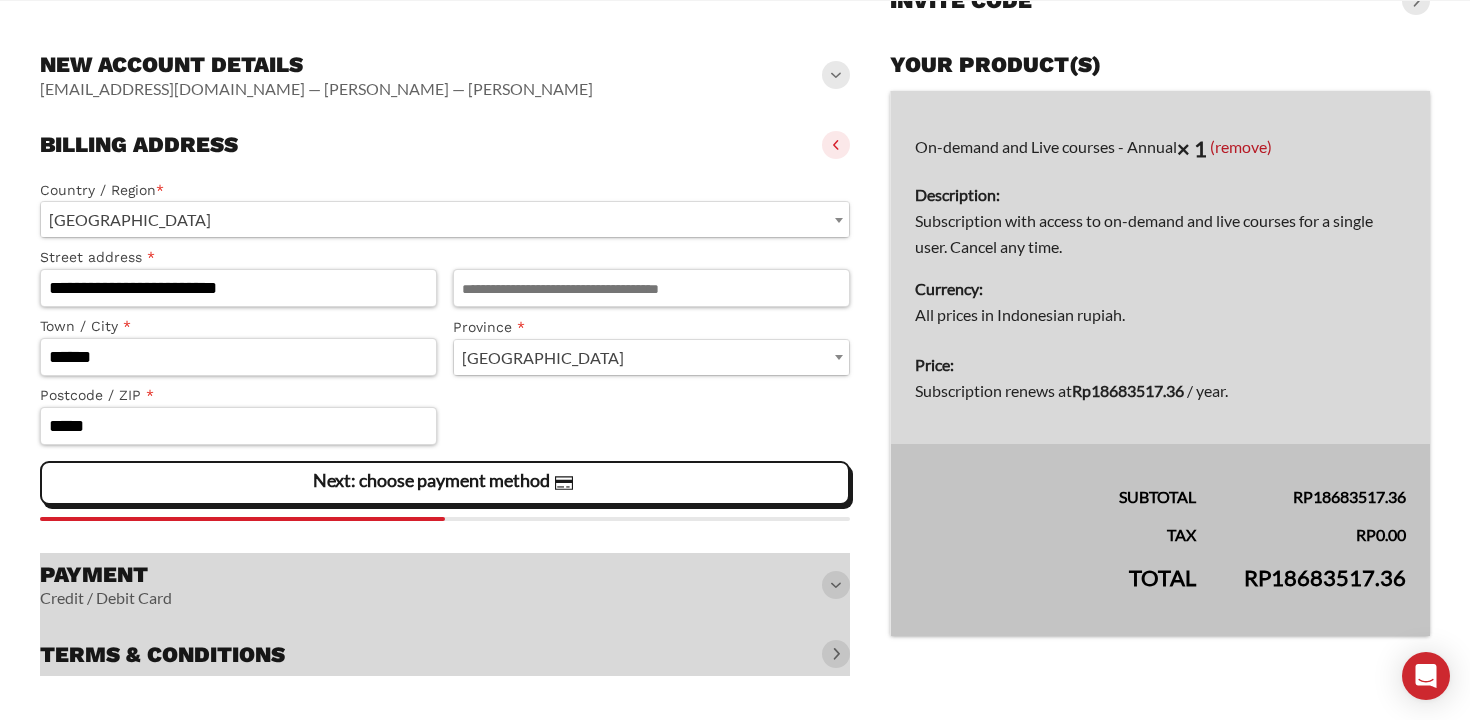 scroll, scrollTop: 234, scrollLeft: 0, axis: vertical 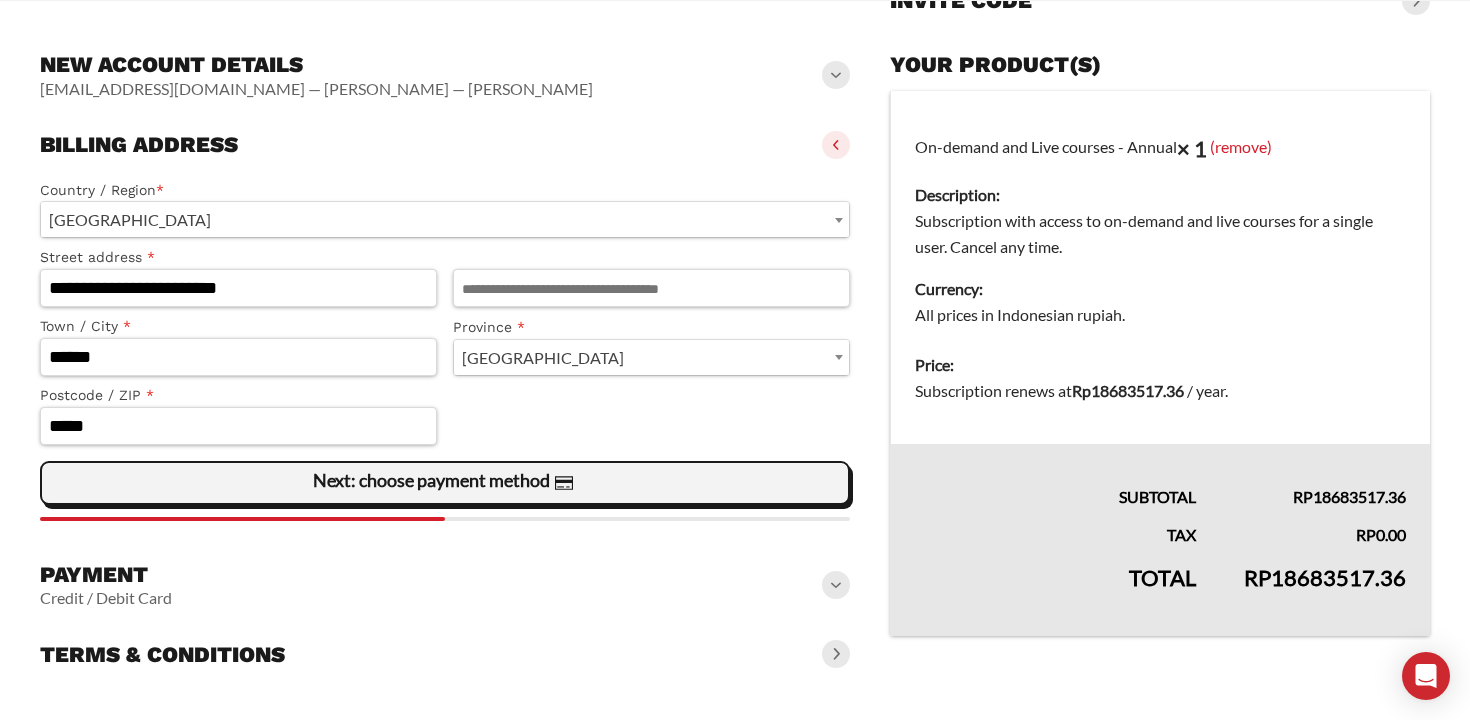 click on "Next: choose payment method" 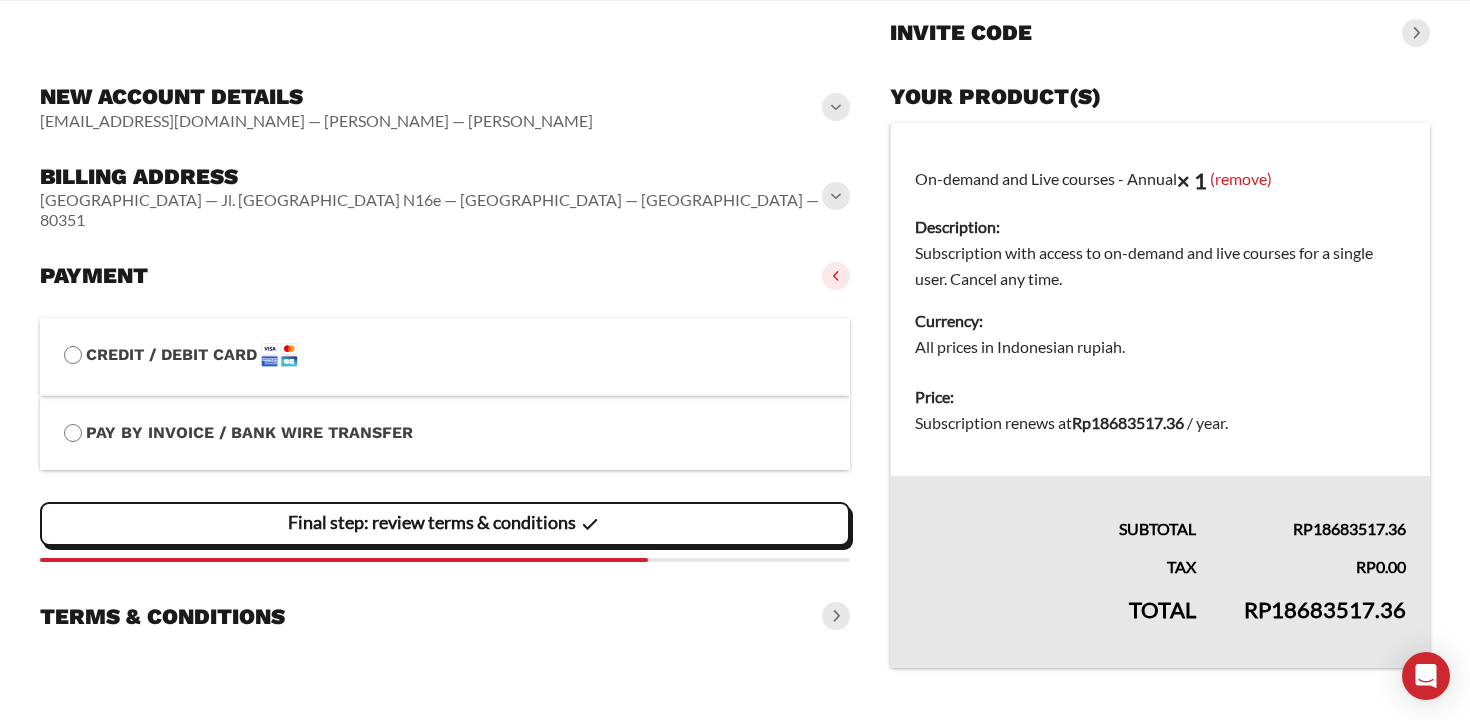click on "Credit / Debit Card" at bounding box center (445, 355) 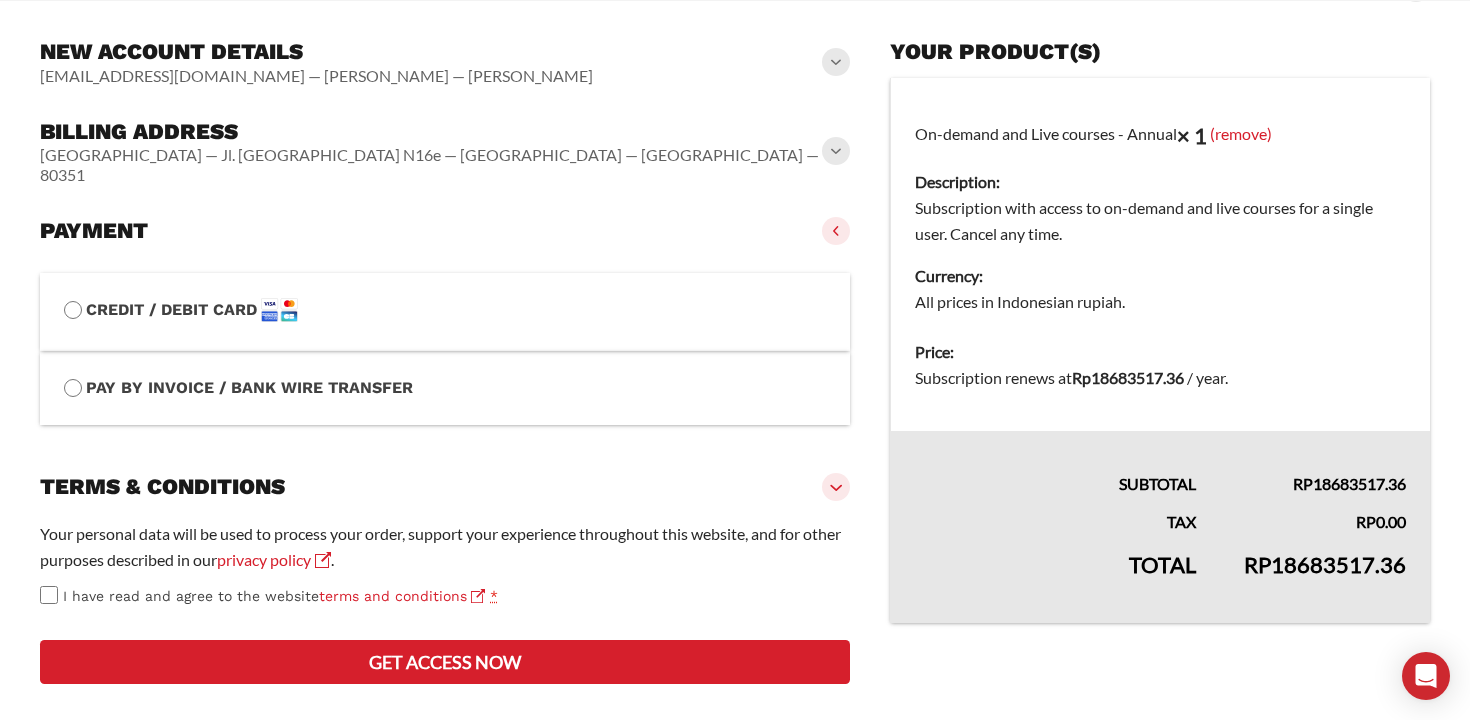 scroll, scrollTop: 315, scrollLeft: 0, axis: vertical 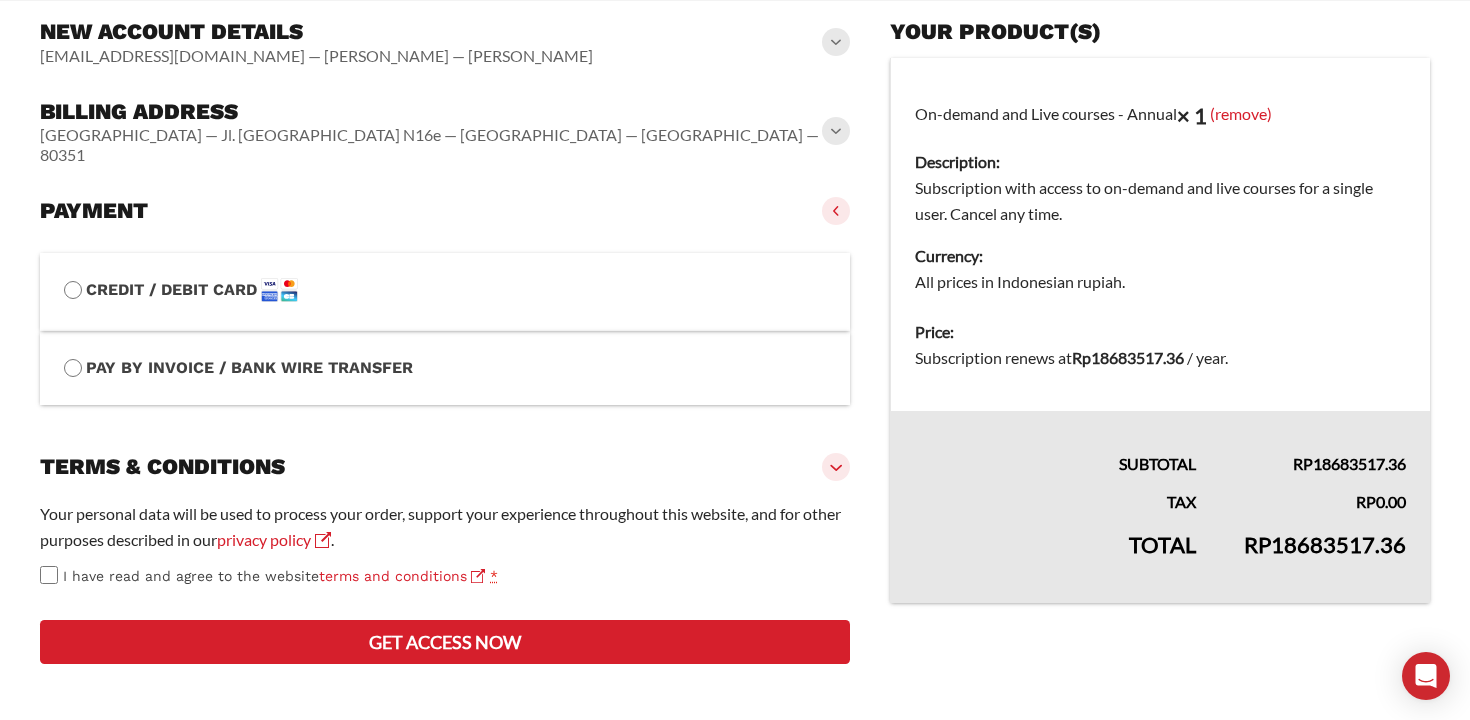 click at bounding box center [445, 305] 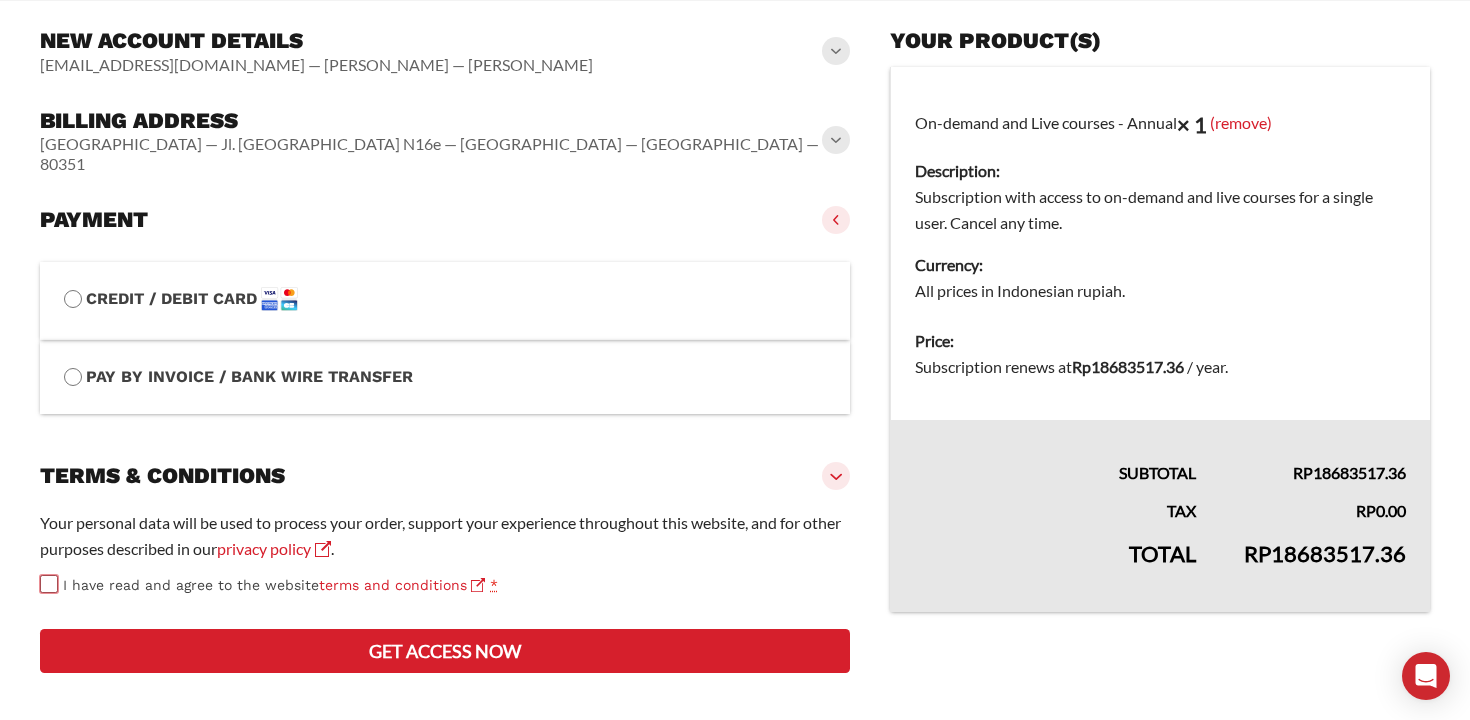 scroll, scrollTop: 221, scrollLeft: 0, axis: vertical 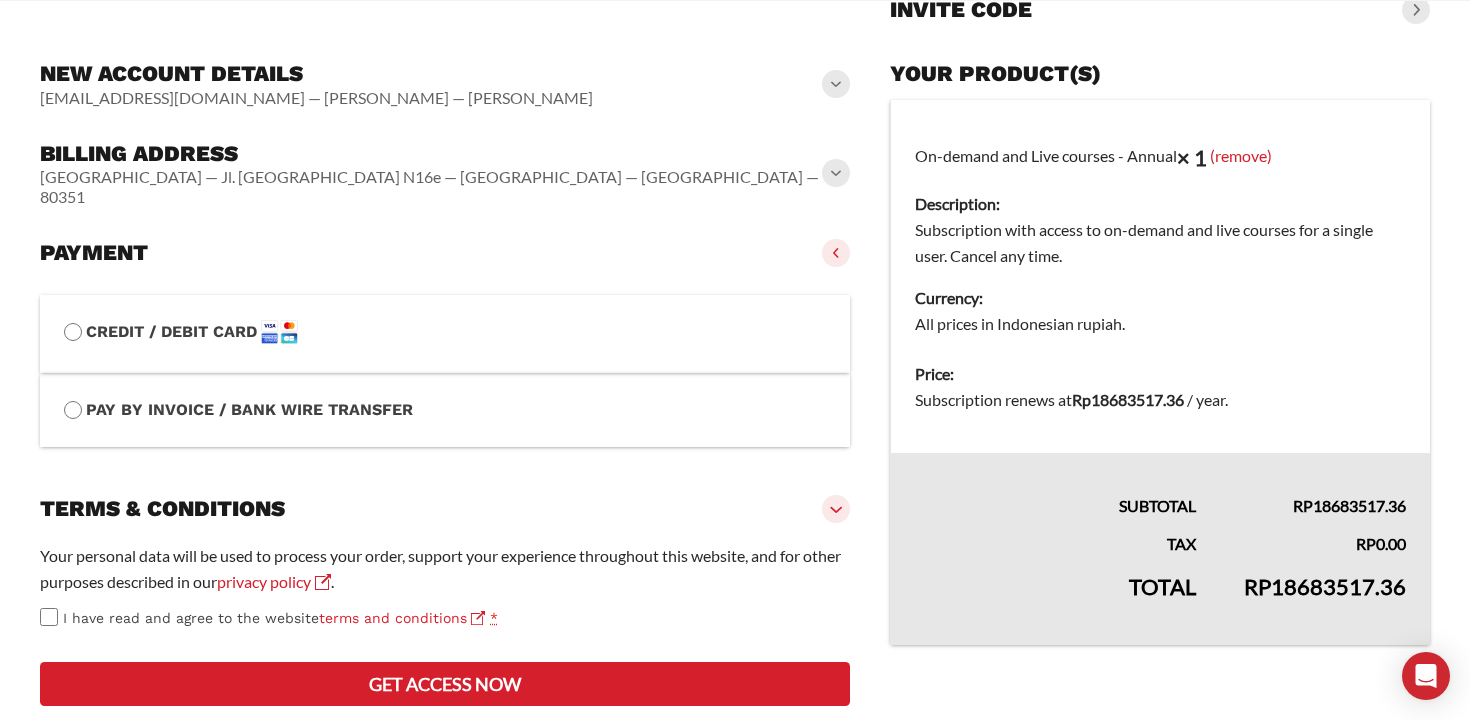 click on "Credit / Debit Card
Save payment information to my account for future purchases." at bounding box center (445, 334) 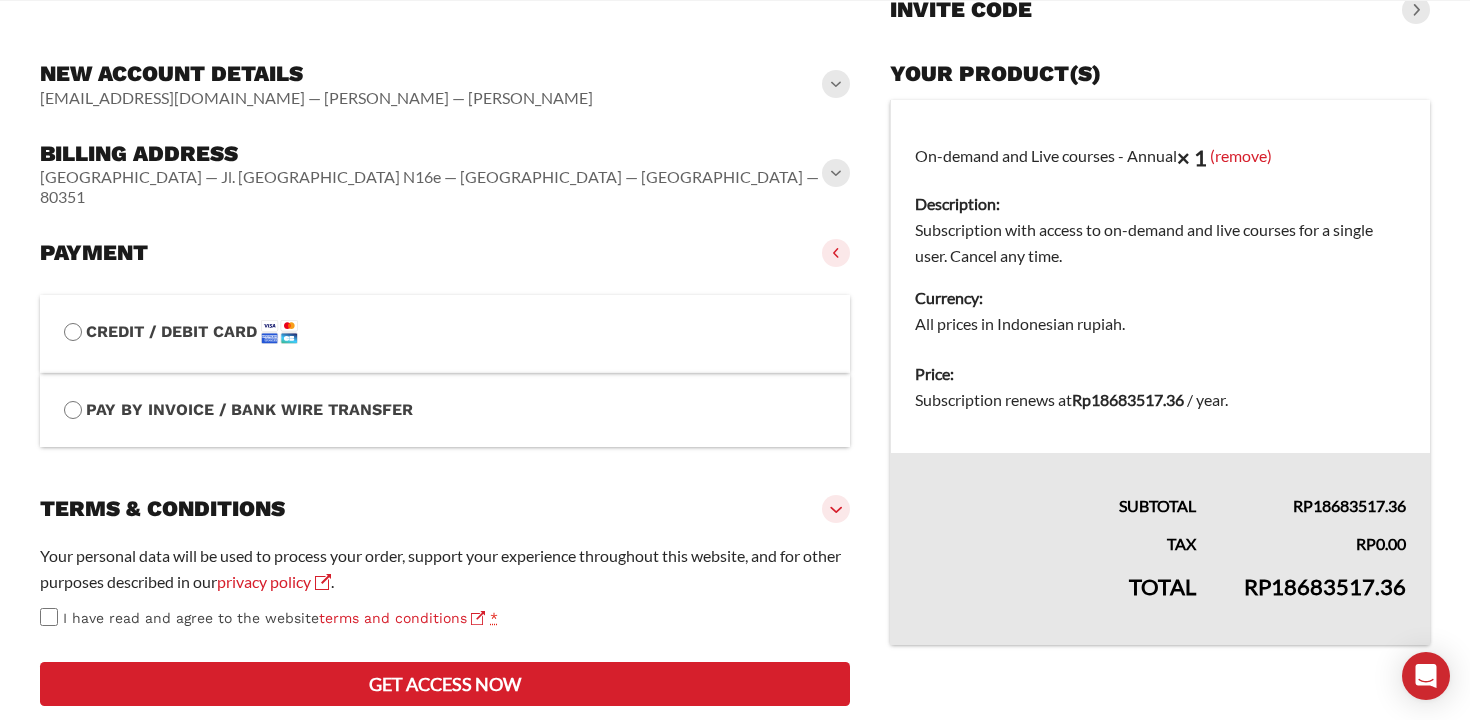 click at bounding box center [279, 332] 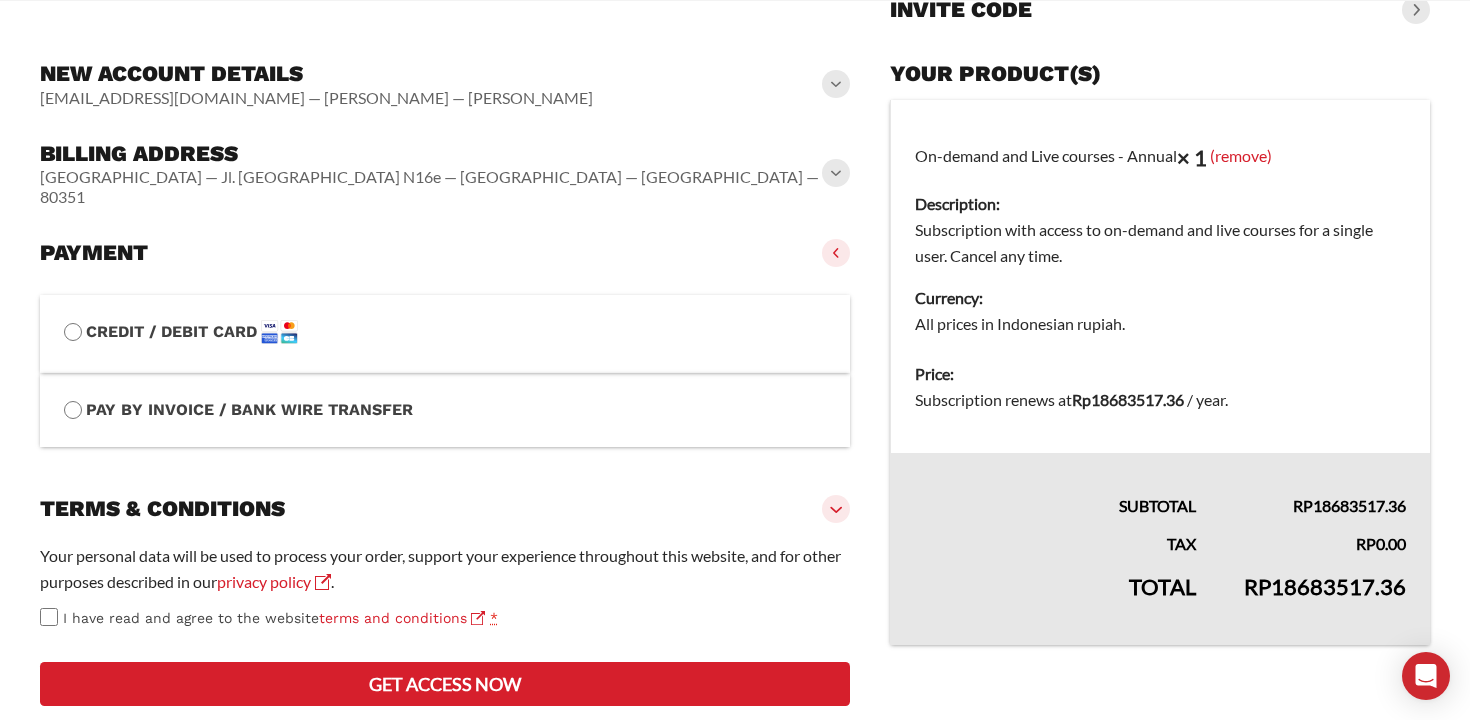 click at bounding box center (279, 332) 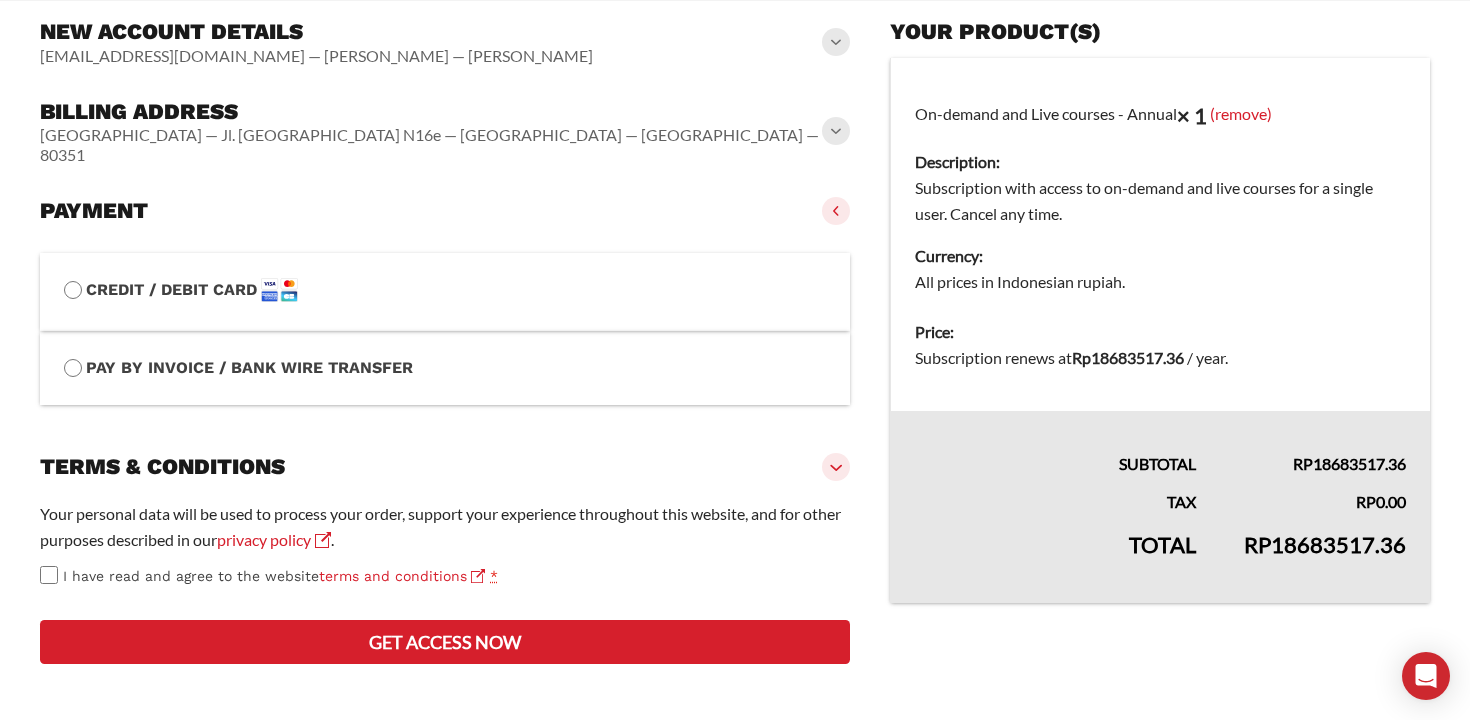 click on "Get access now" at bounding box center [445, 642] 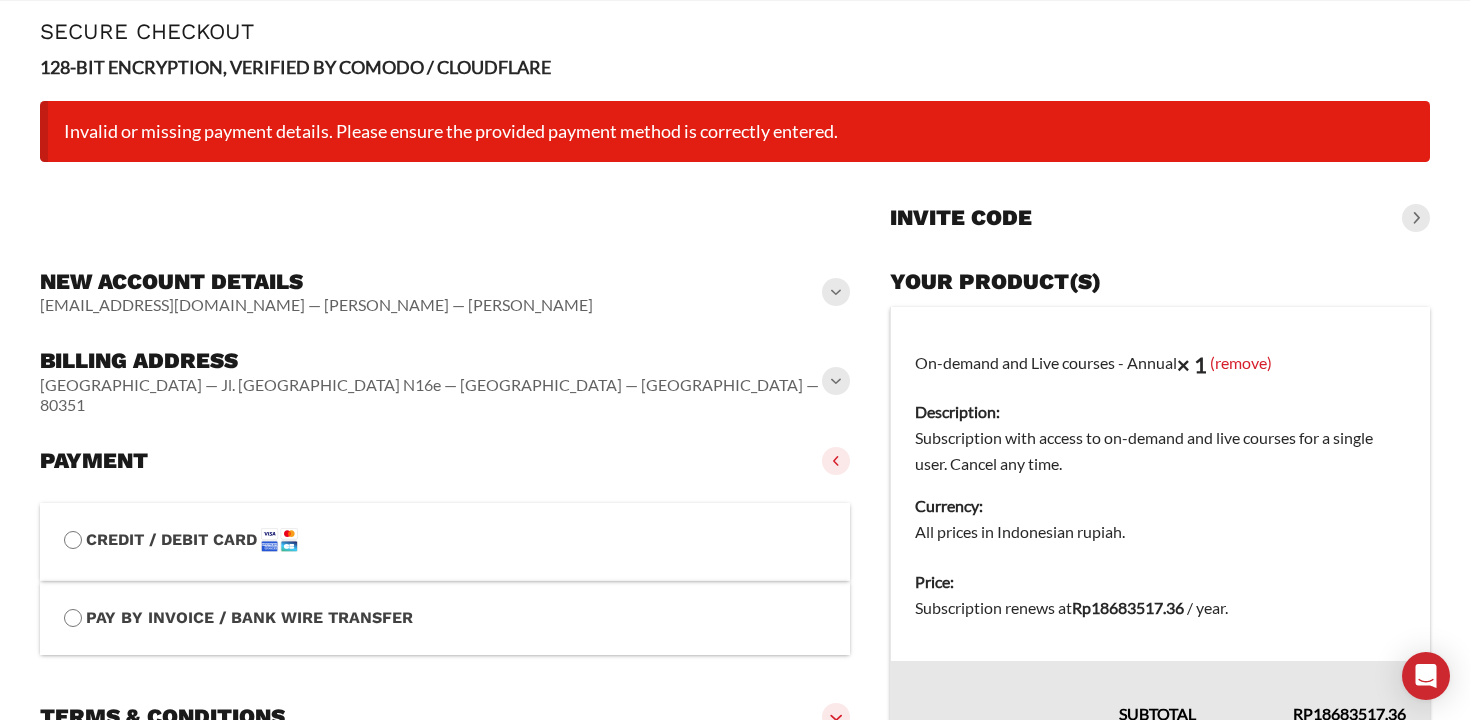 scroll, scrollTop: 304, scrollLeft: 0, axis: vertical 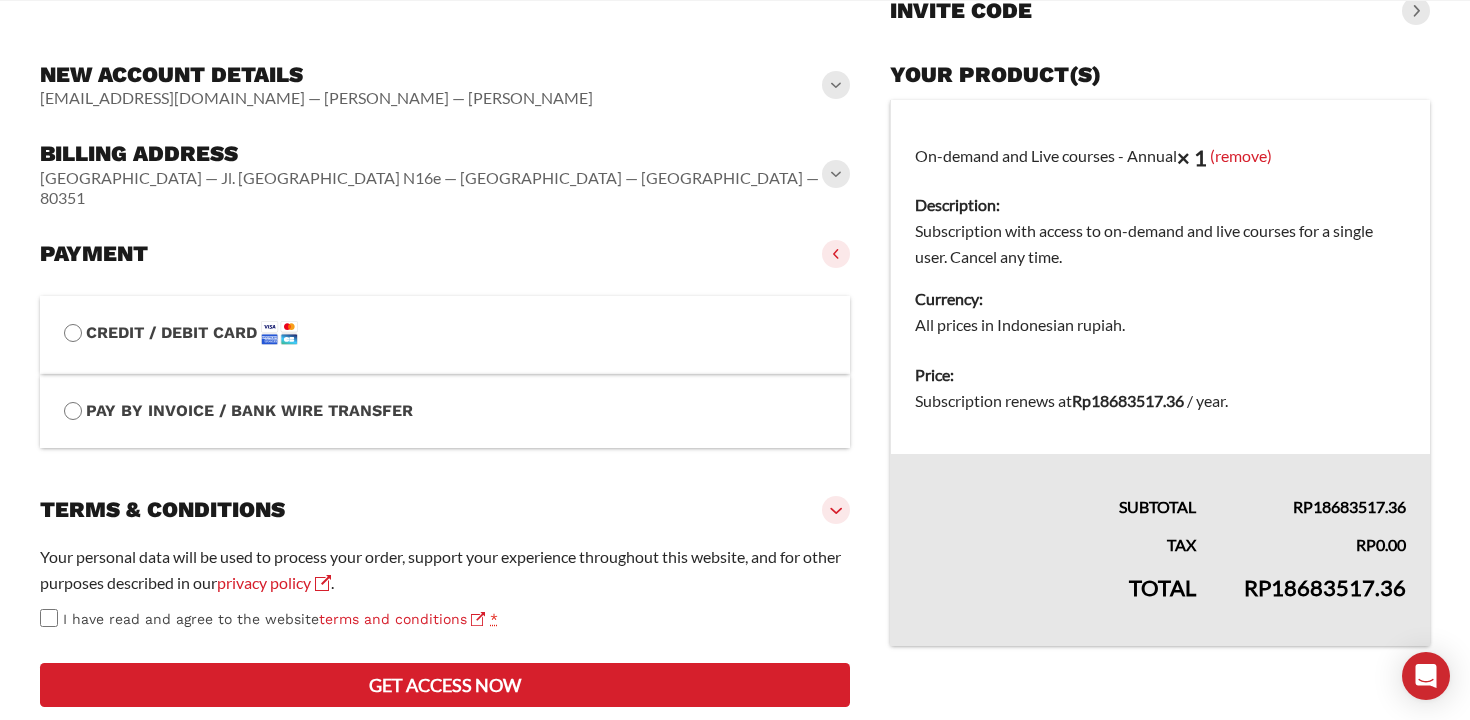 click on "Credit / Debit Card
Save payment information to my account for future purchases." at bounding box center [445, 335] 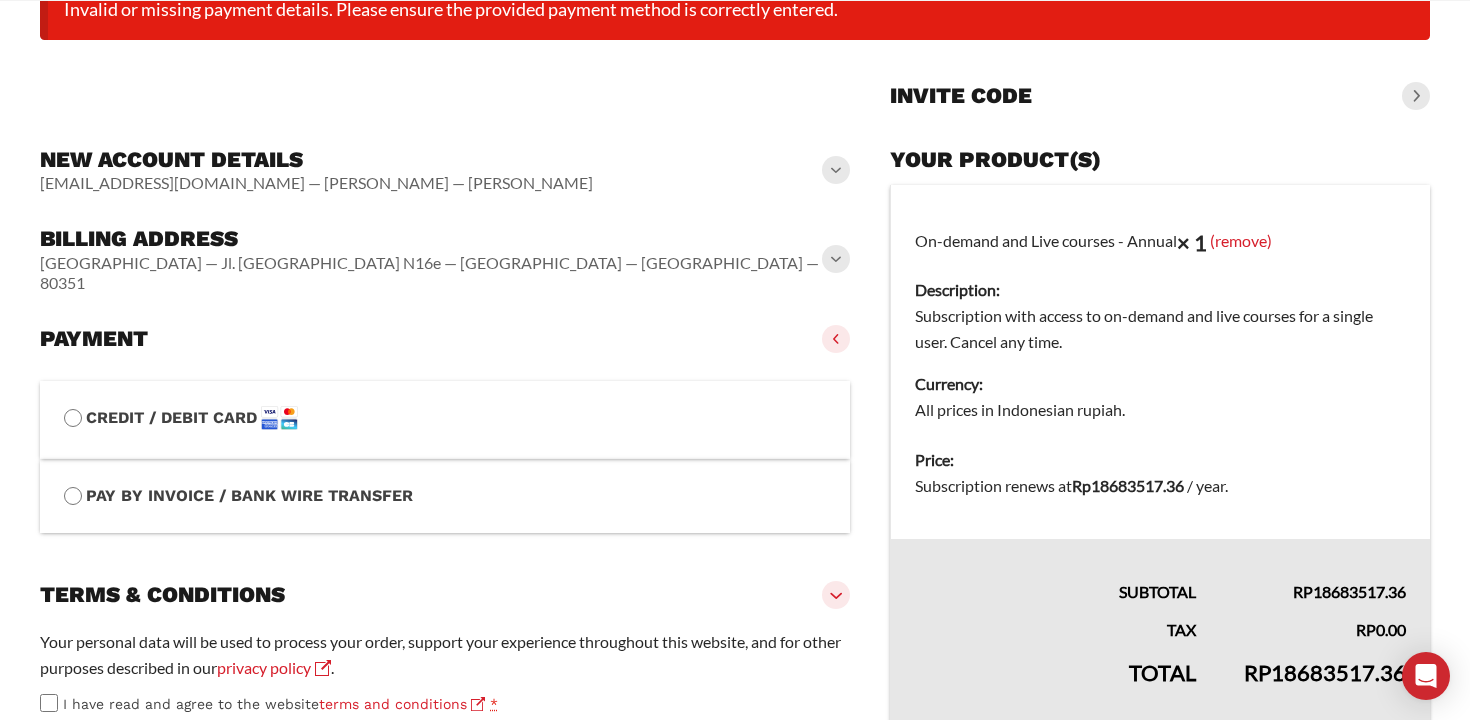 scroll, scrollTop: 205, scrollLeft: 0, axis: vertical 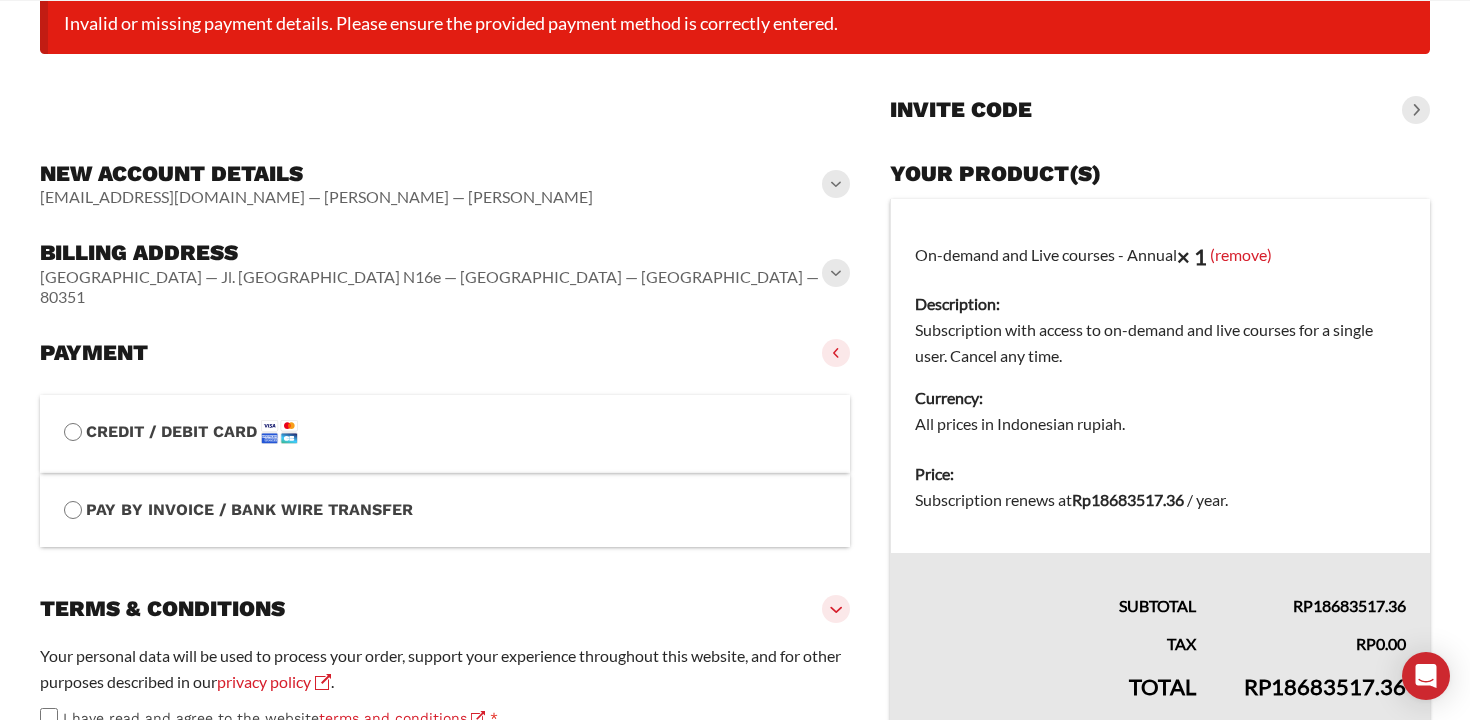 click on "Payment
Credit / Debit Card" at bounding box center (445, 353) 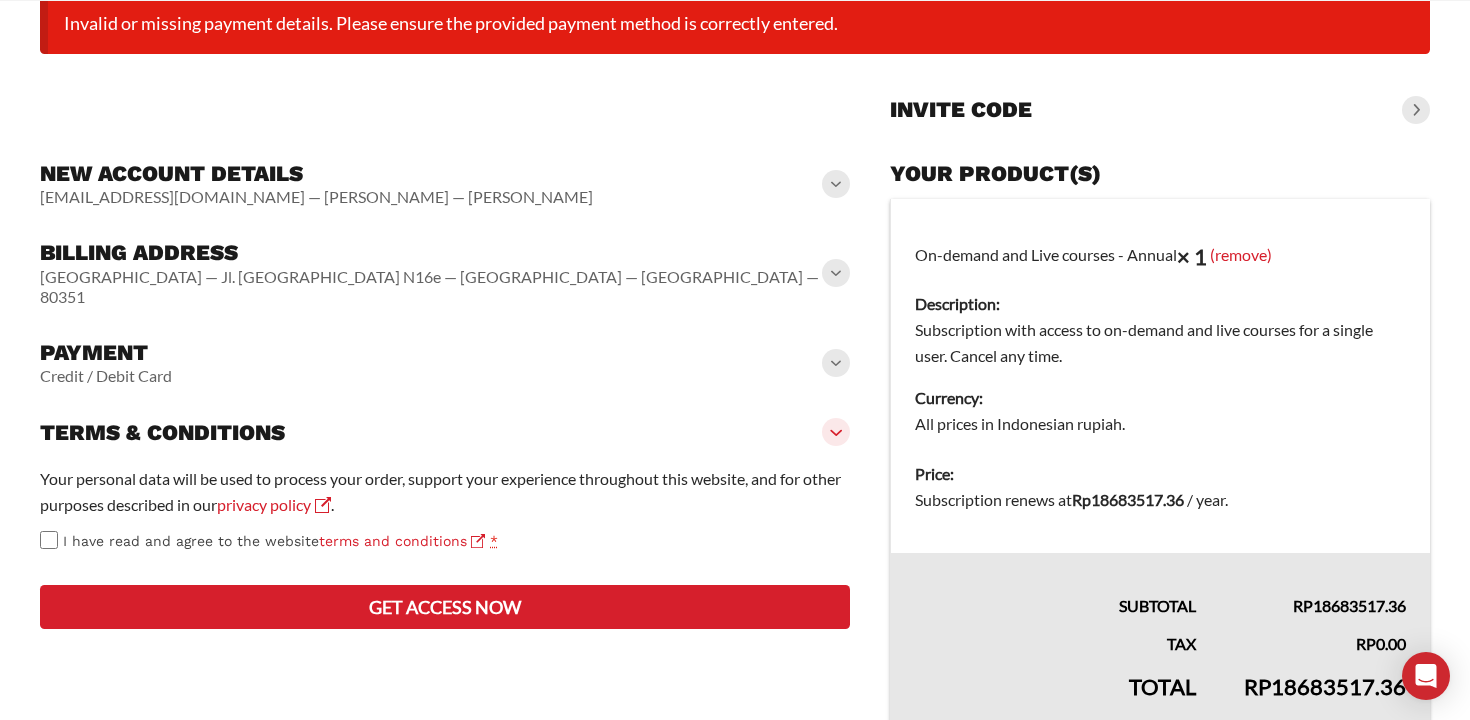 click at bounding box center (836, 363) 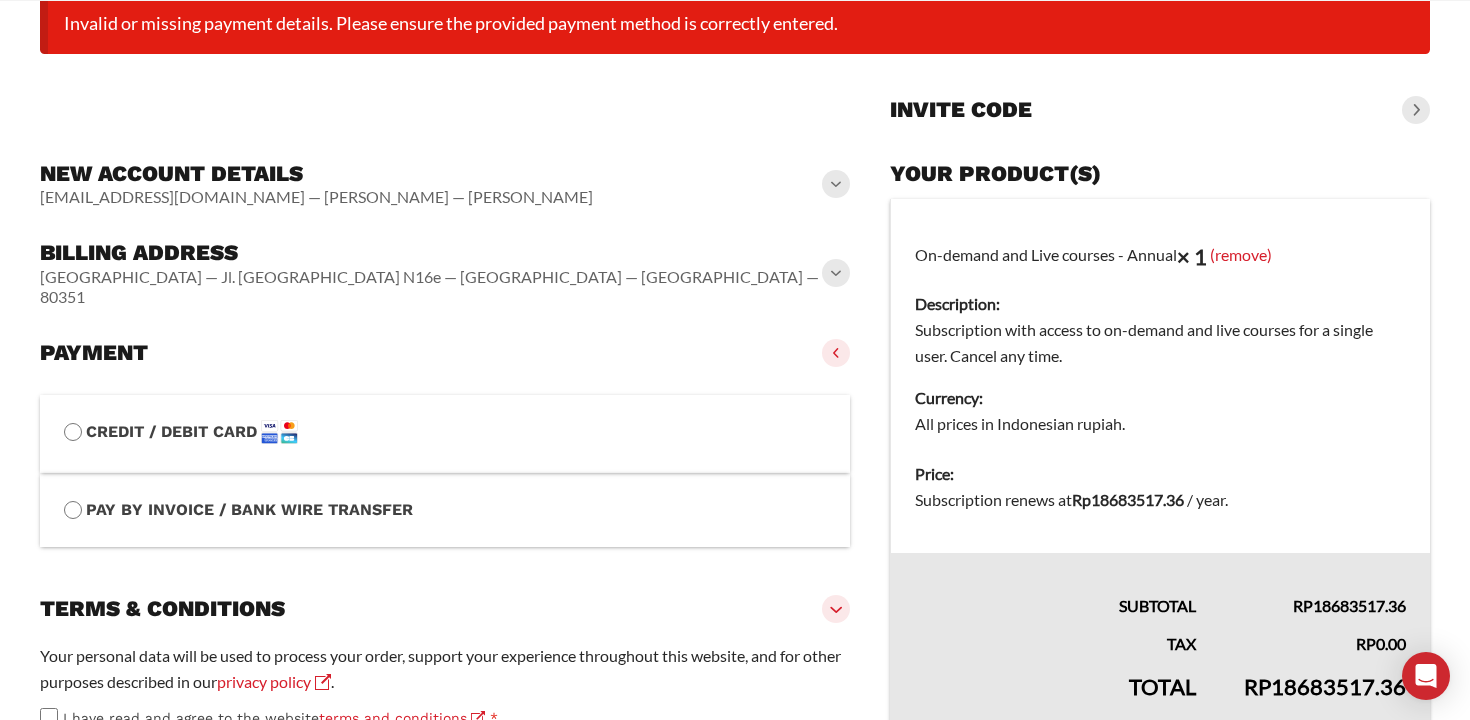 click on "Credit / Debit Card" at bounding box center [445, 432] 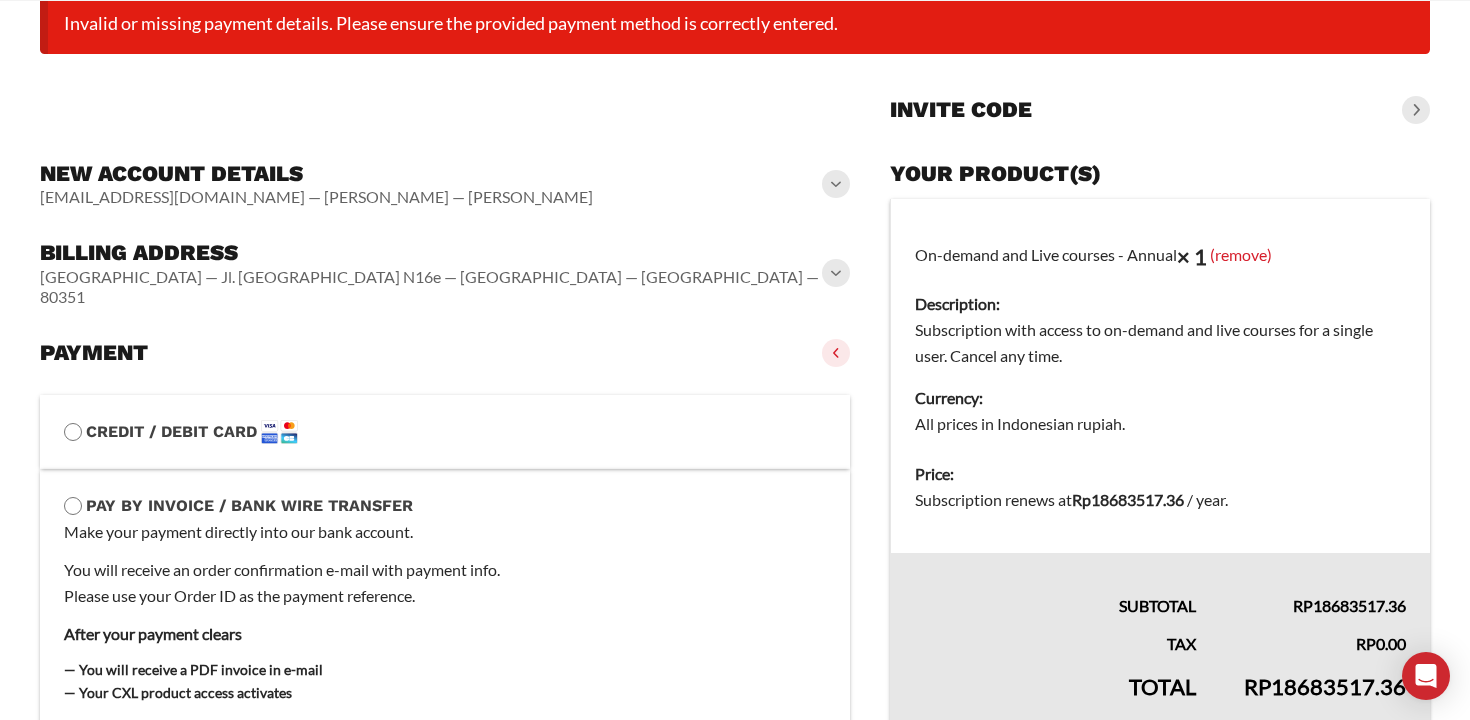 click on "Credit / Debit Card" at bounding box center (445, 432) 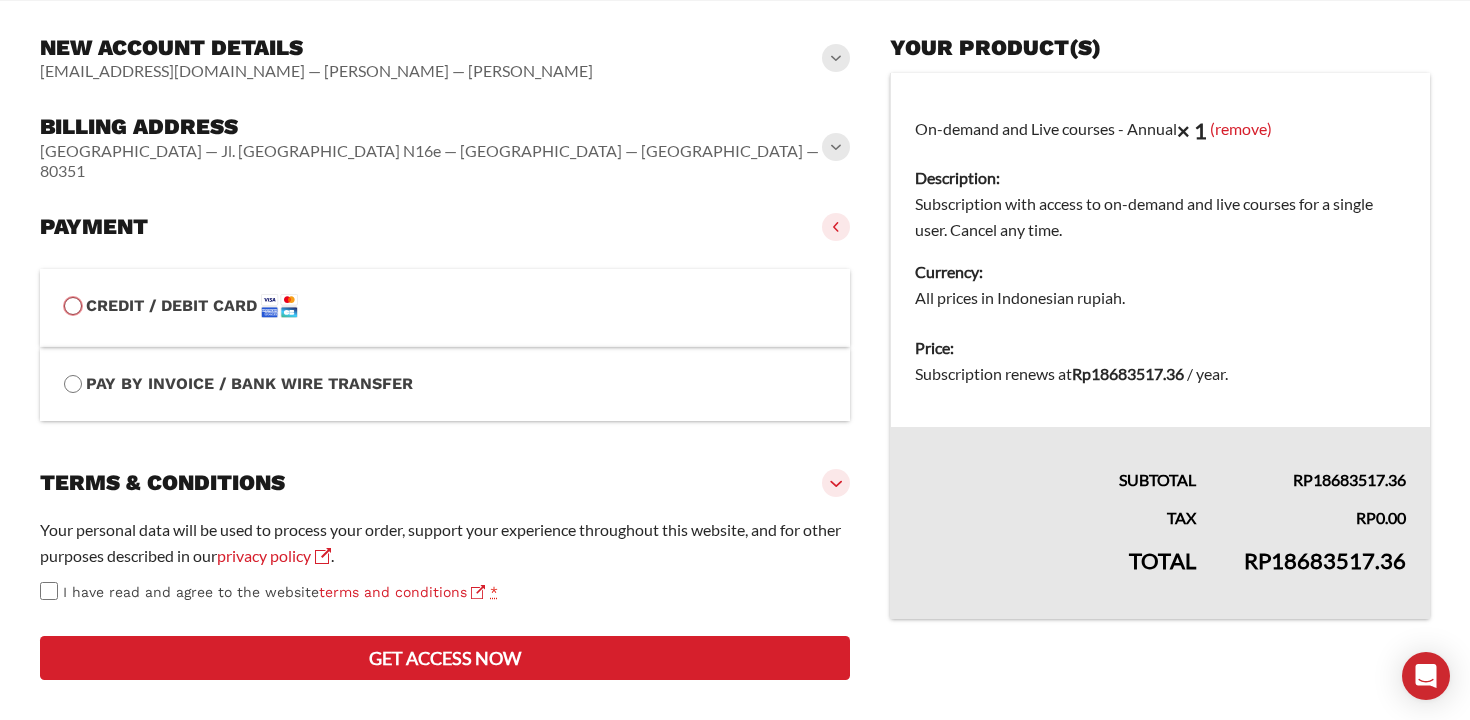 scroll, scrollTop: 325, scrollLeft: 0, axis: vertical 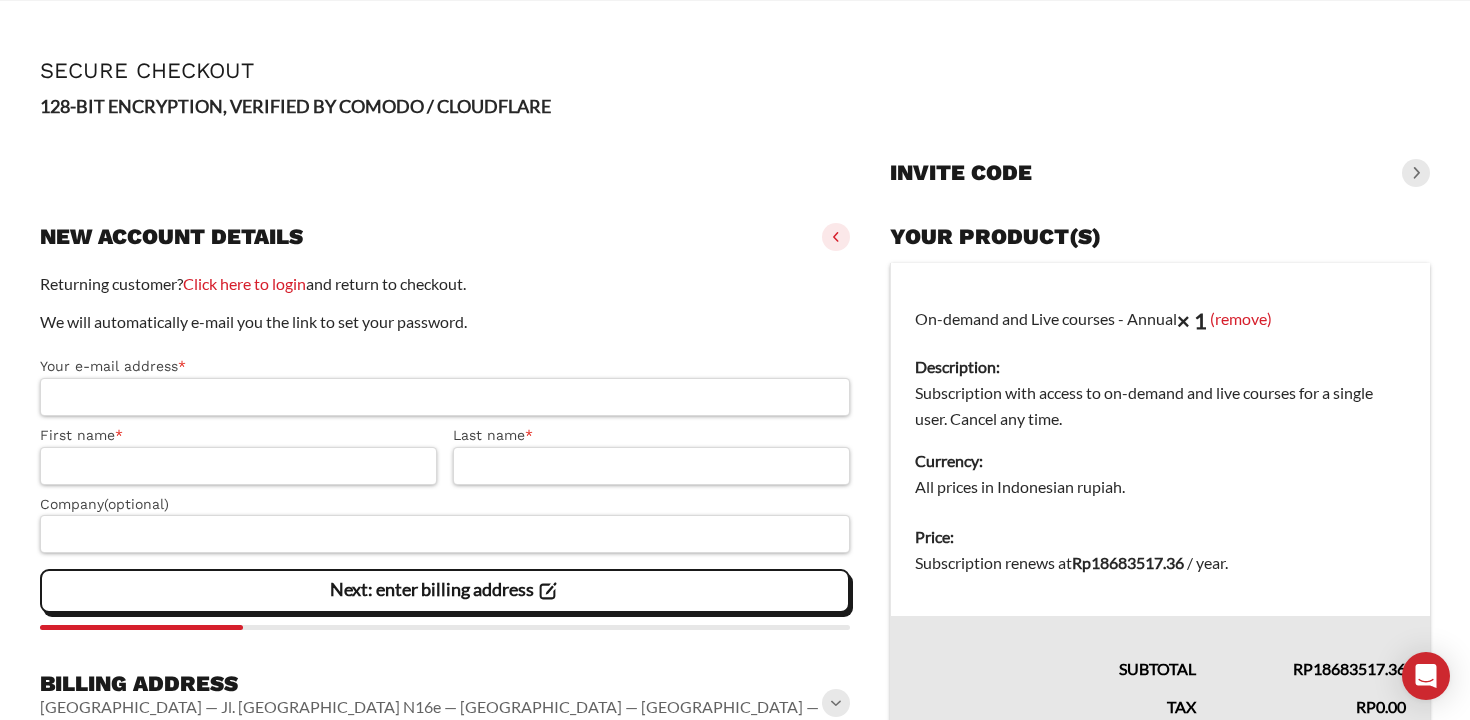 click on "Your e-mail address  *" at bounding box center (445, 397) 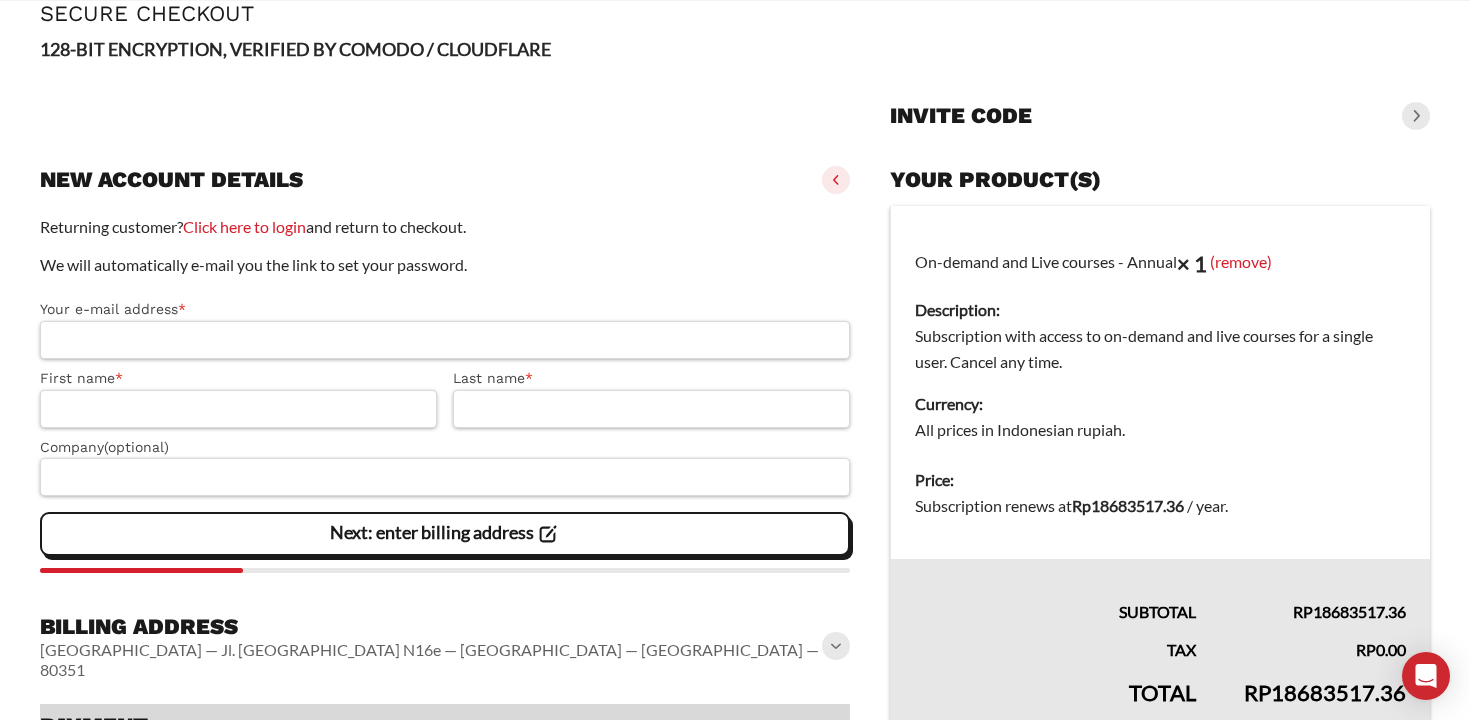 scroll, scrollTop: 116, scrollLeft: 0, axis: vertical 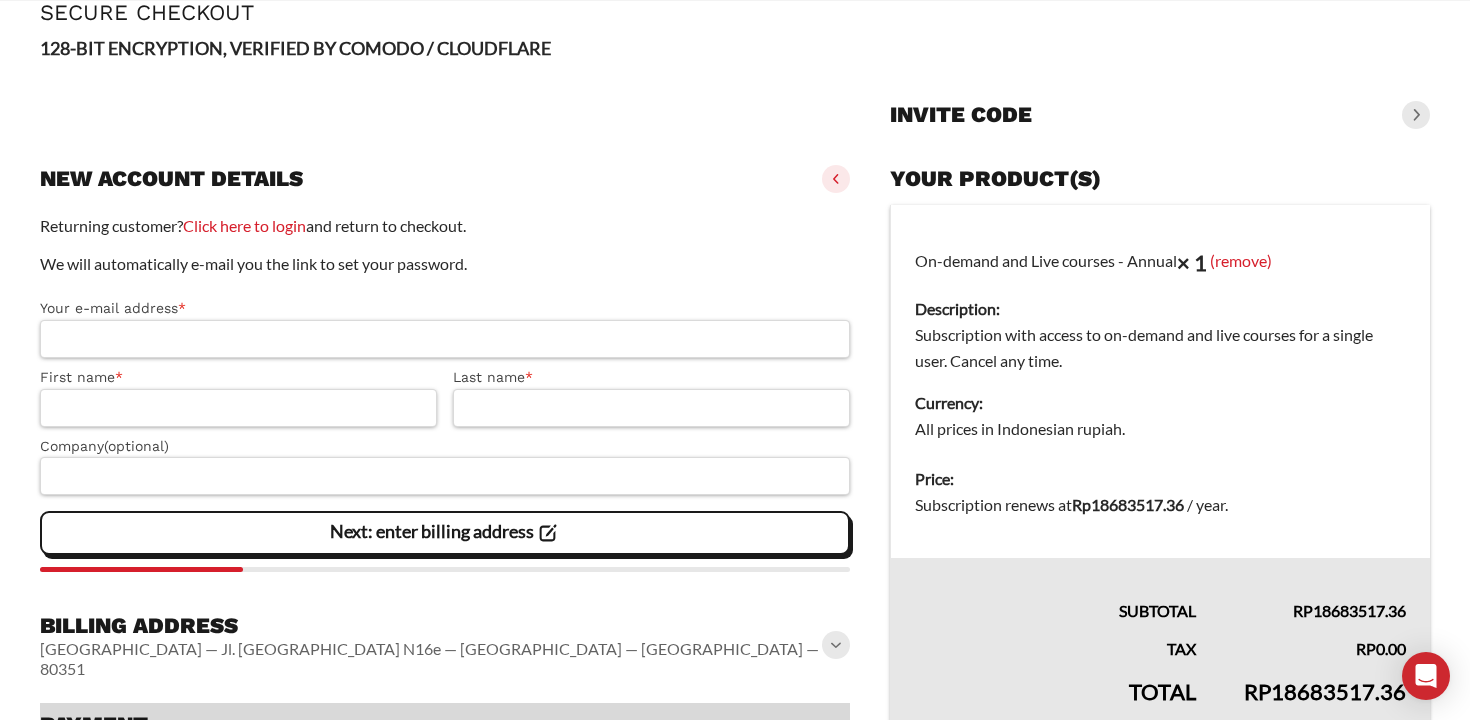 click on "Your e-mail address  *" at bounding box center [445, 339] 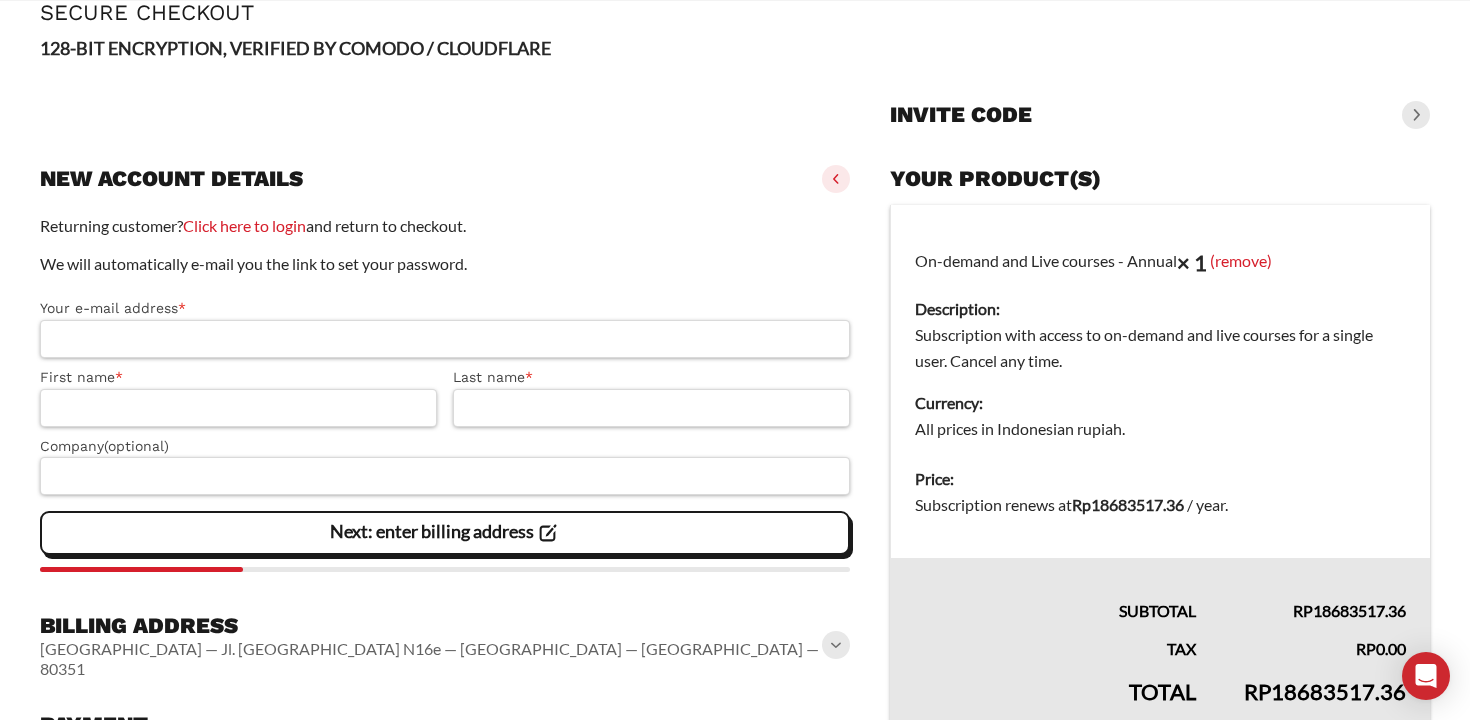 type on "**********" 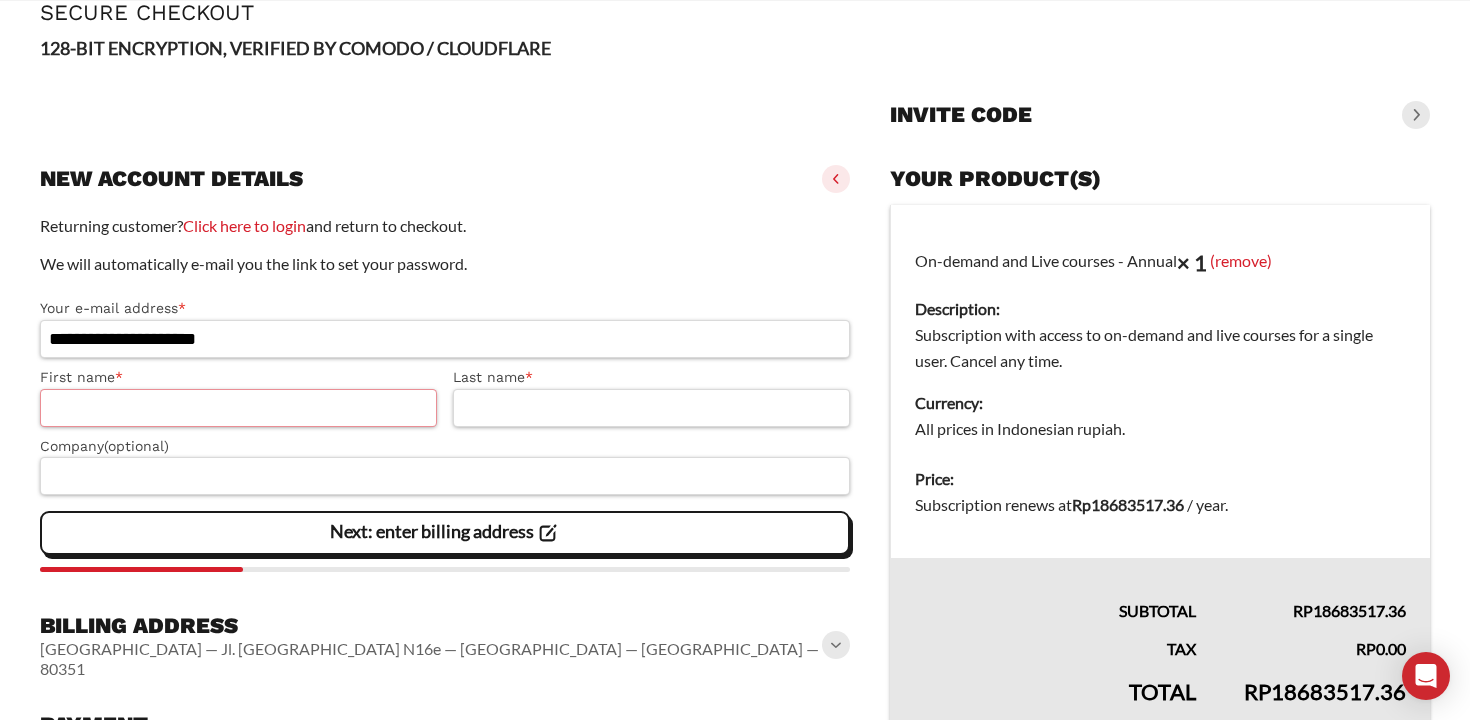 type on "****" 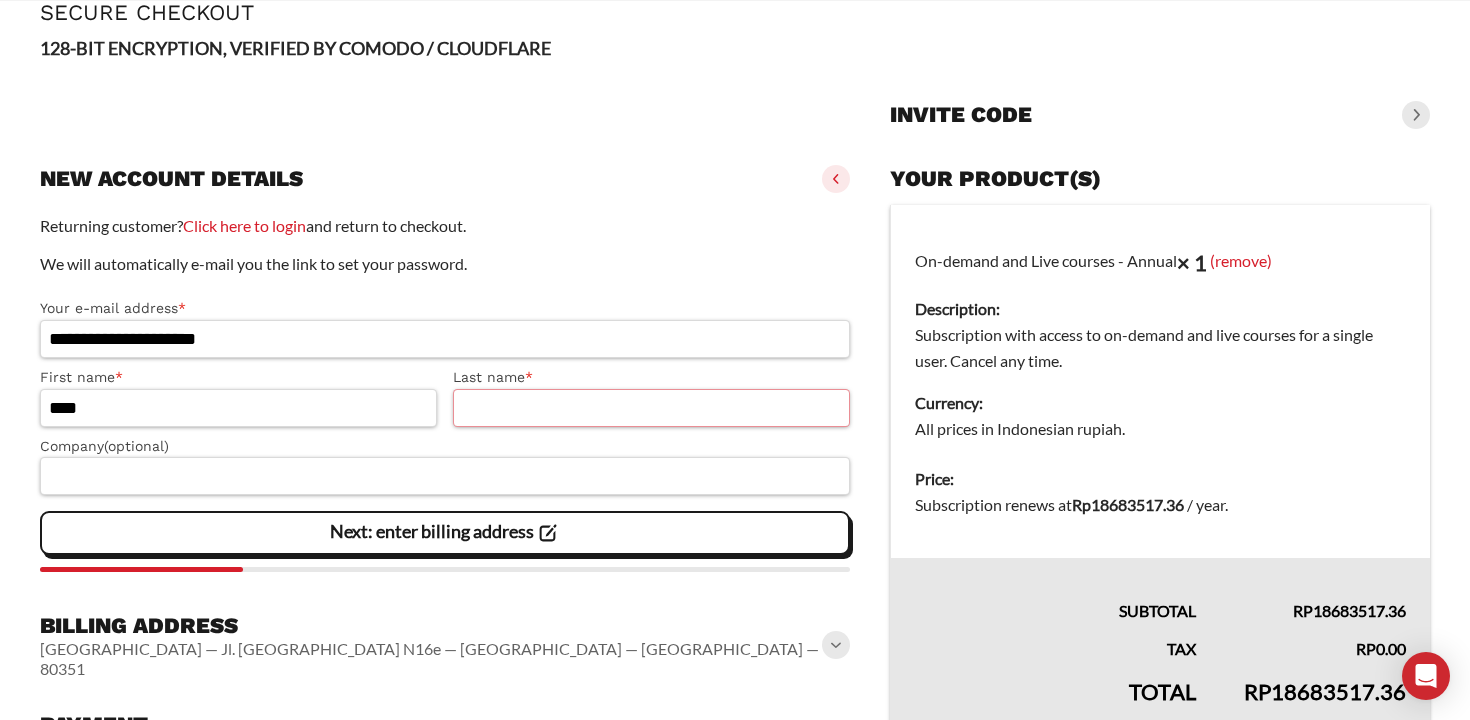 type on "*********" 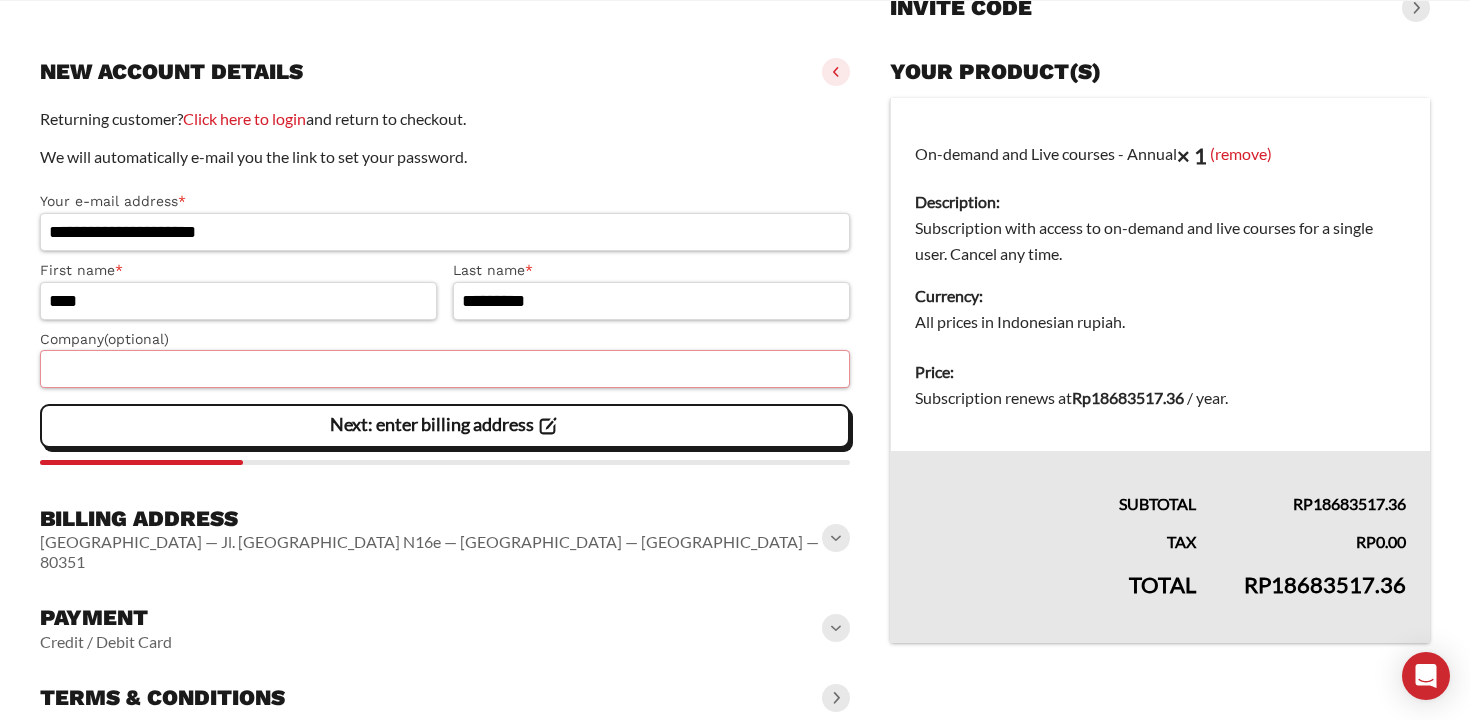 click on "Company  (optional)" at bounding box center (445, 369) 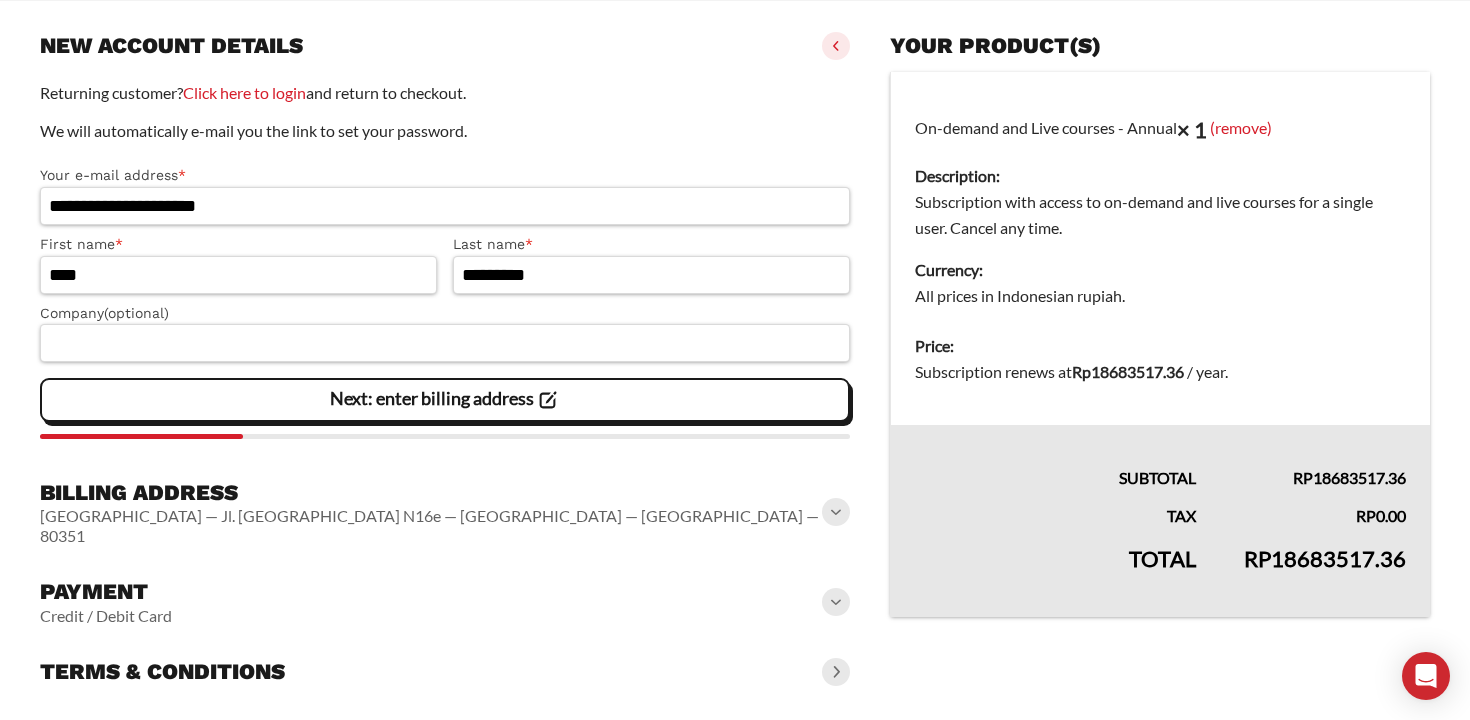 click at bounding box center (836, 602) 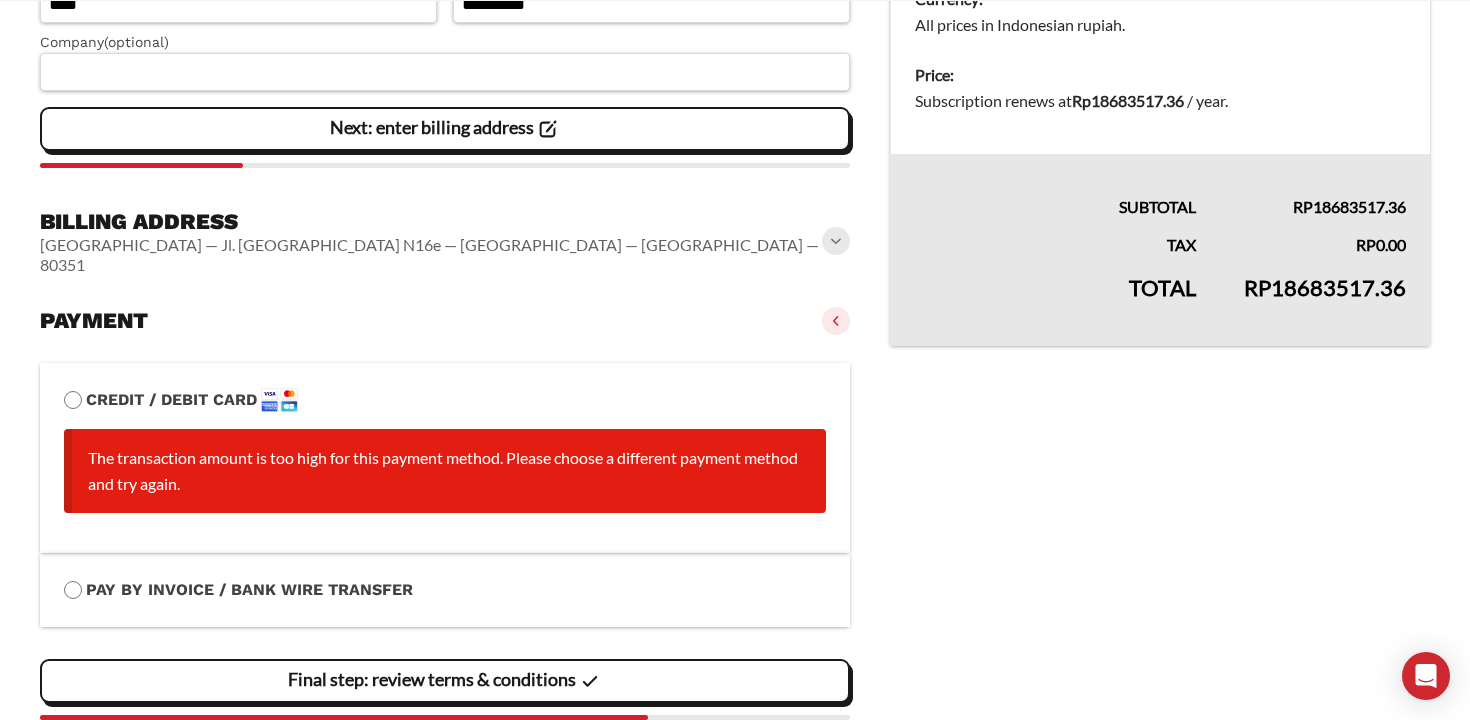 scroll, scrollTop: 542, scrollLeft: 0, axis: vertical 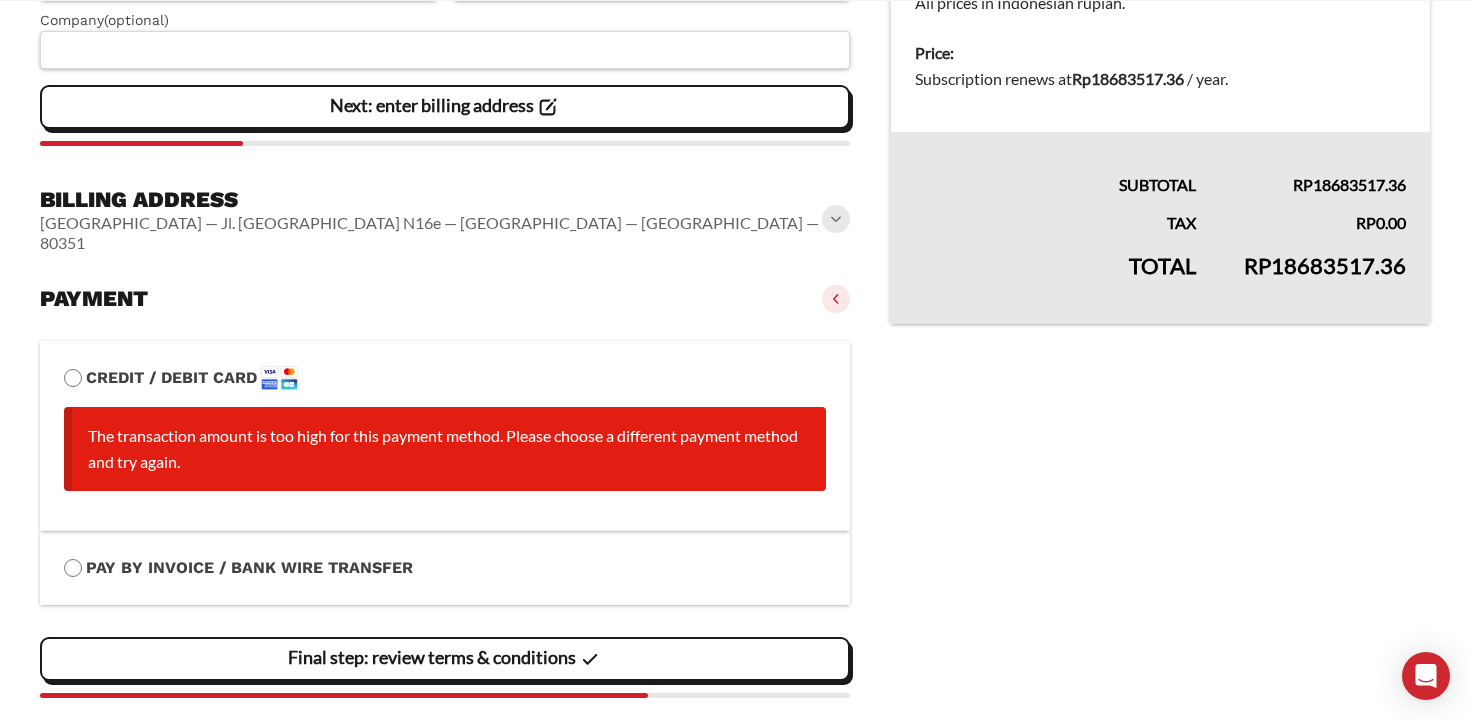 click on "Credit / Debit Card" at bounding box center (445, 378) 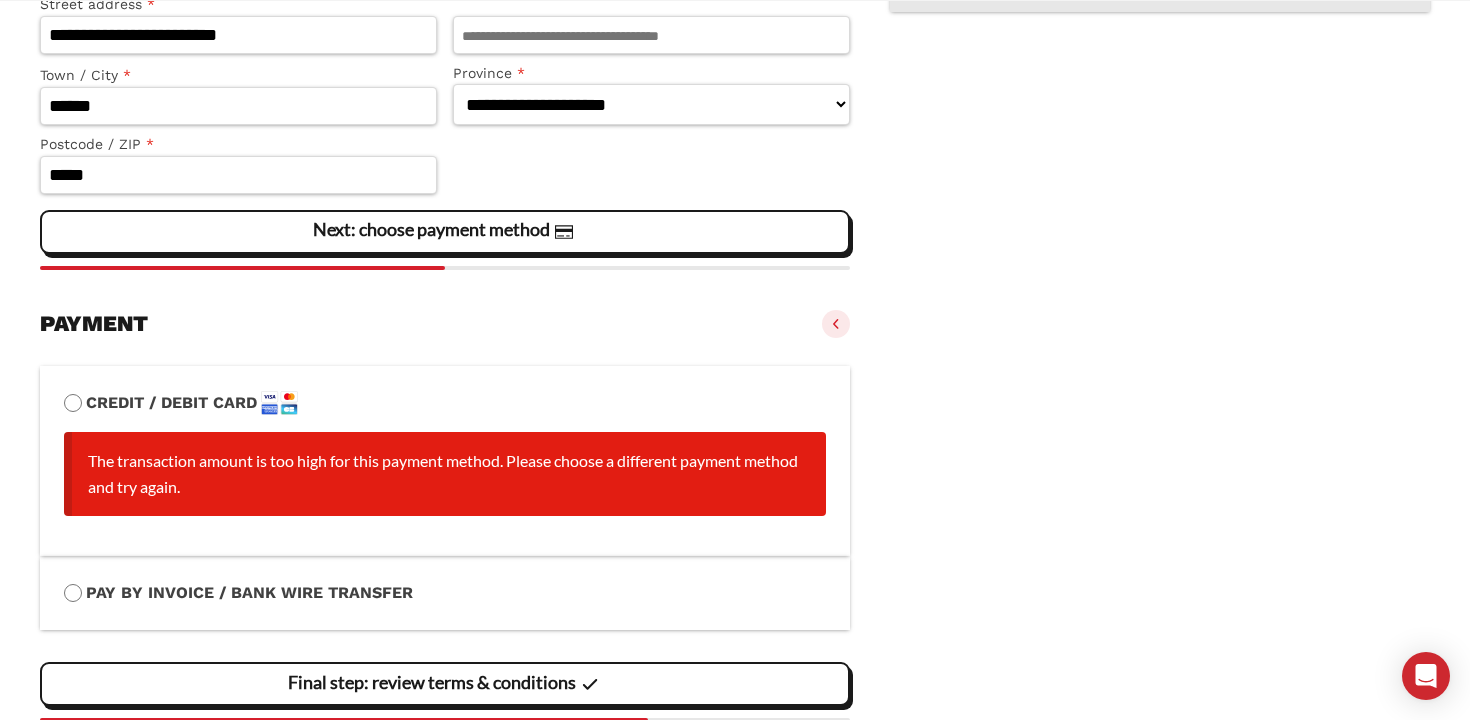 scroll, scrollTop: 882, scrollLeft: 0, axis: vertical 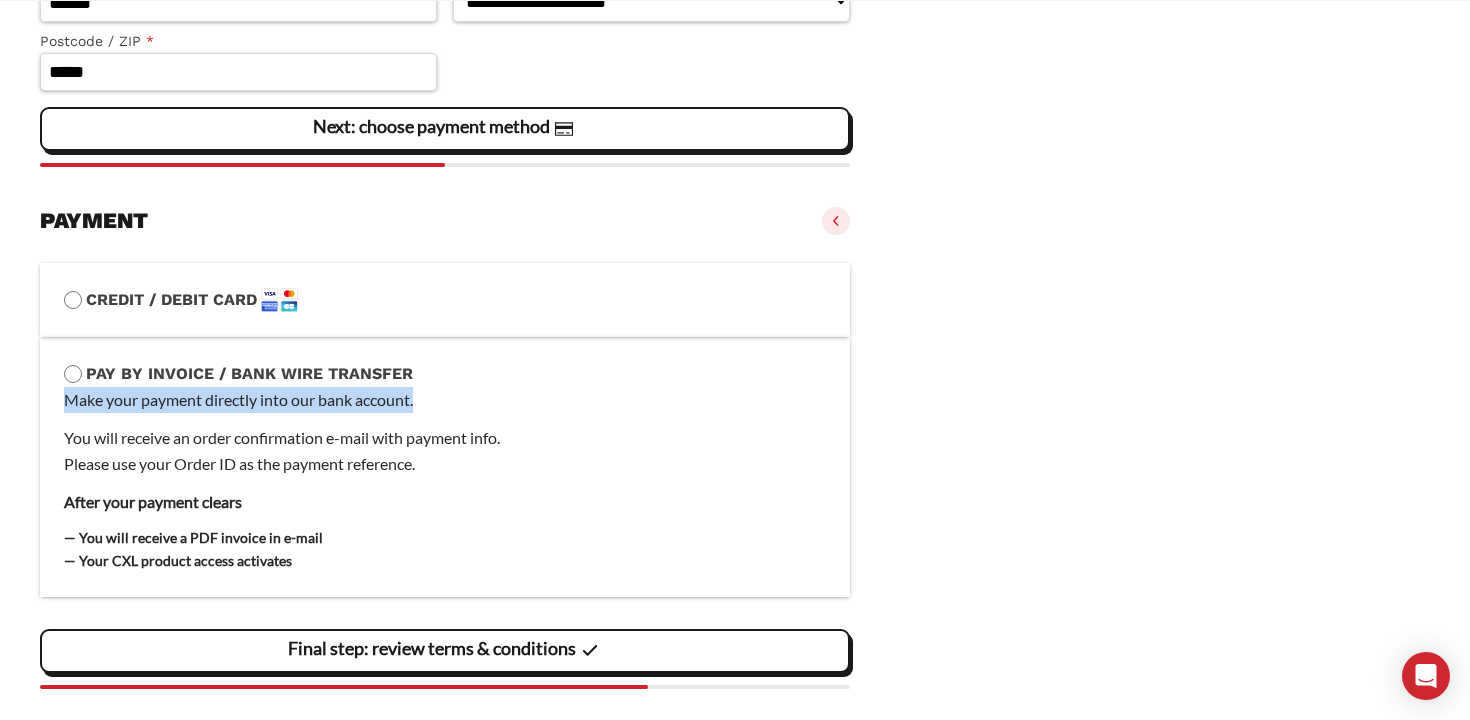 drag, startPoint x: 57, startPoint y: 406, endPoint x: 464, endPoint y: 413, distance: 407.06018 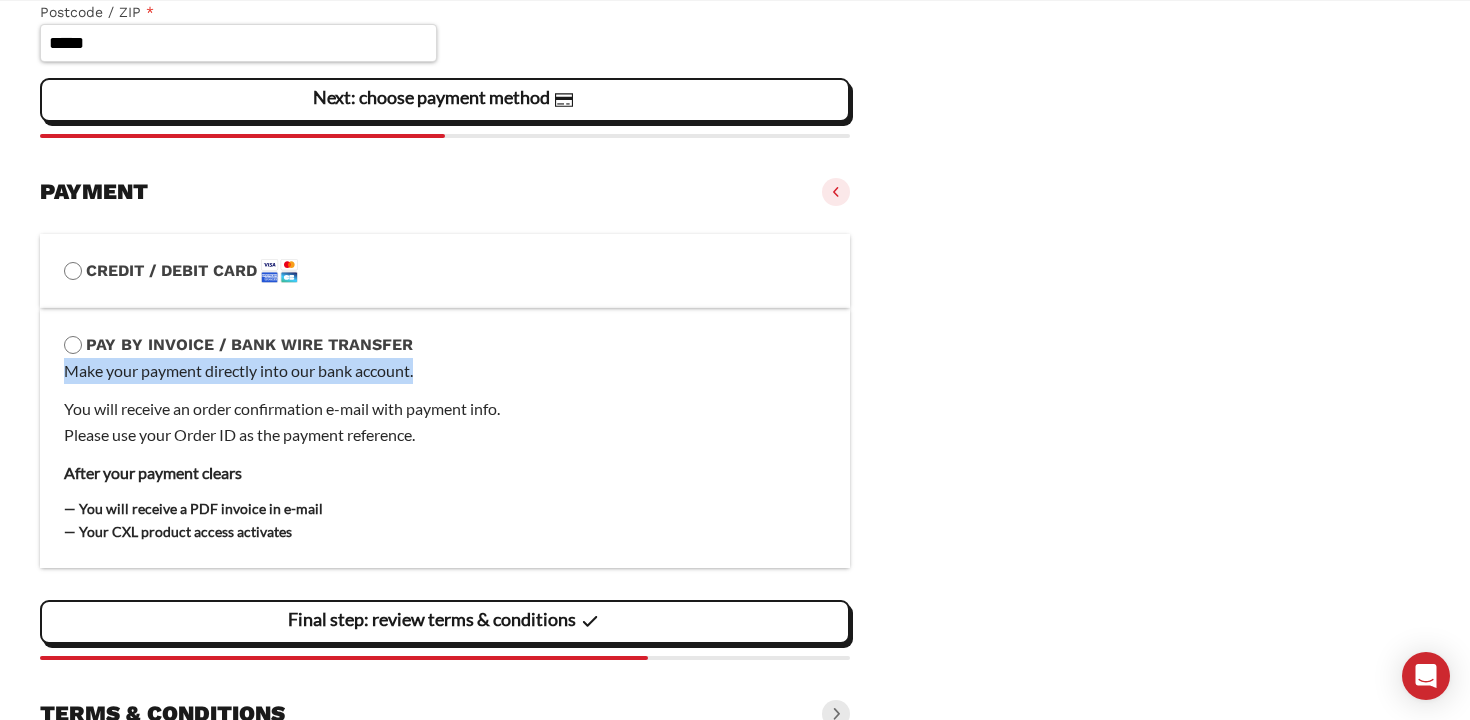 scroll, scrollTop: 1032, scrollLeft: 0, axis: vertical 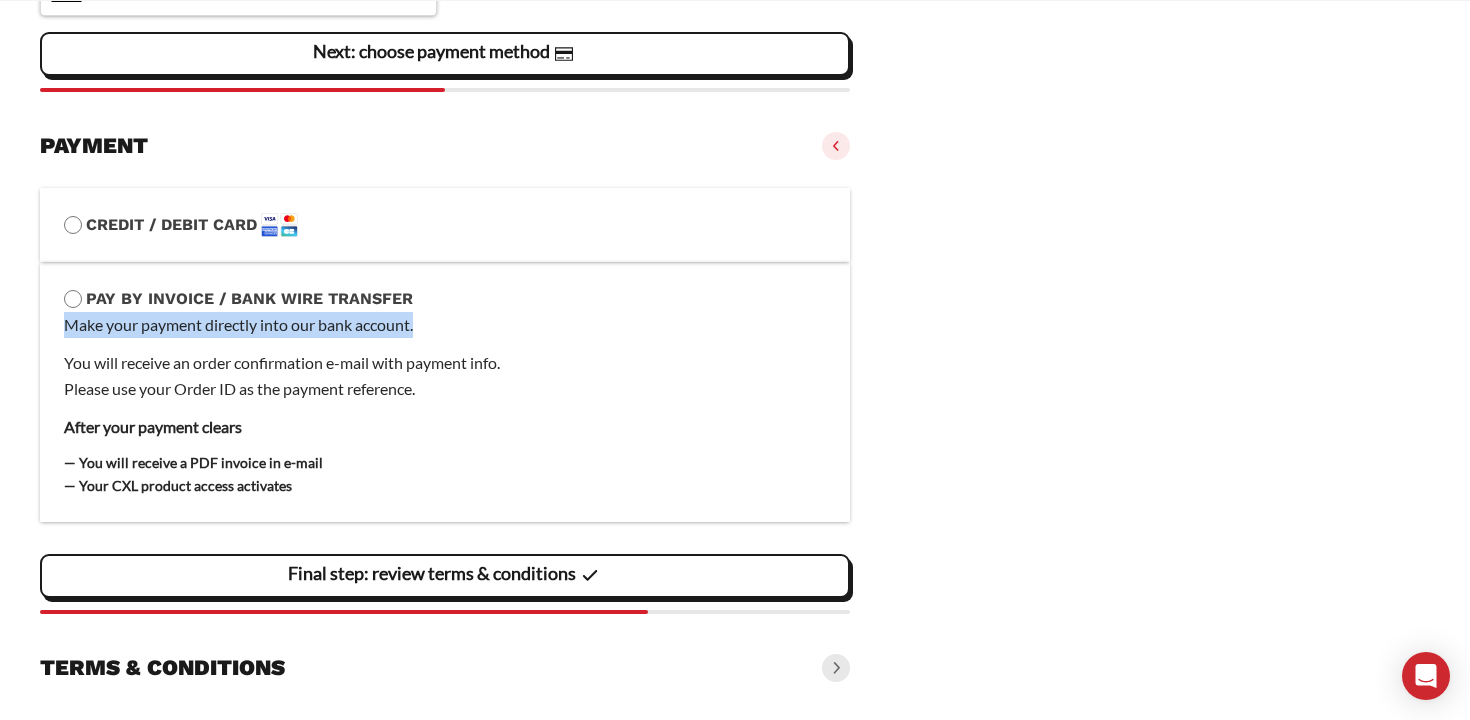 drag, startPoint x: 64, startPoint y: 364, endPoint x: 440, endPoint y: 386, distance: 376.64307 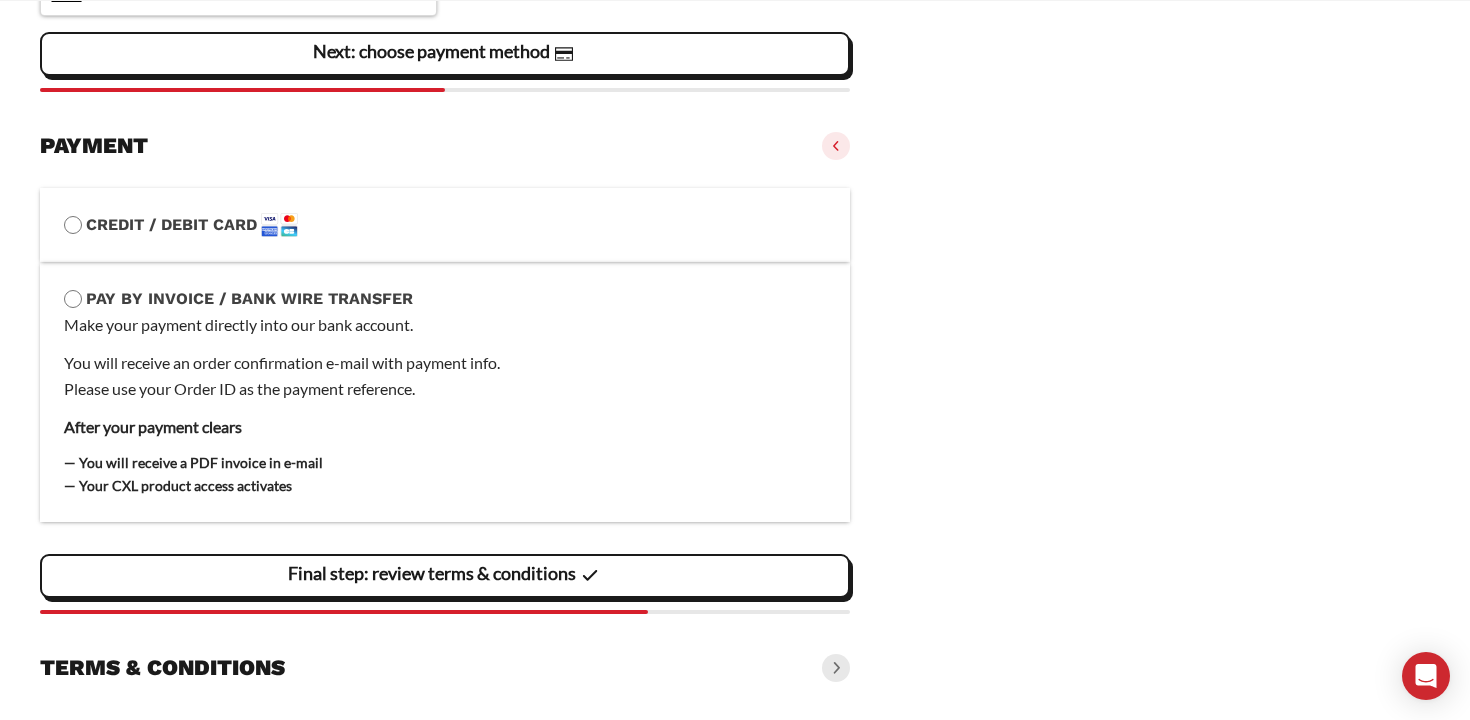 click on "After your payment clears" at bounding box center (445, 427) 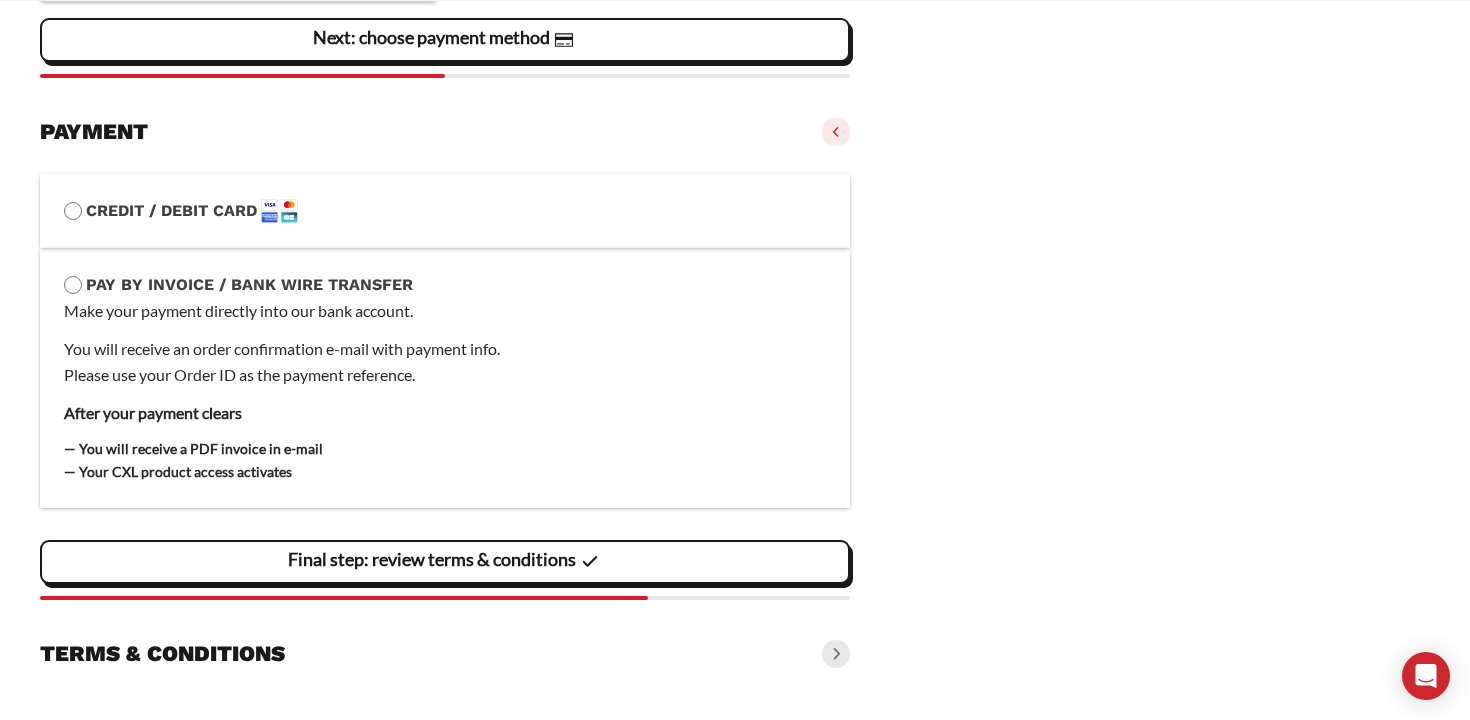 drag, startPoint x: 58, startPoint y: 375, endPoint x: 253, endPoint y: 375, distance: 195 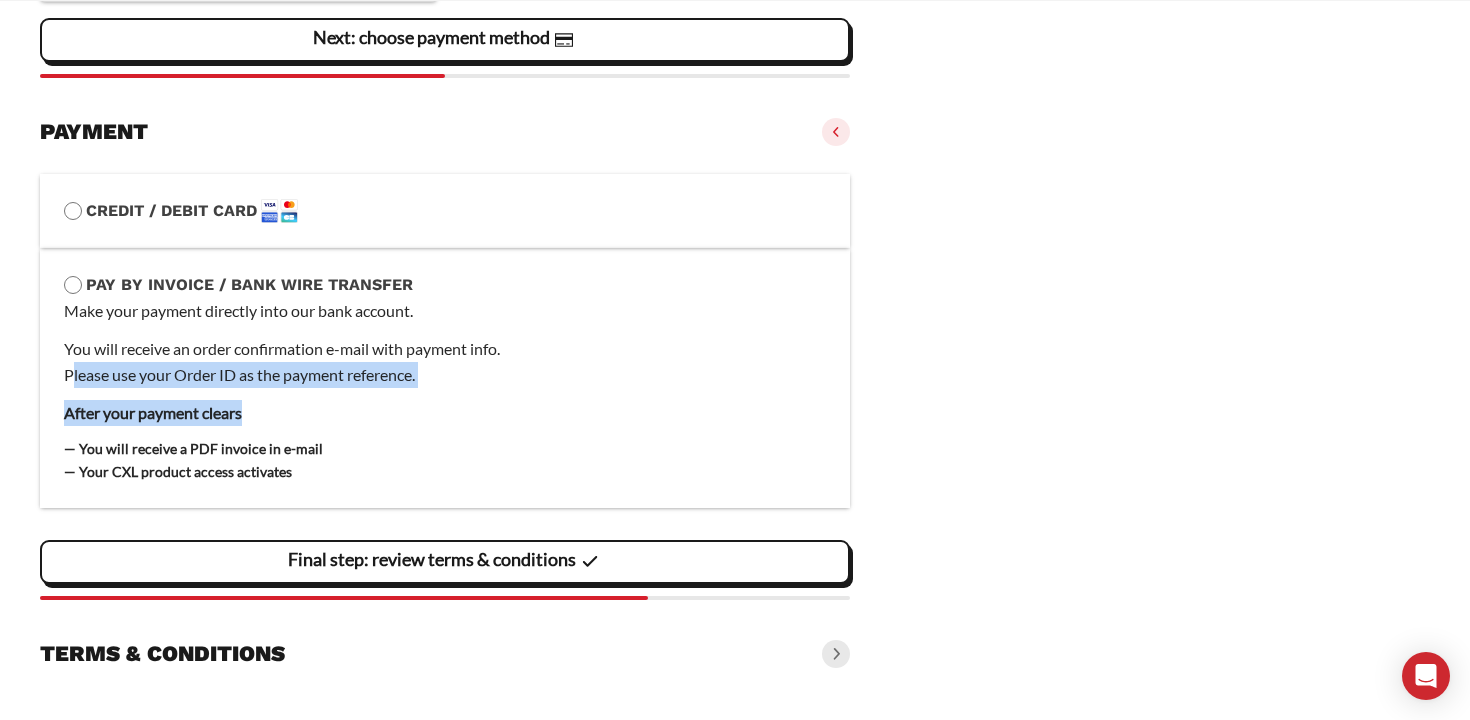 drag, startPoint x: 59, startPoint y: 378, endPoint x: 522, endPoint y: 405, distance: 463.7866 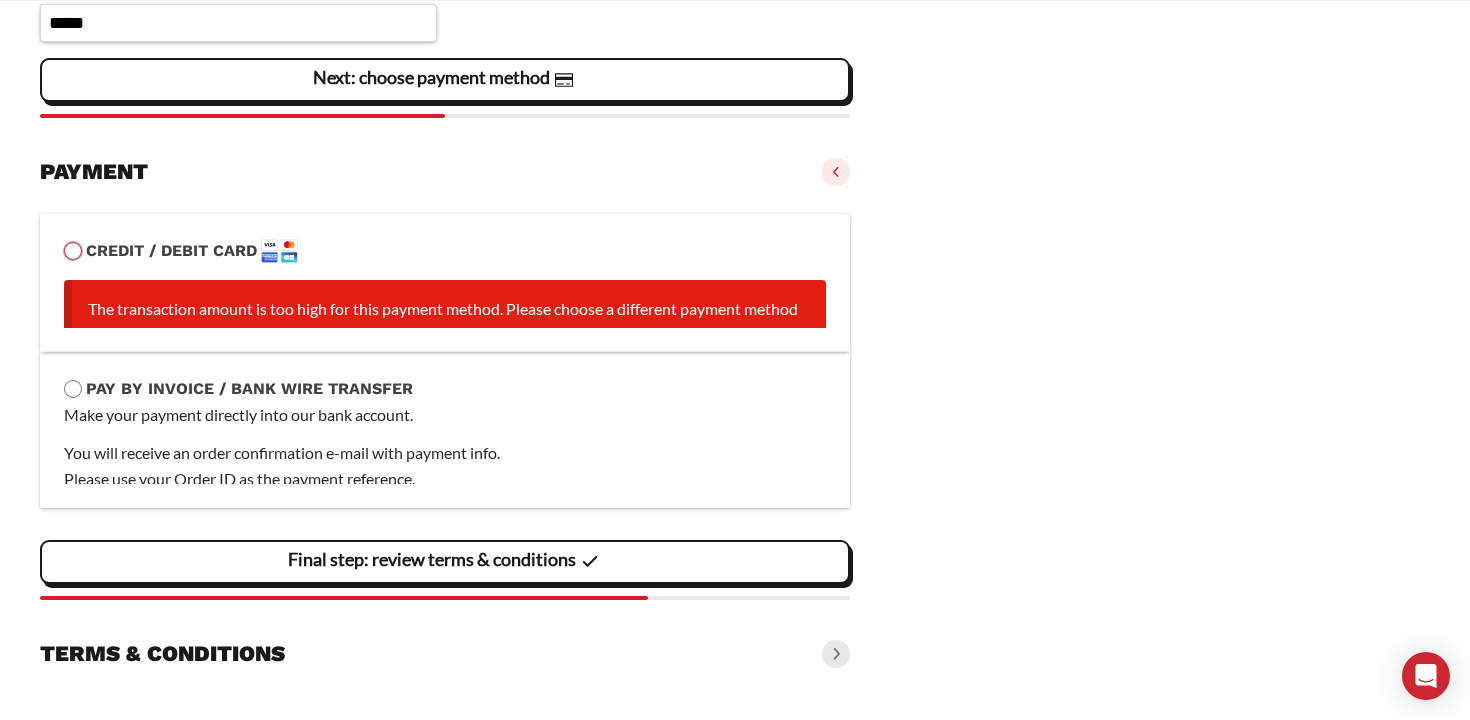 scroll, scrollTop: 981, scrollLeft: 0, axis: vertical 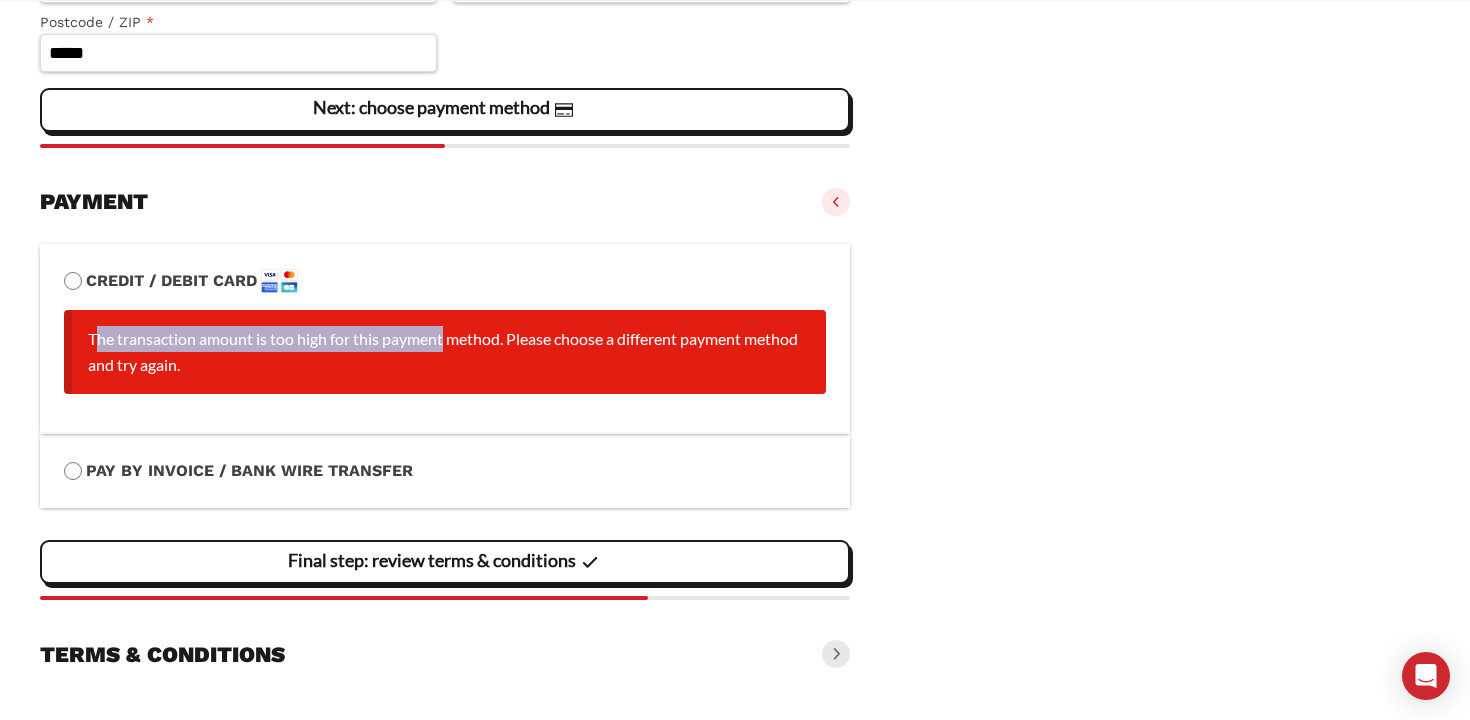 drag, startPoint x: 94, startPoint y: 336, endPoint x: 445, endPoint y: 335, distance: 351.00143 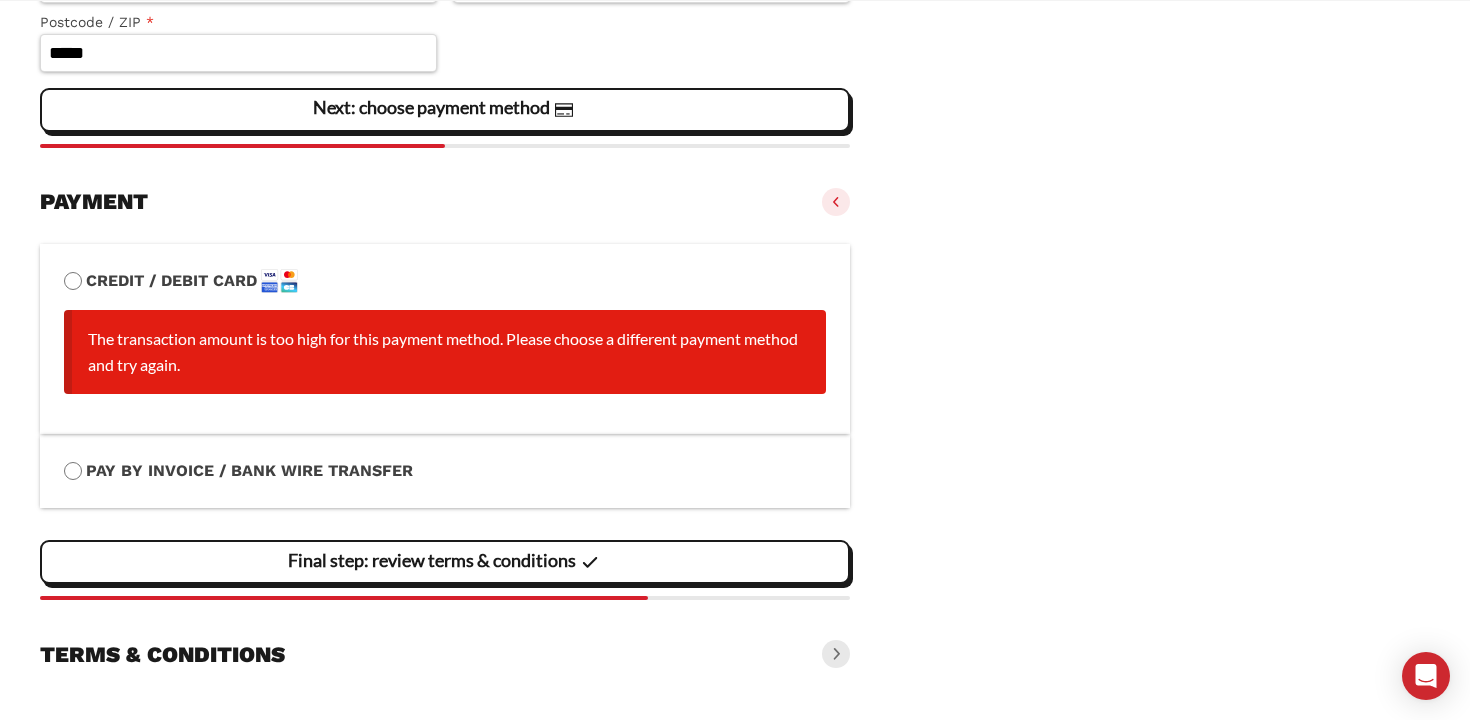 click on "Credit / Debit Card" at bounding box center [445, 281] 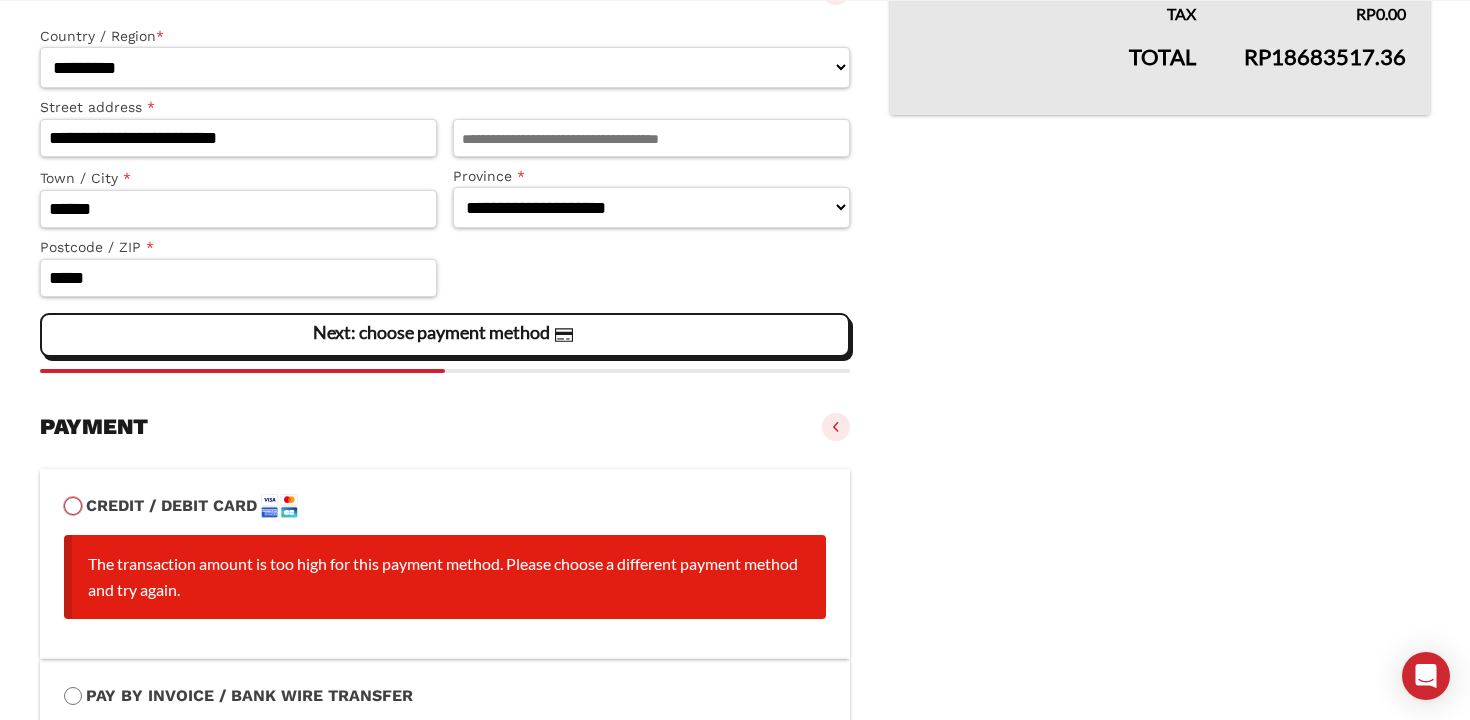 scroll, scrollTop: 981, scrollLeft: 0, axis: vertical 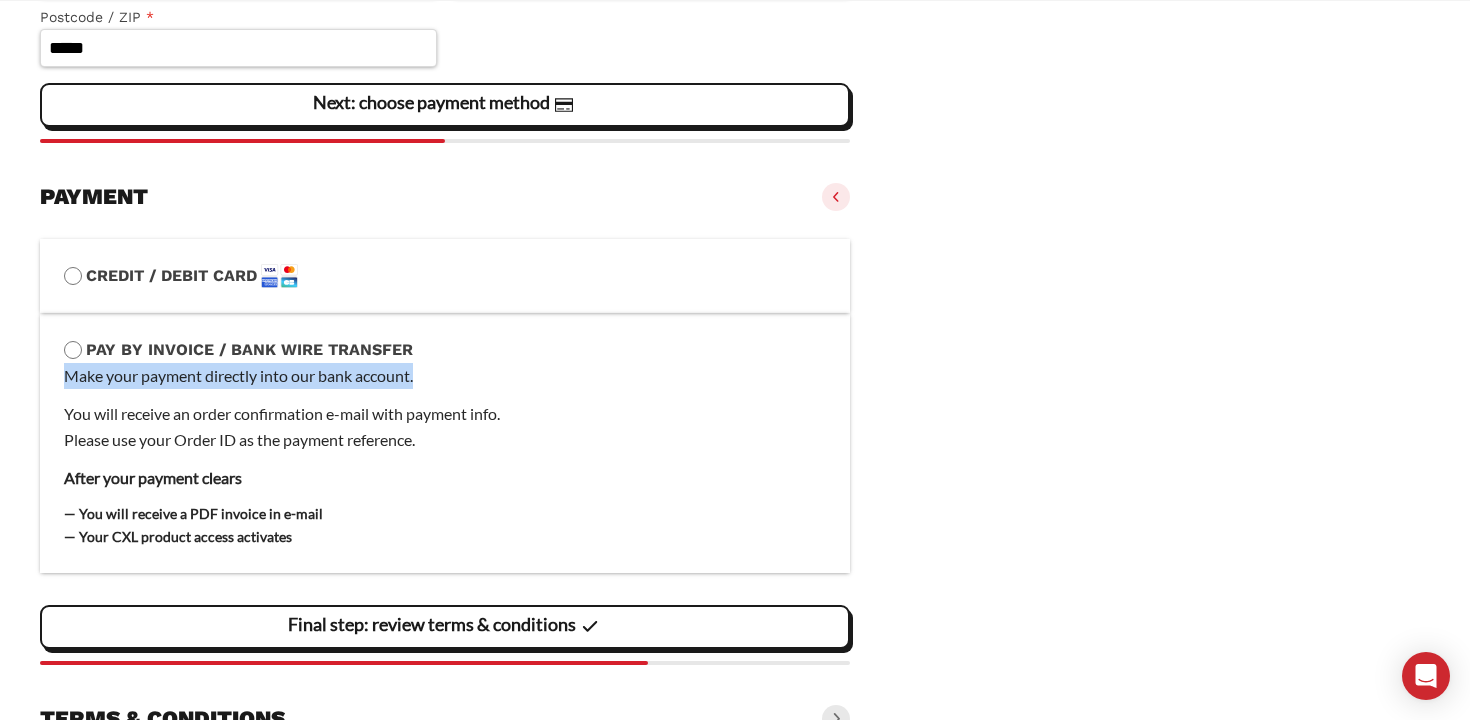 drag, startPoint x: 67, startPoint y: 380, endPoint x: 419, endPoint y: 380, distance: 352 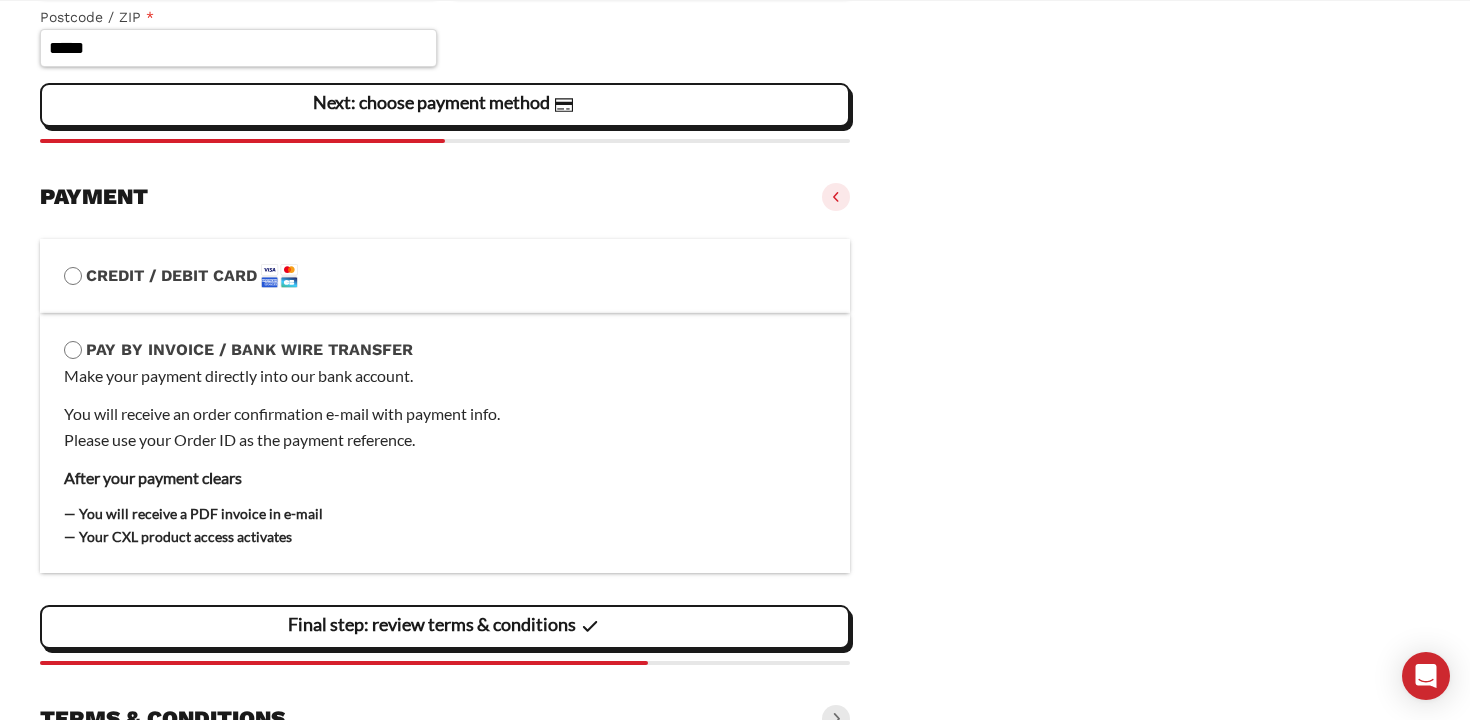 click on "You will receive an order confirmation e-mail with payment info.
Please use your Order ID as the payment reference." at bounding box center (445, 427) 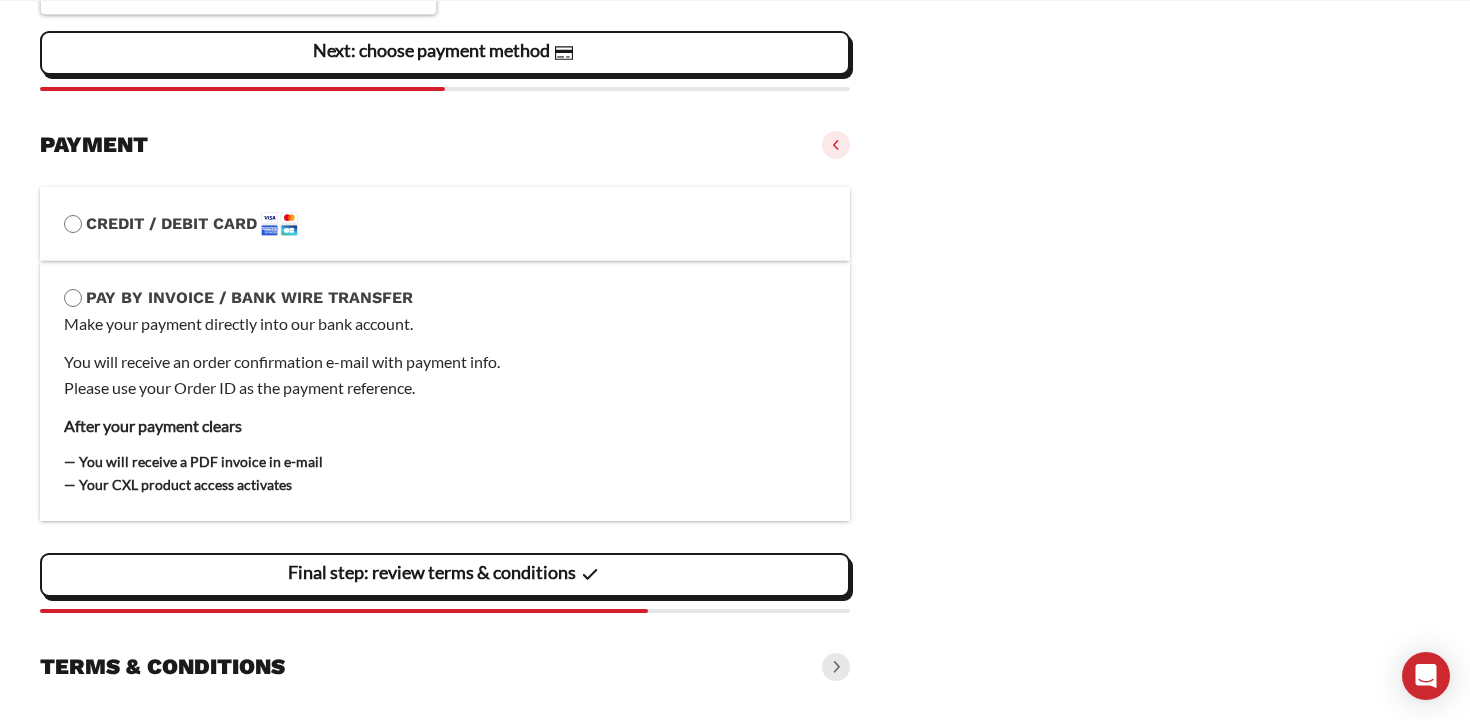 click on "Final step: review terms & conditions" at bounding box center (0, 0) 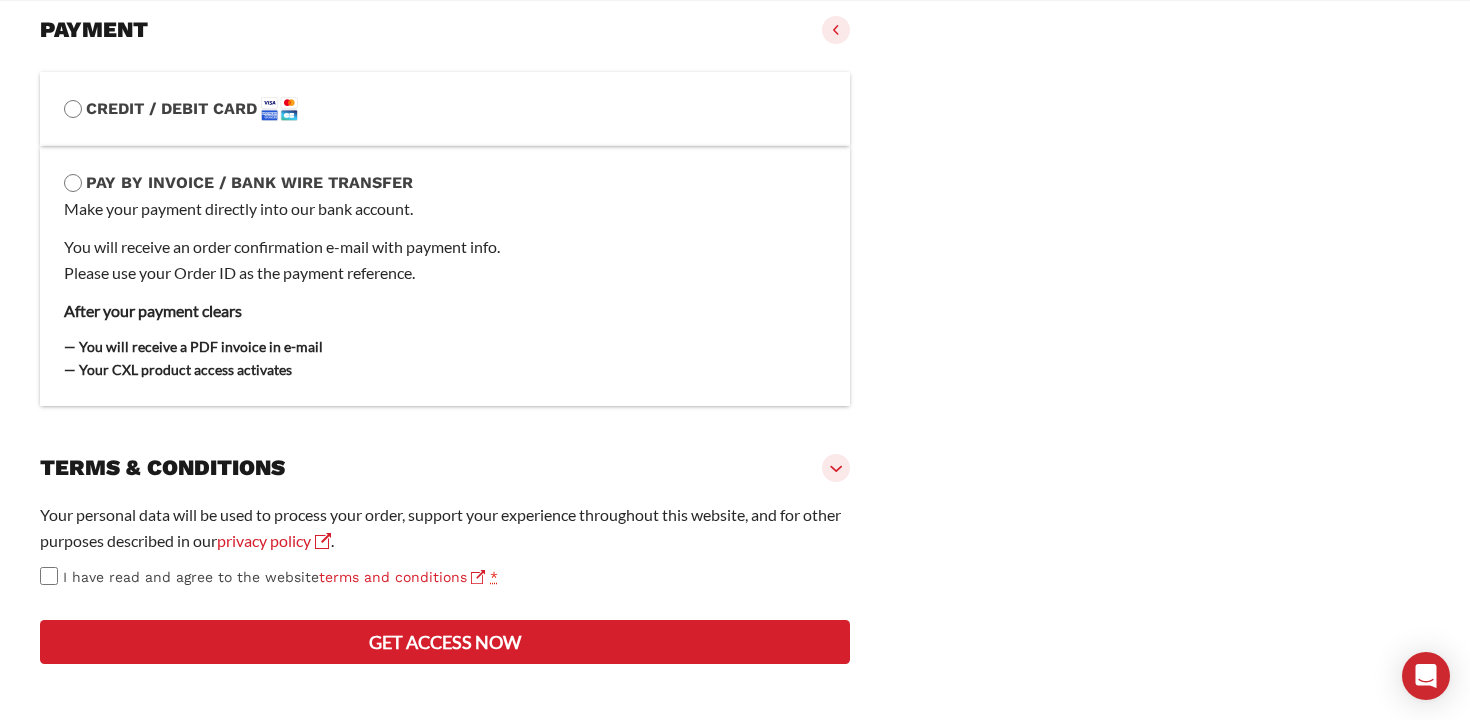 scroll, scrollTop: 1226, scrollLeft: 0, axis: vertical 